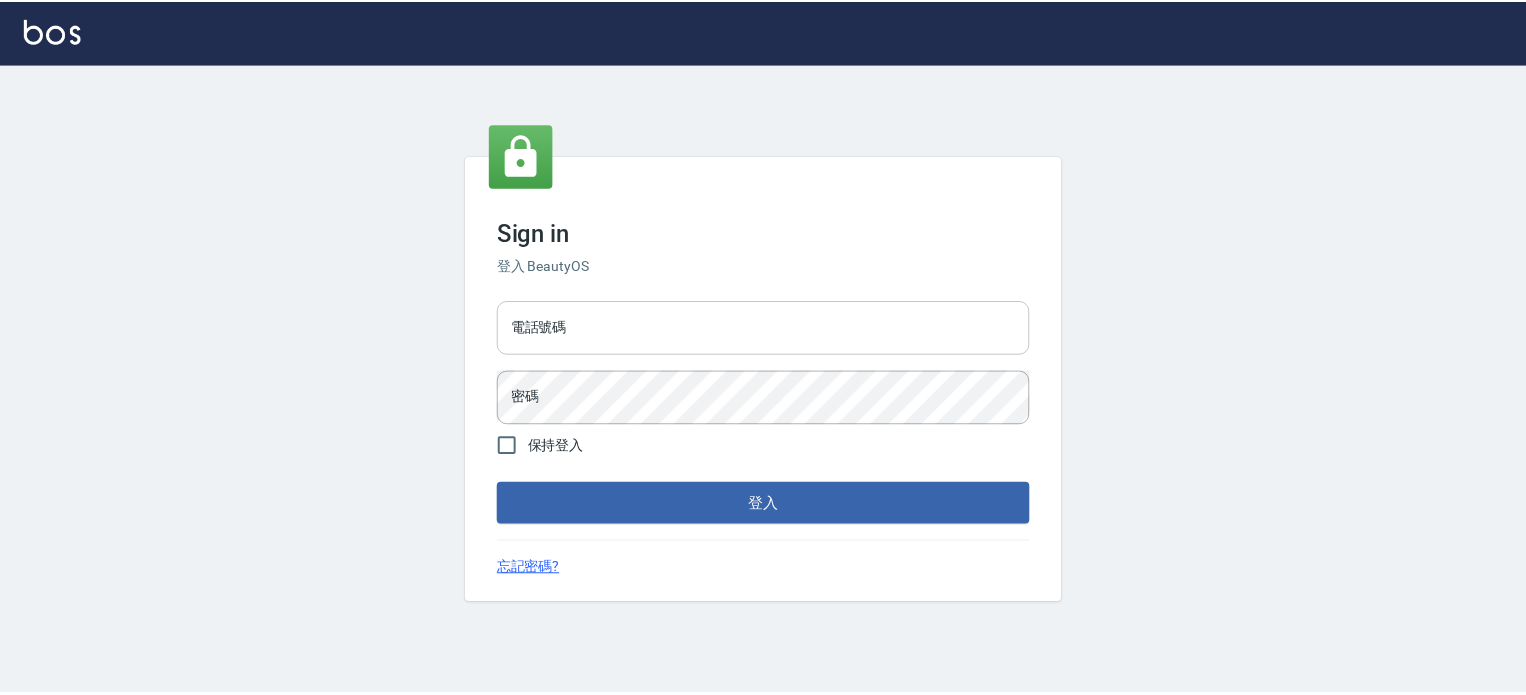 scroll, scrollTop: 0, scrollLeft: 0, axis: both 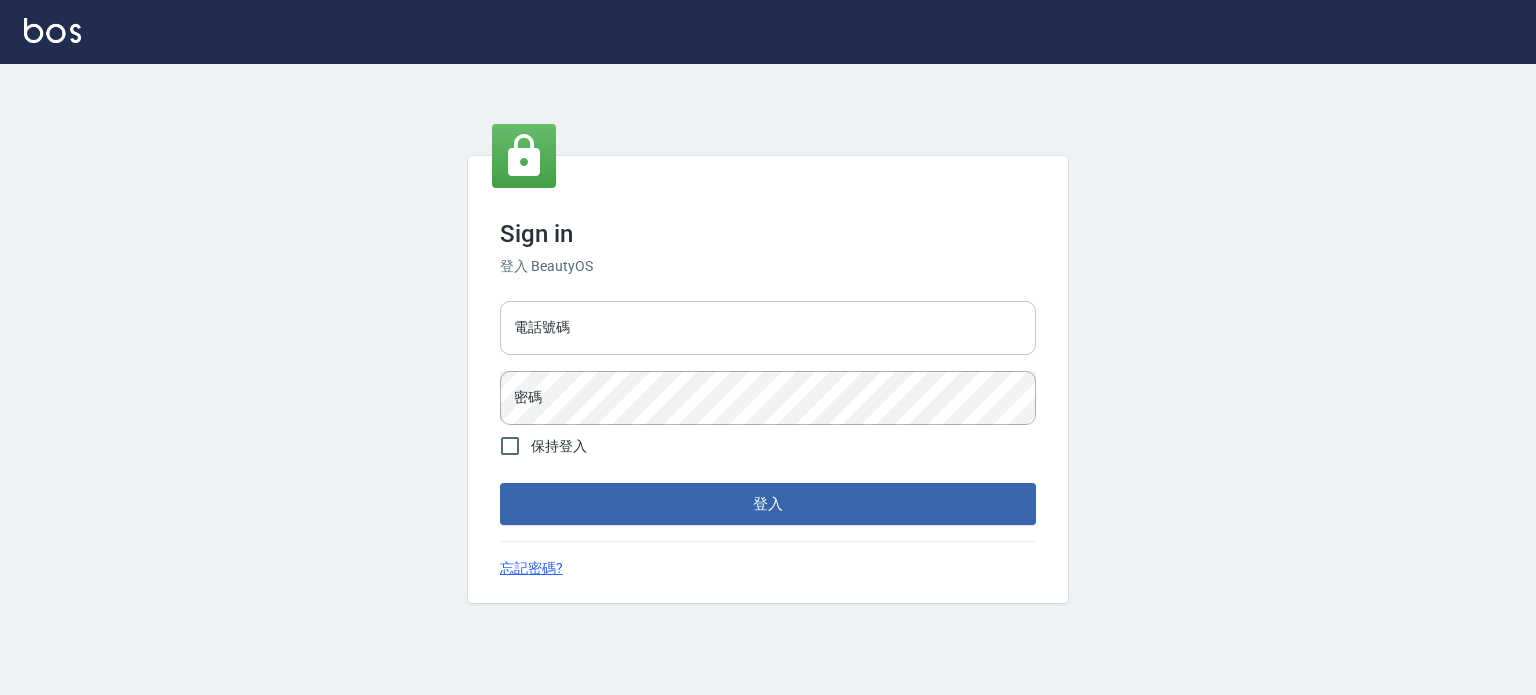 drag, startPoint x: 908, startPoint y: 301, endPoint x: 888, endPoint y: 333, distance: 37.735924 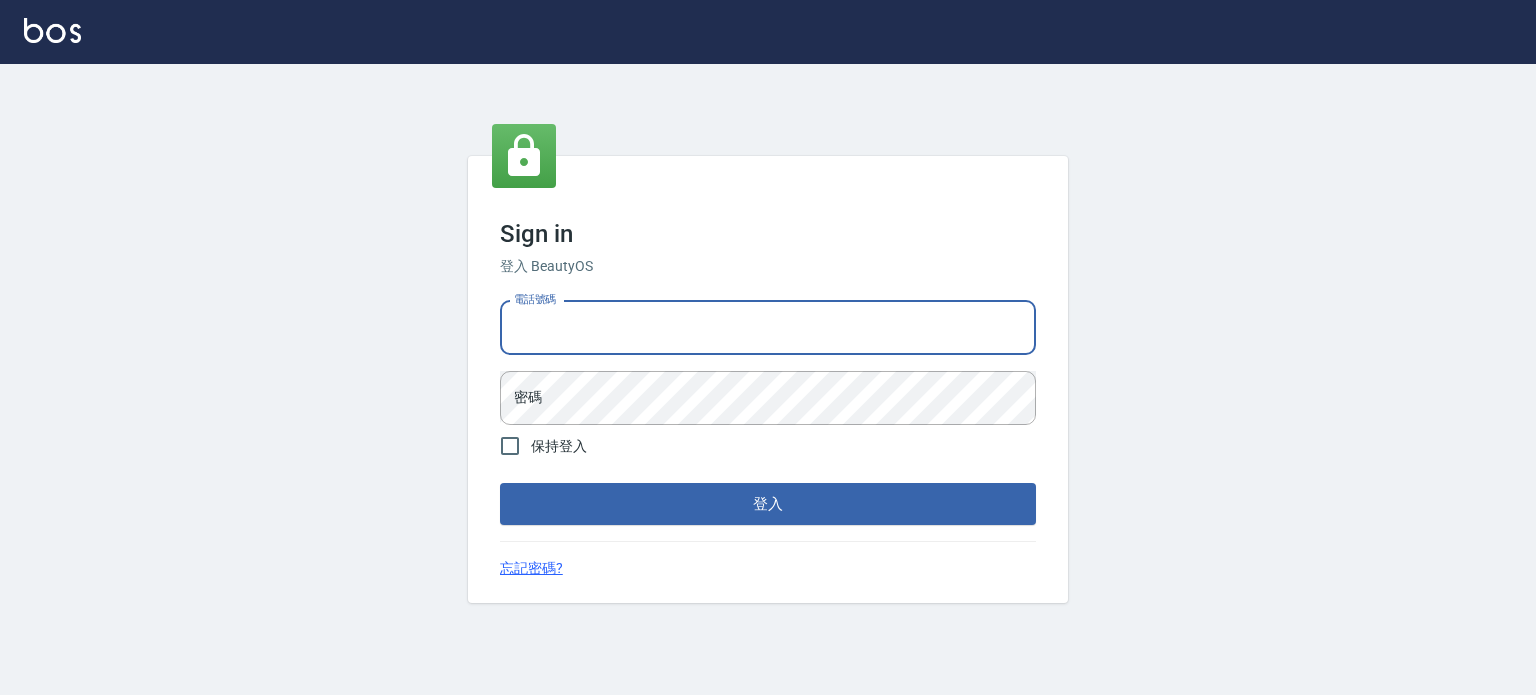 type on "[PHONE]" 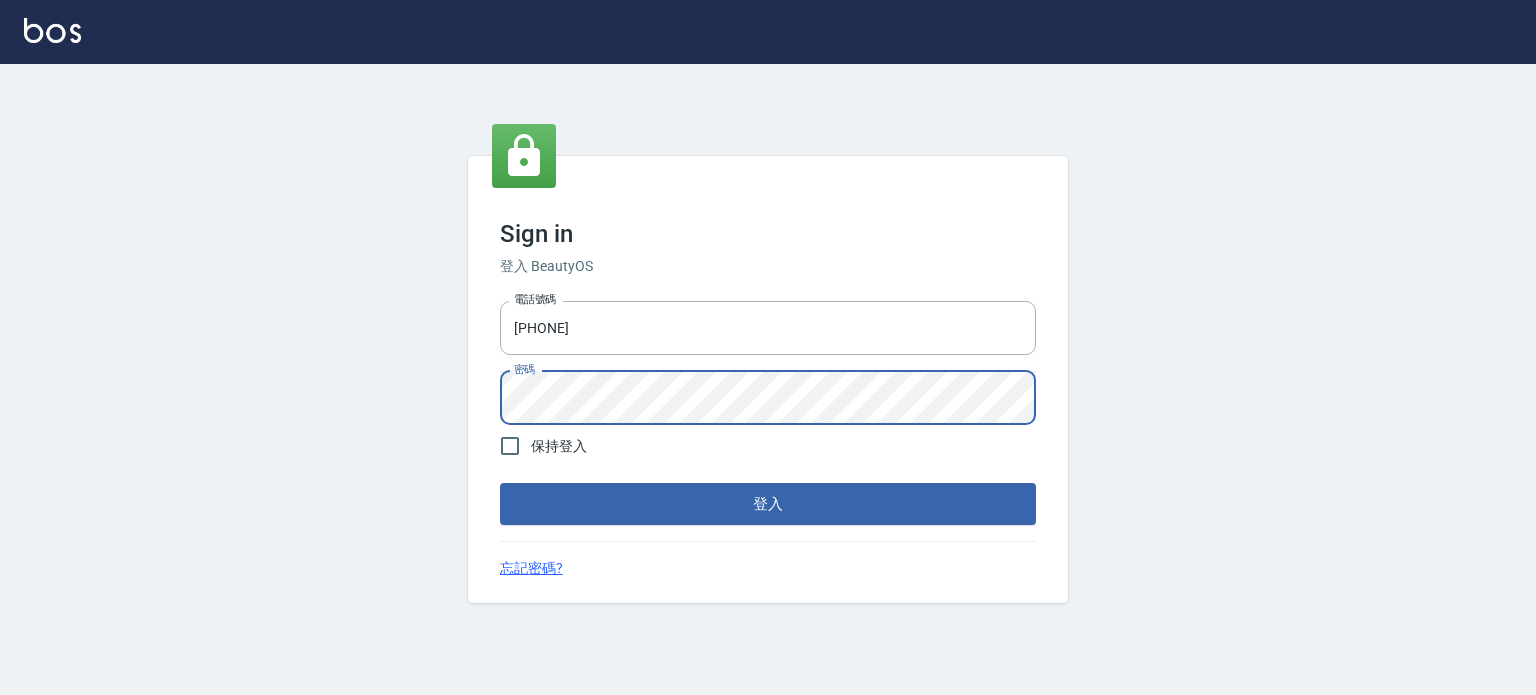 click on "登入" at bounding box center (768, 504) 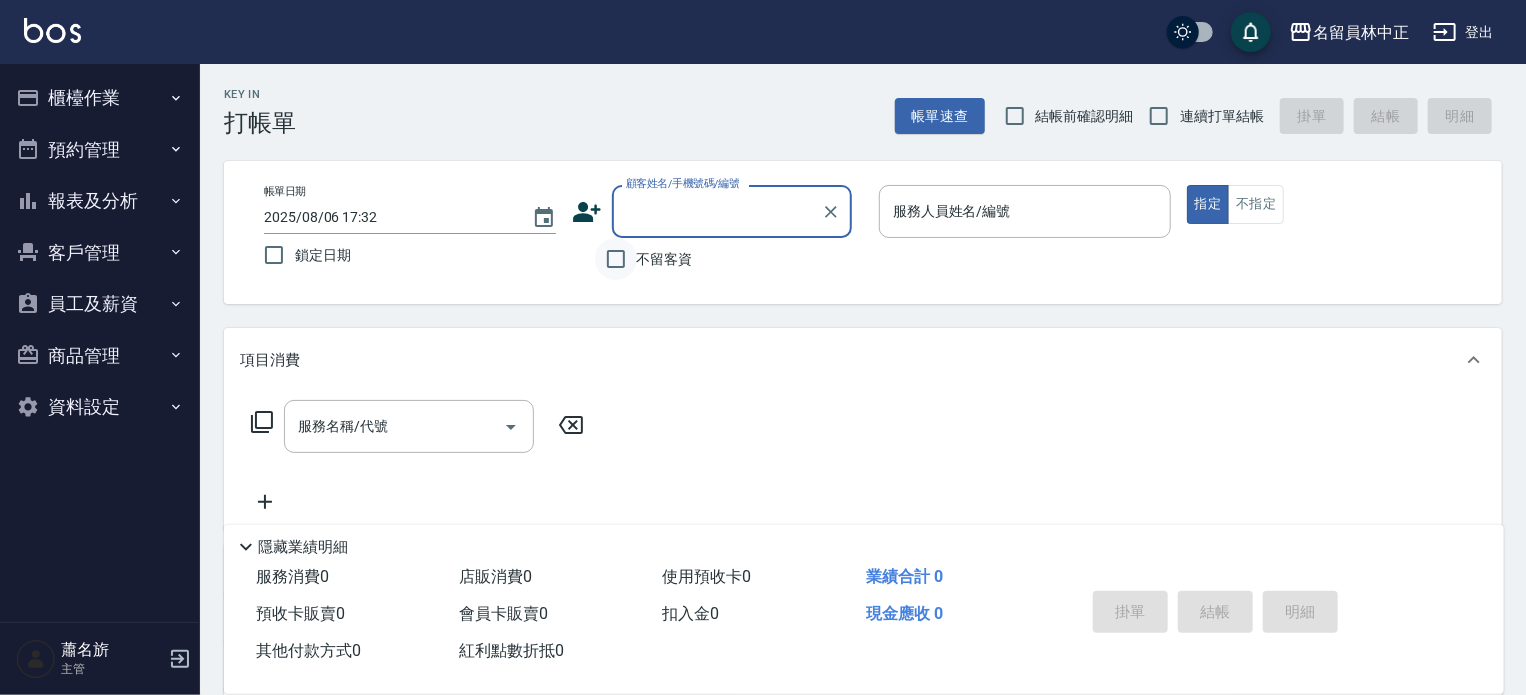 click on "不留客資" at bounding box center (616, 259) 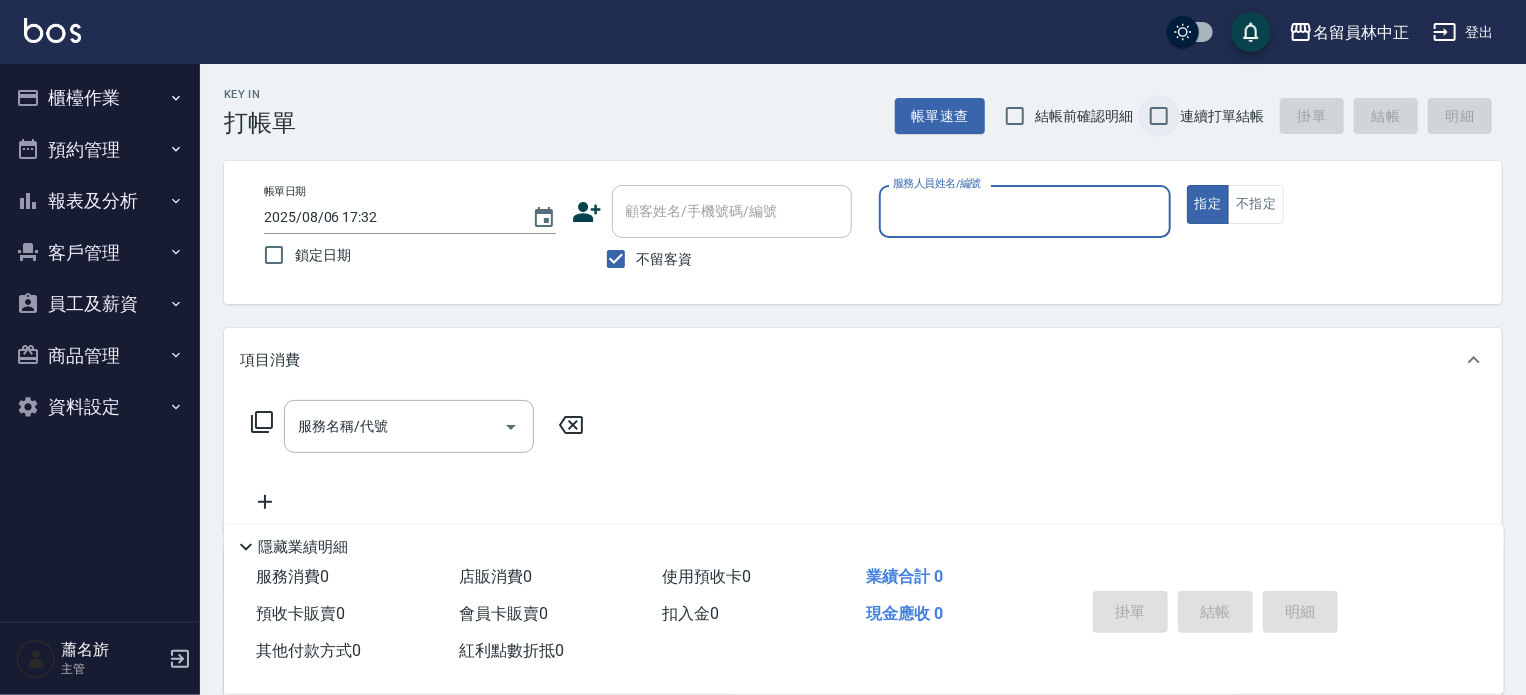 click on "連續打單結帳" at bounding box center [1159, 116] 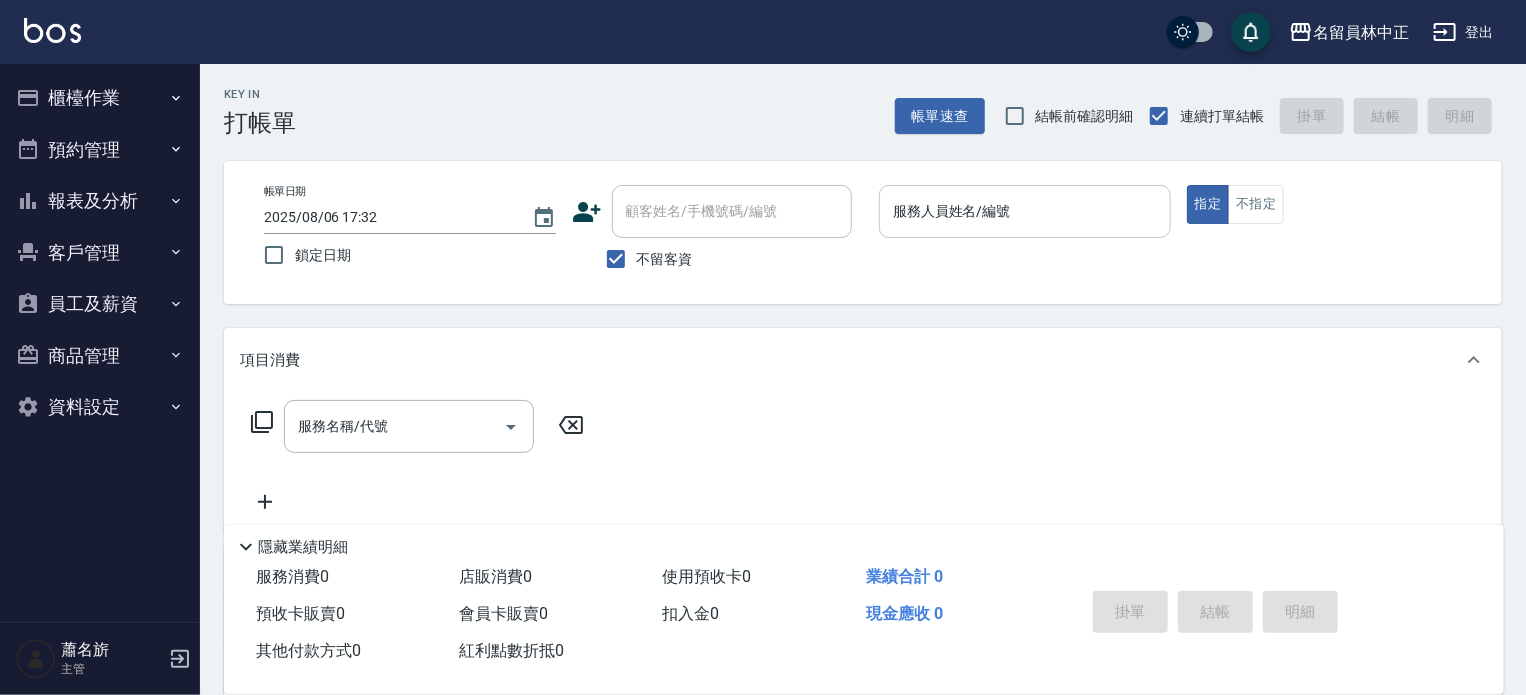 click on "服務人員姓名/編號" at bounding box center (1025, 211) 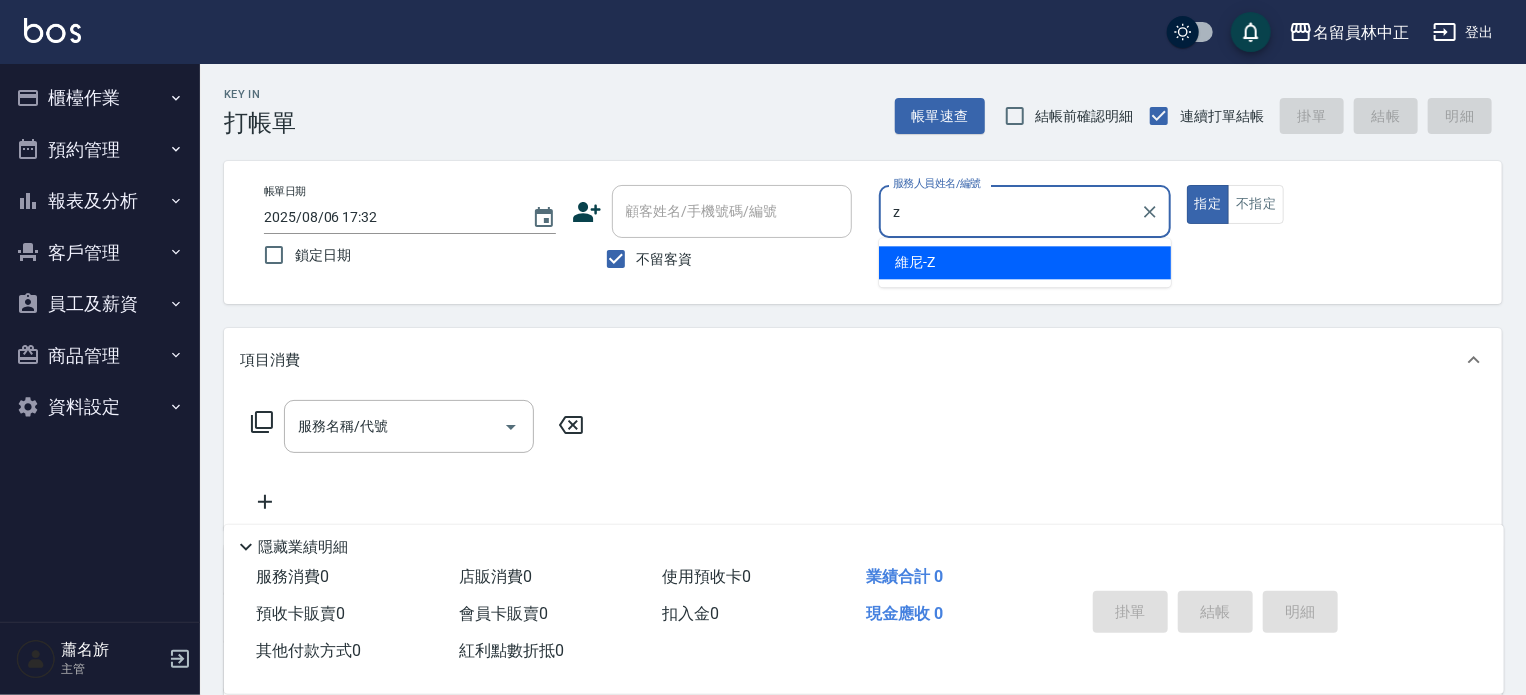 type on "維尼-Z" 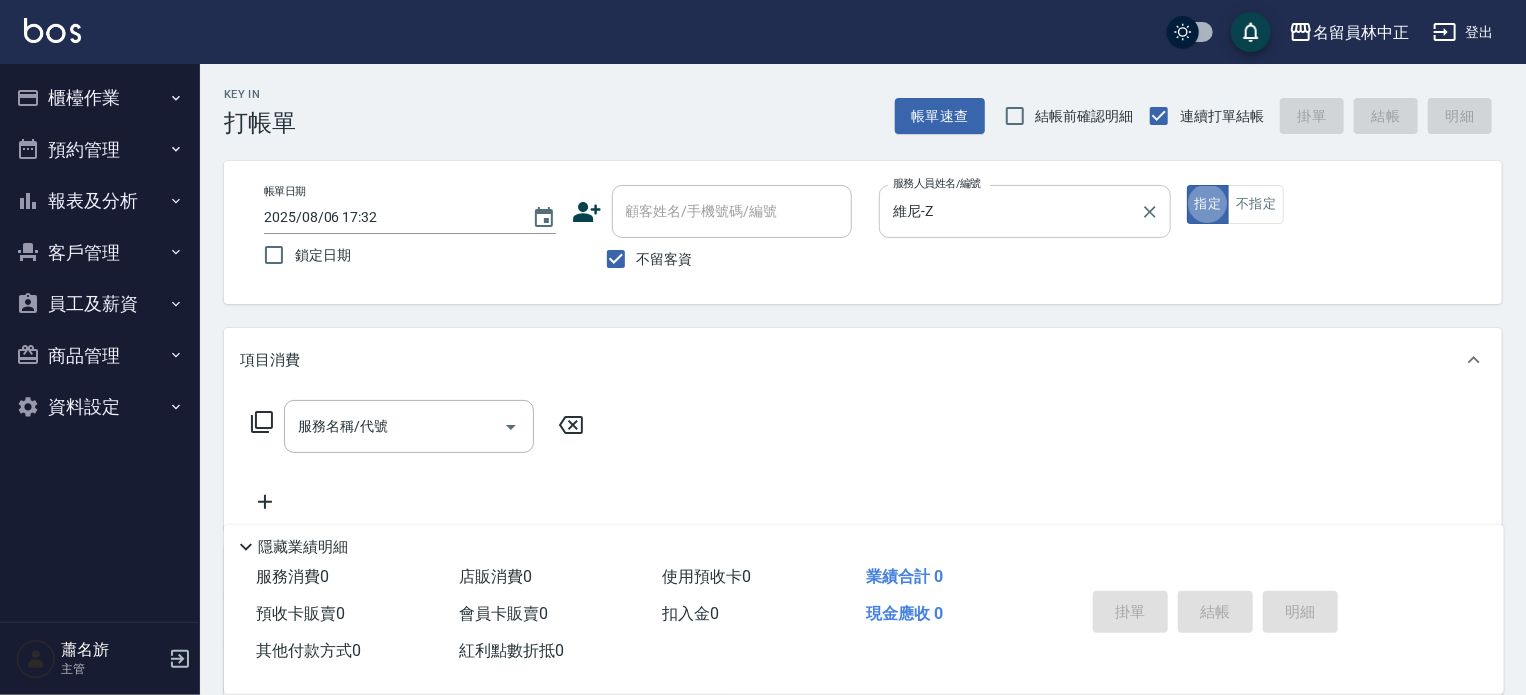 type on "true" 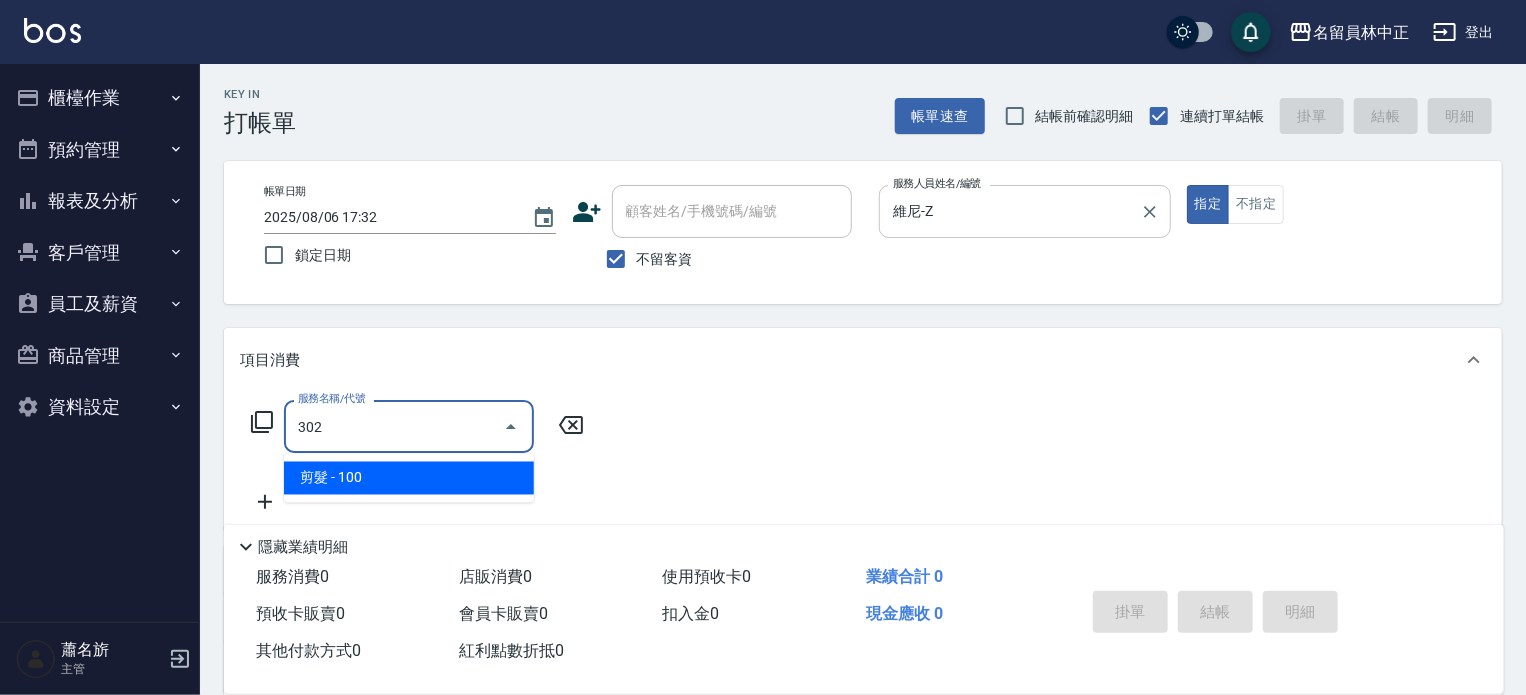 type on "剪髮(302)" 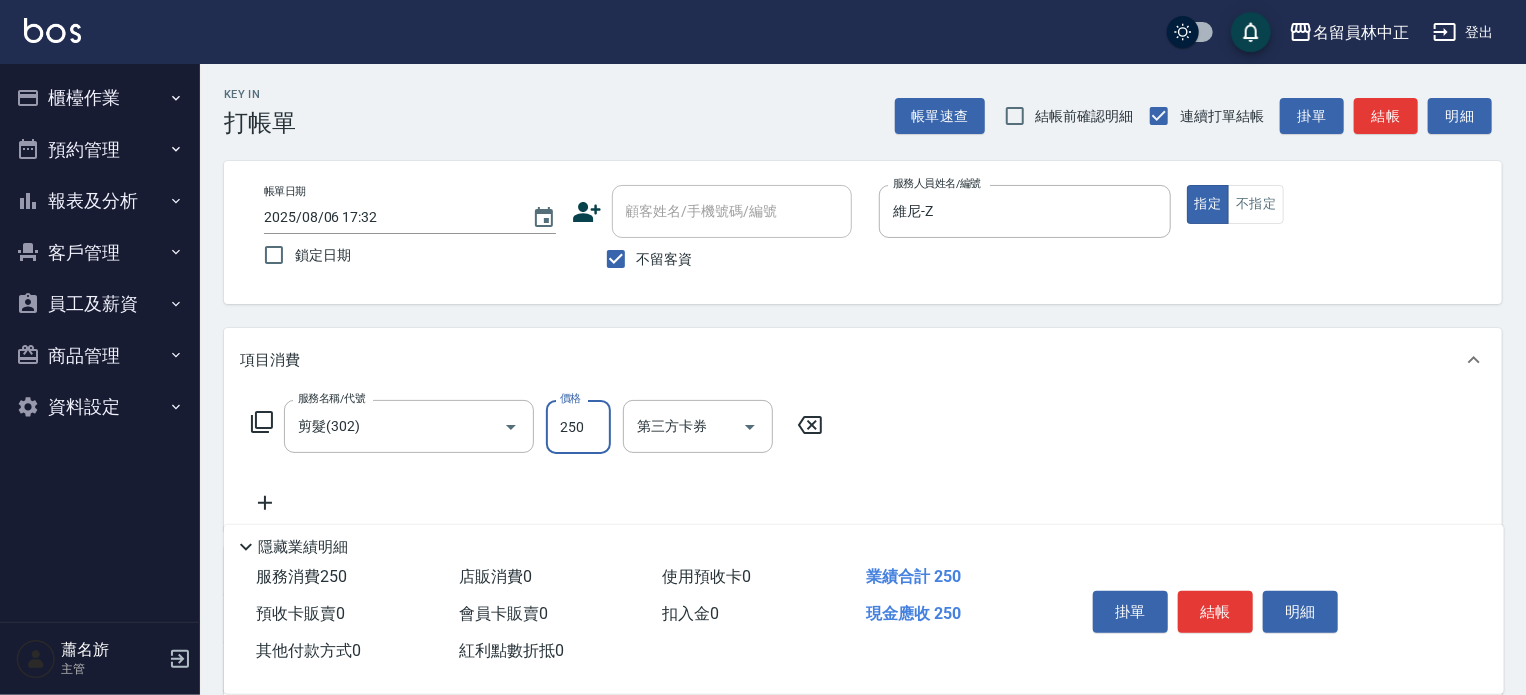 type on "250" 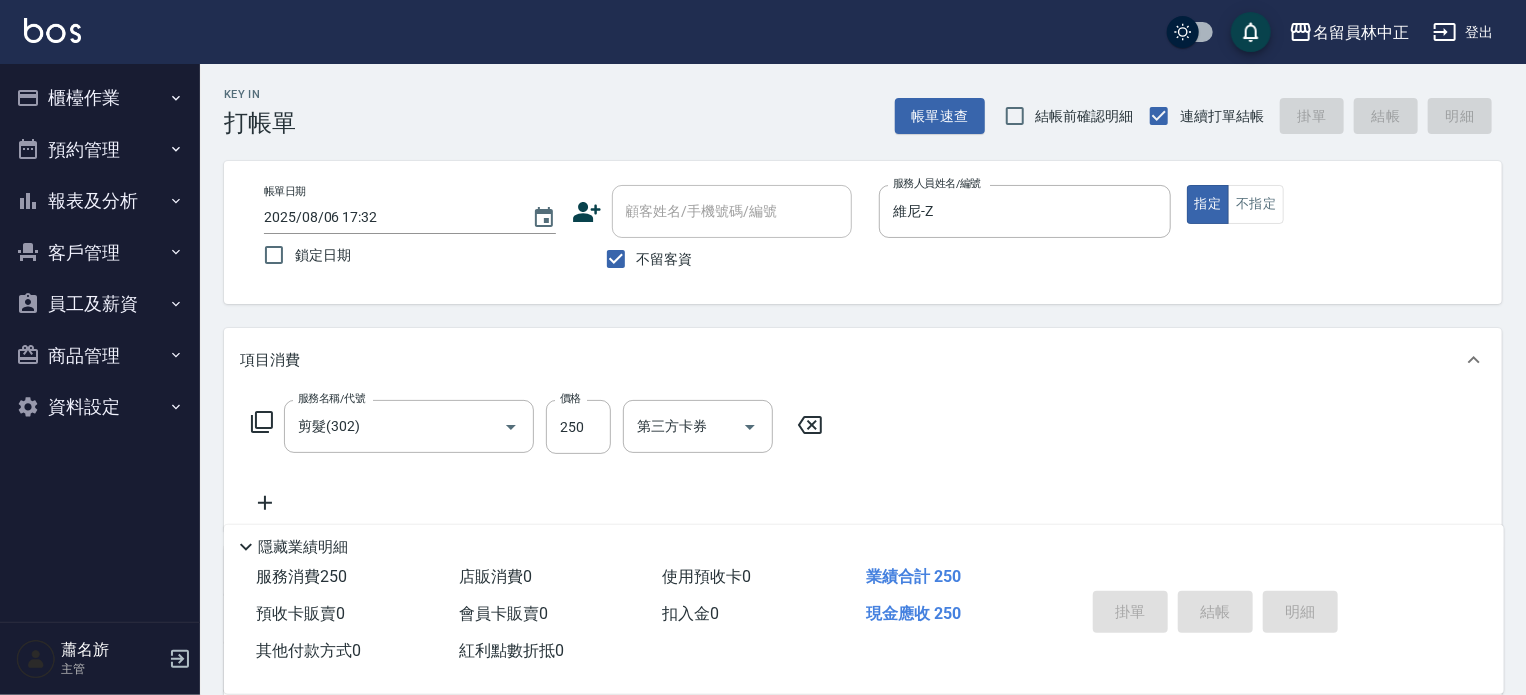 type 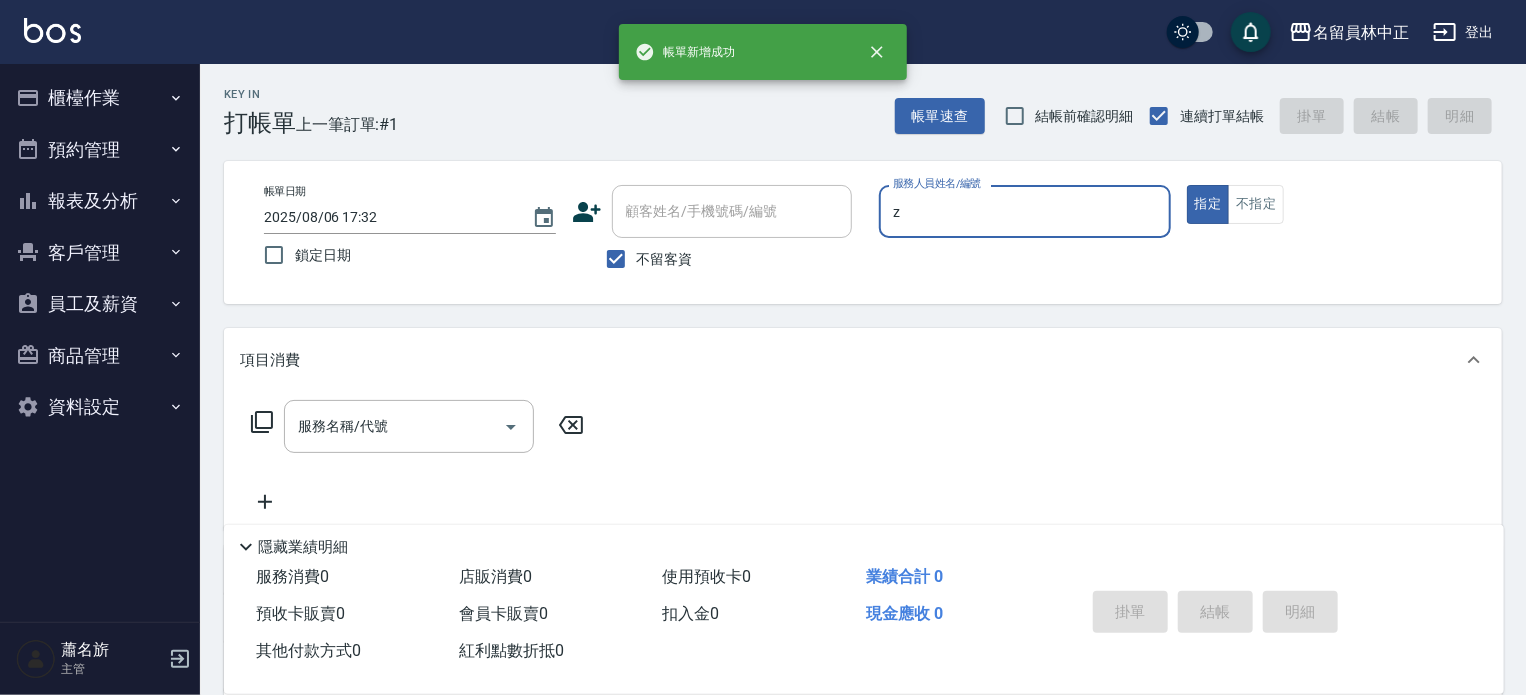 type on "維尼-Z" 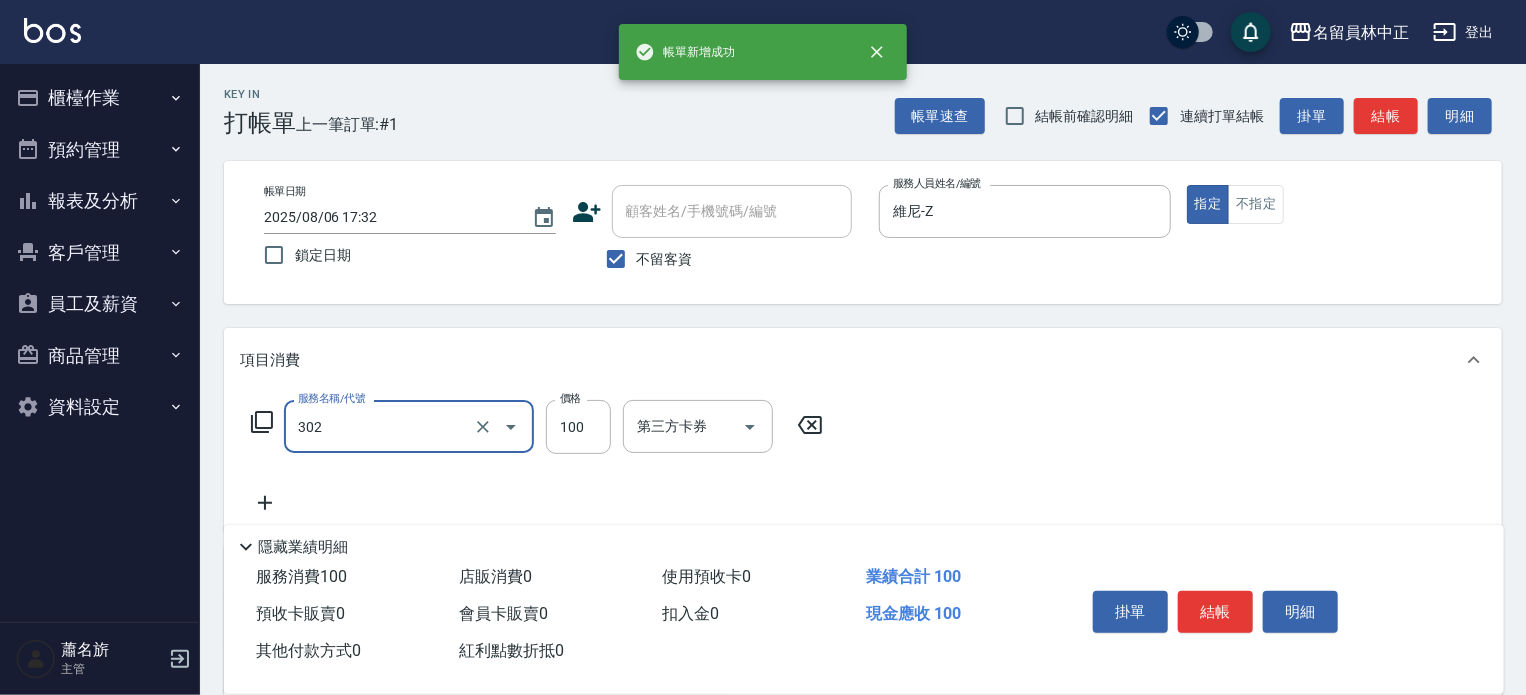 type on "剪髮(302)" 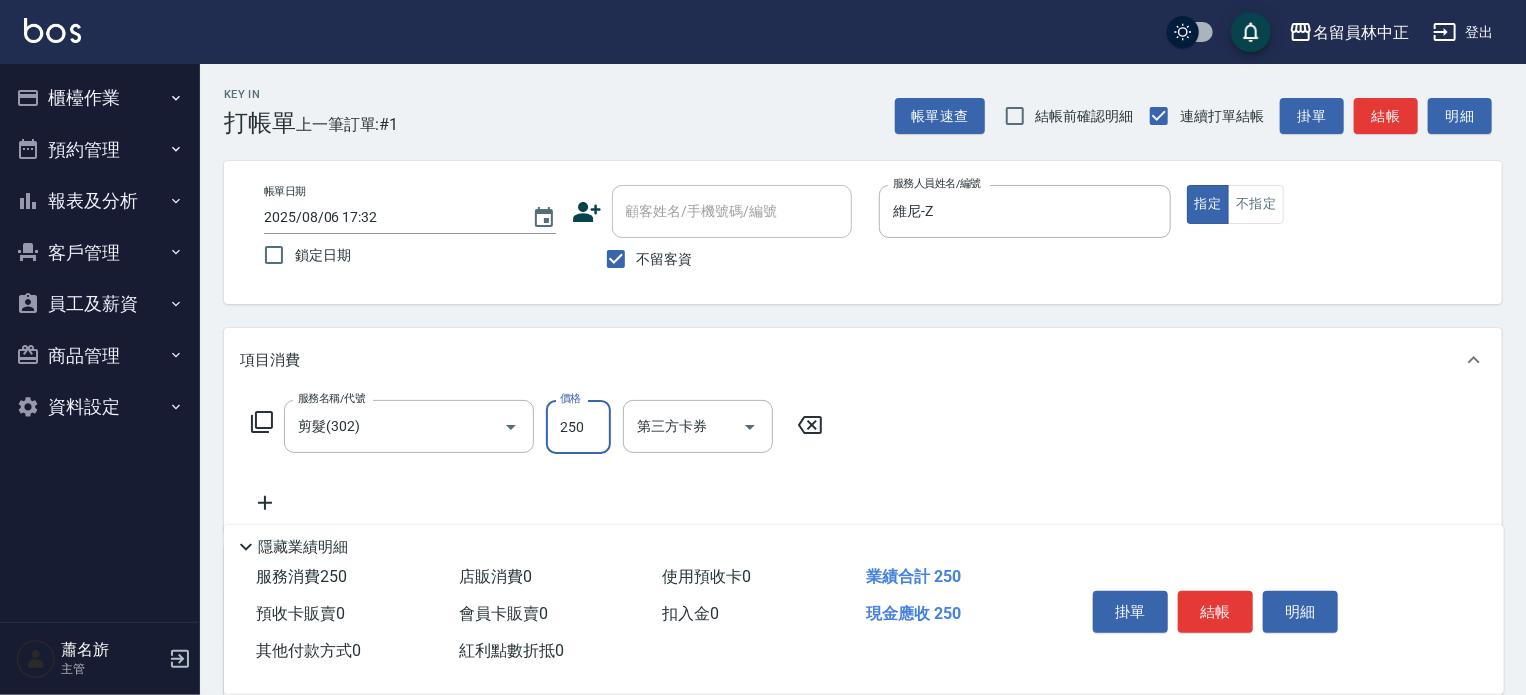 type on "250" 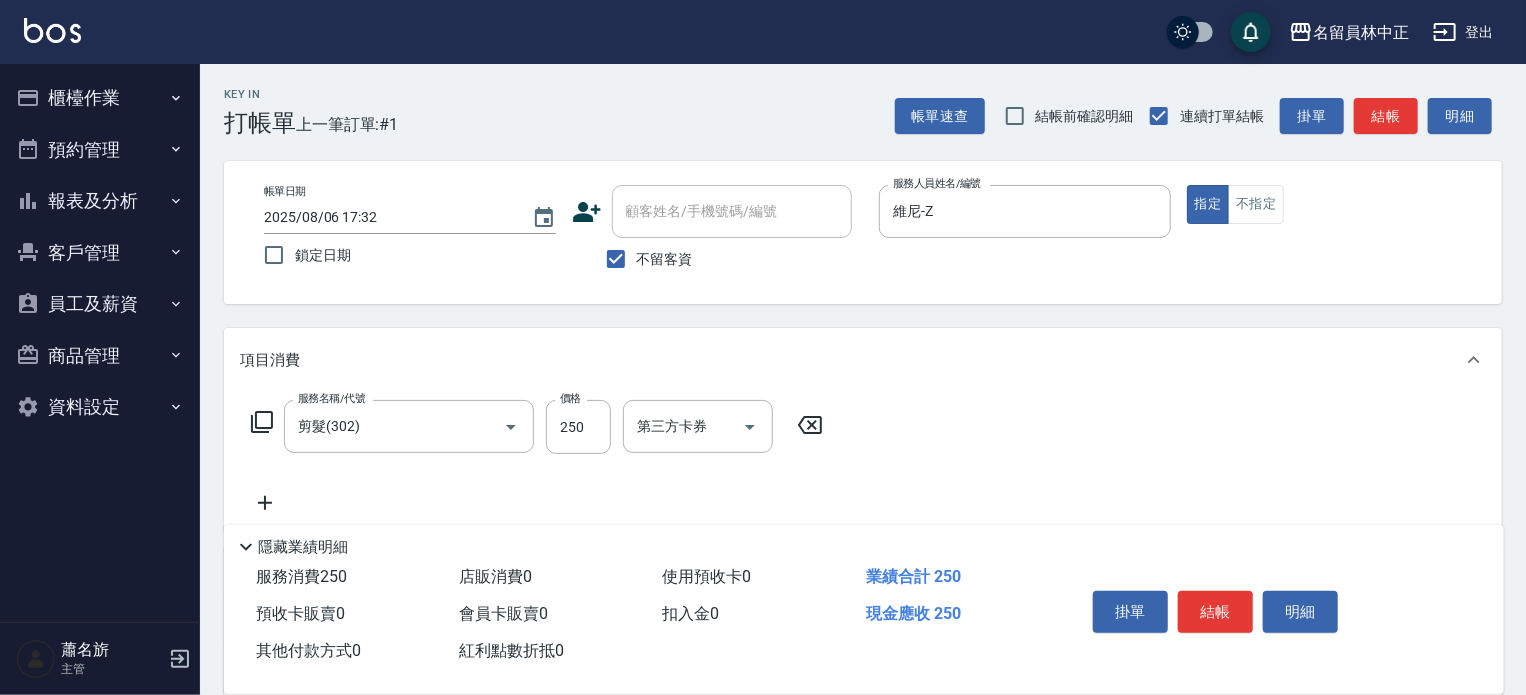 type 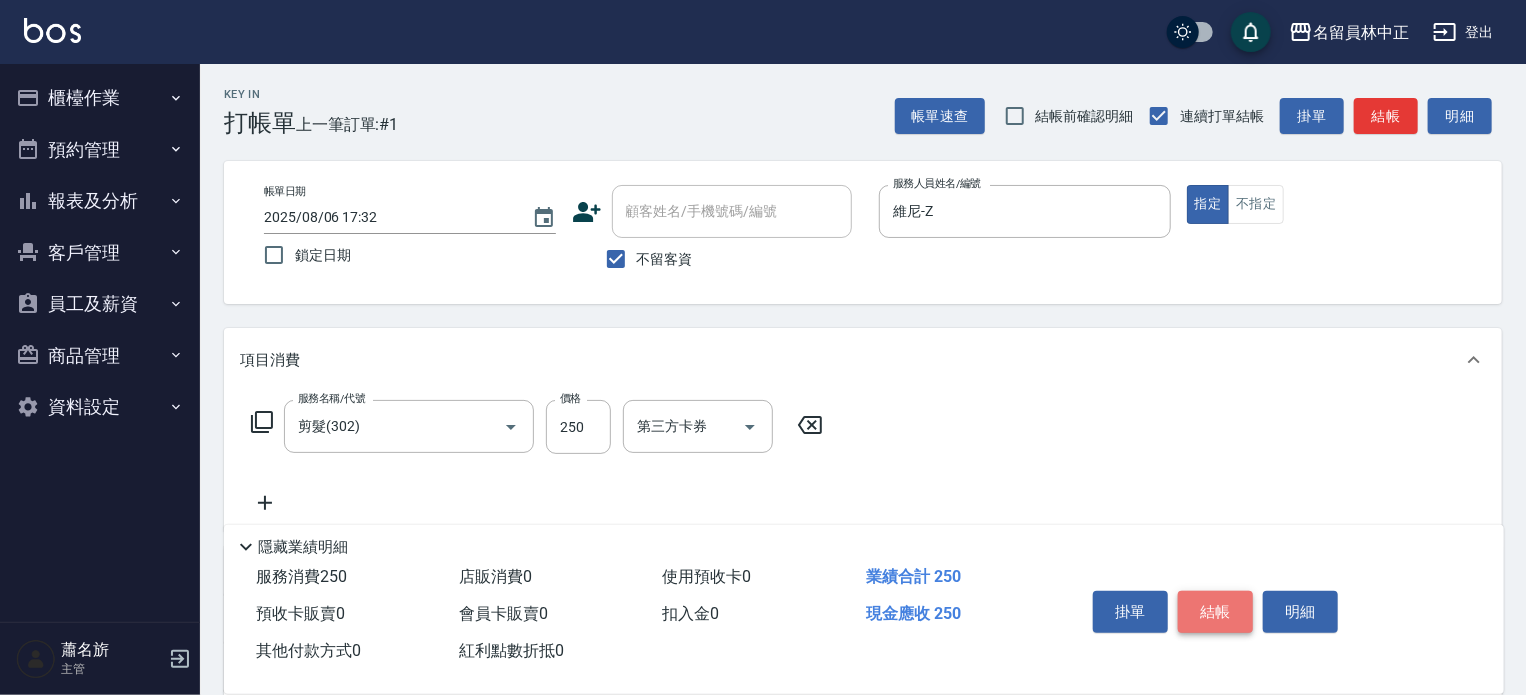 click on "結帳" at bounding box center [1215, 612] 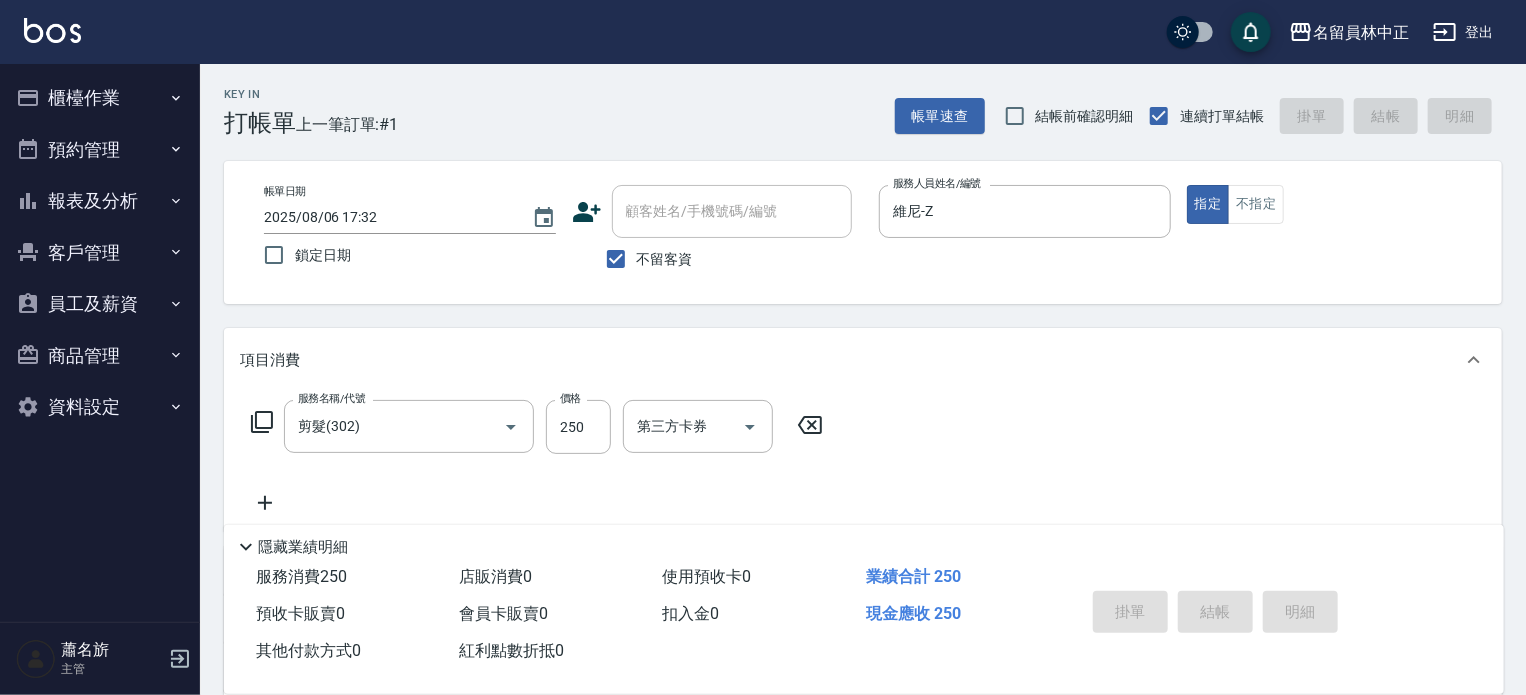type 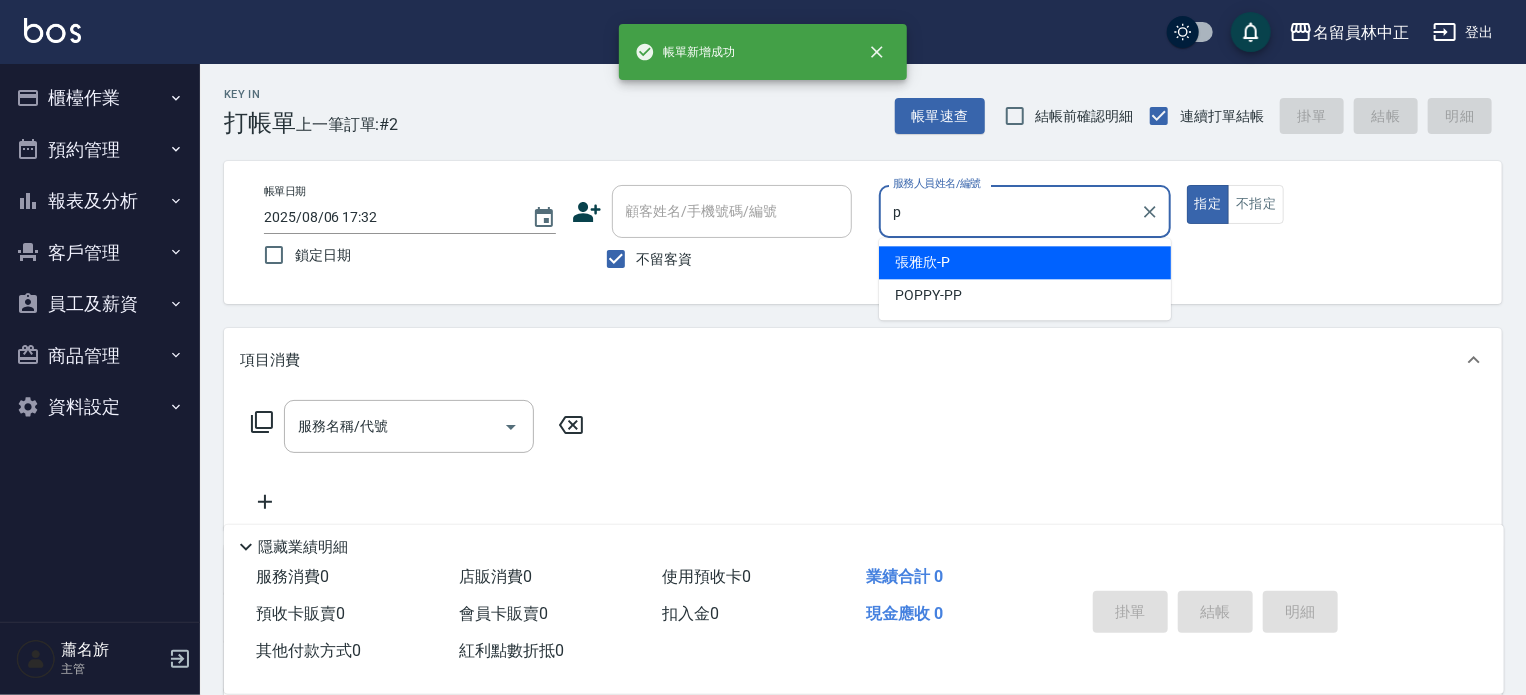 type on "[LAST] [FIRST]-[LETTER]" 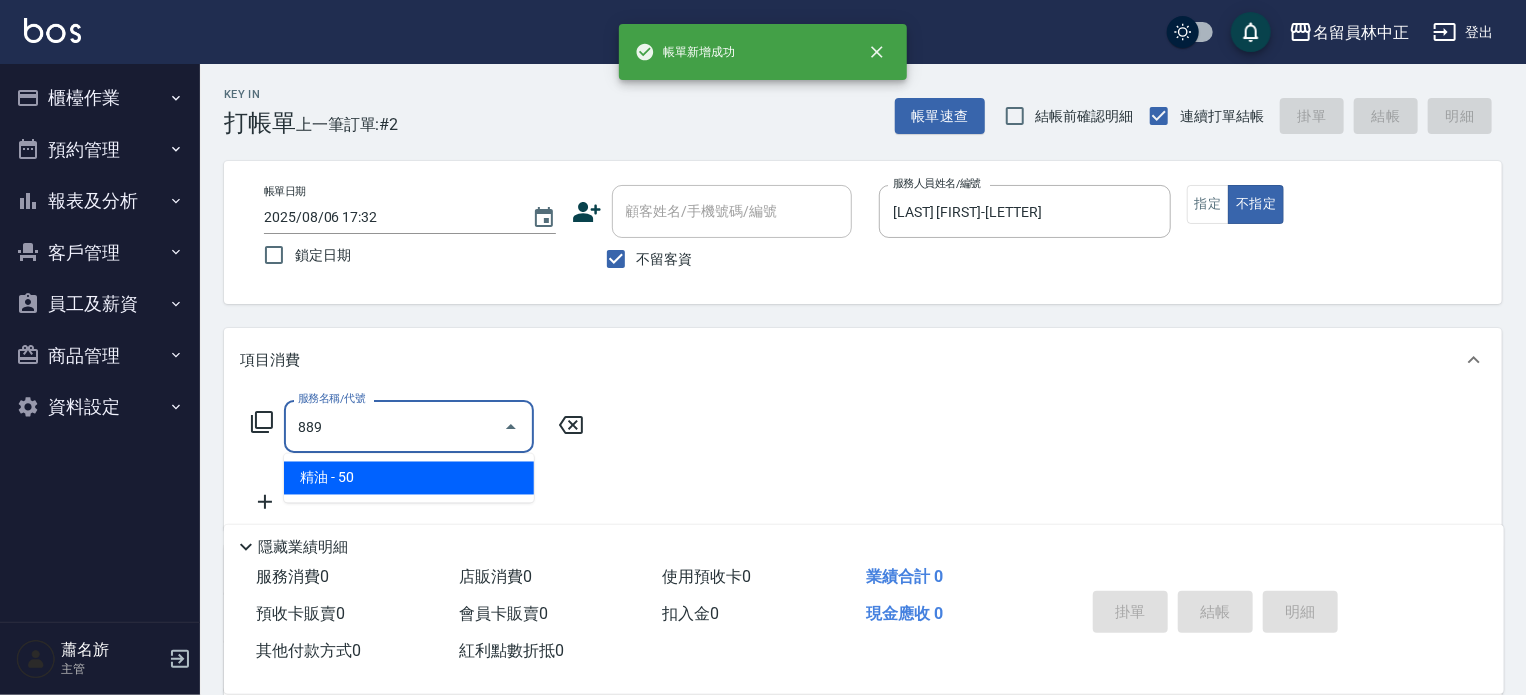 type on "精油(889)" 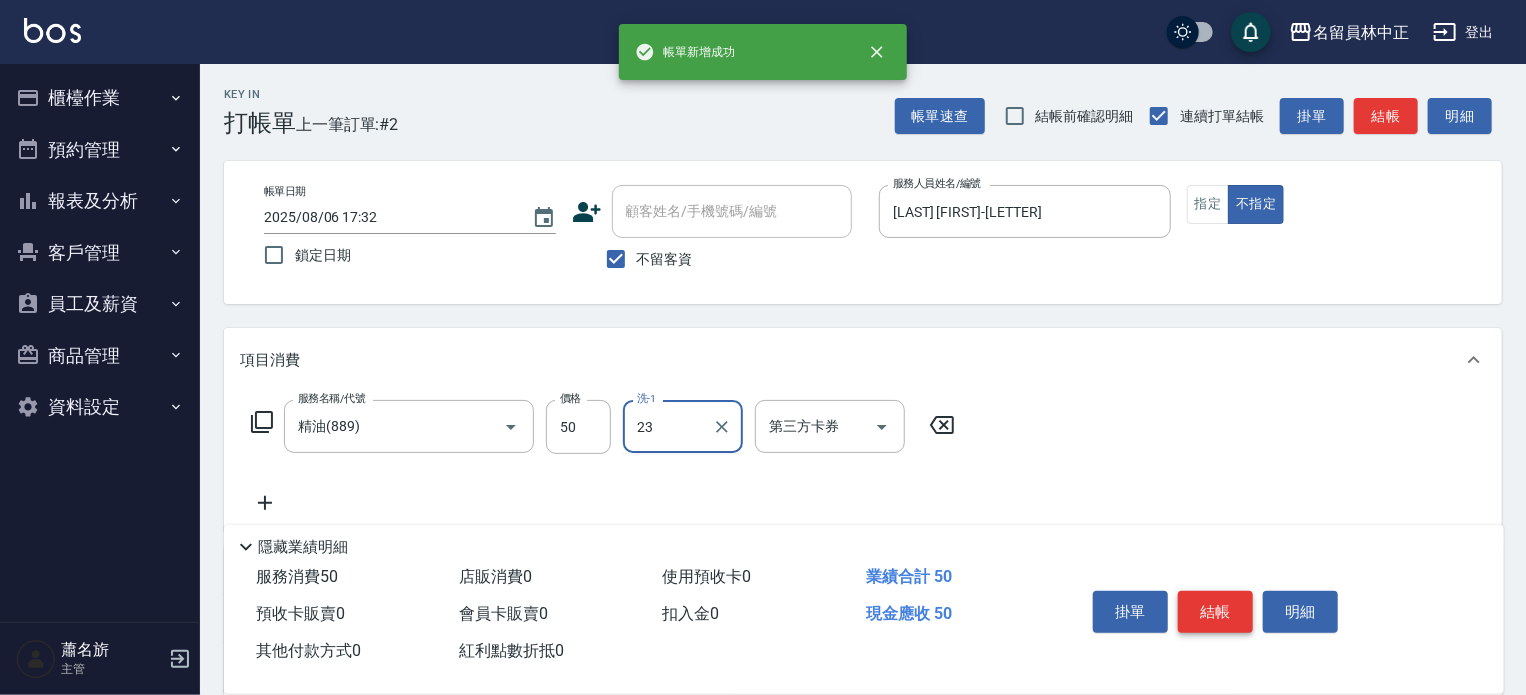 type on "[LAST] [FIRST]-[NUMBER]" 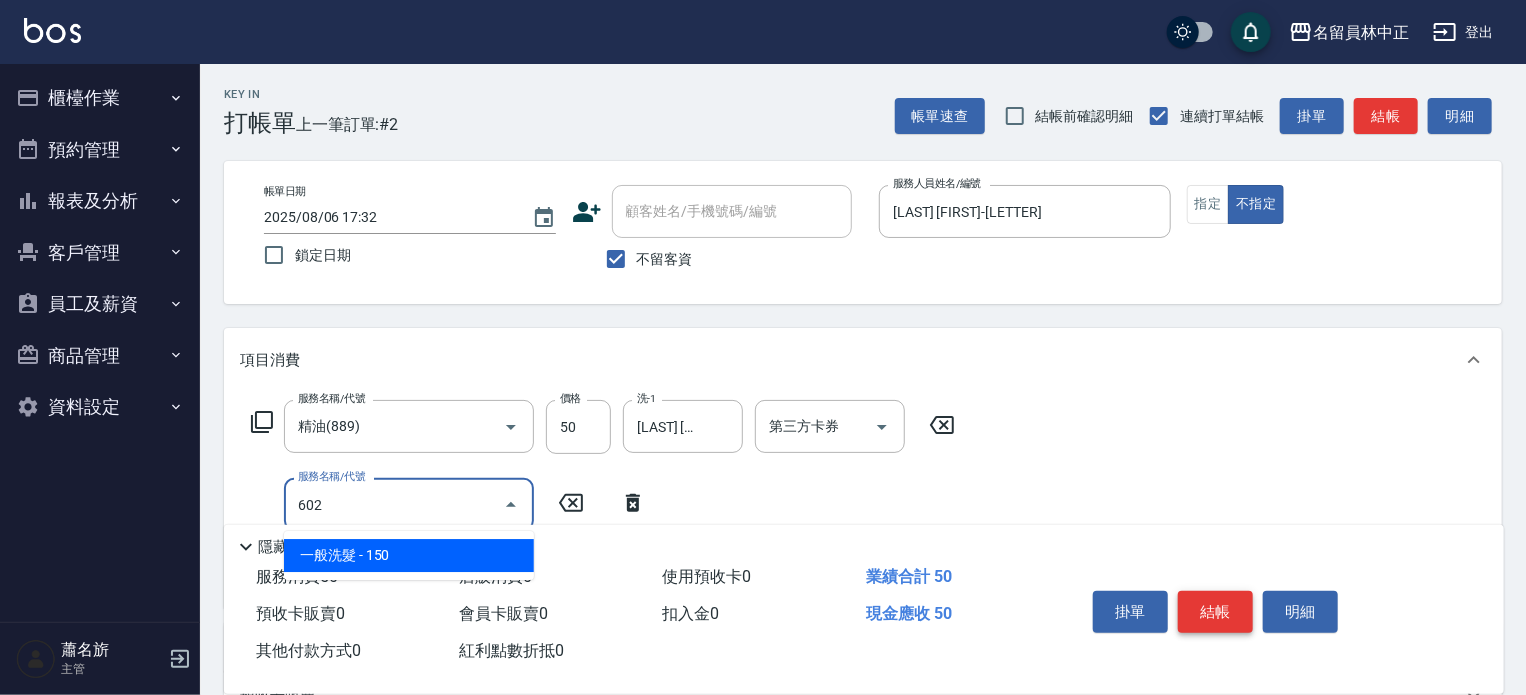 type on "一般洗髮(602)" 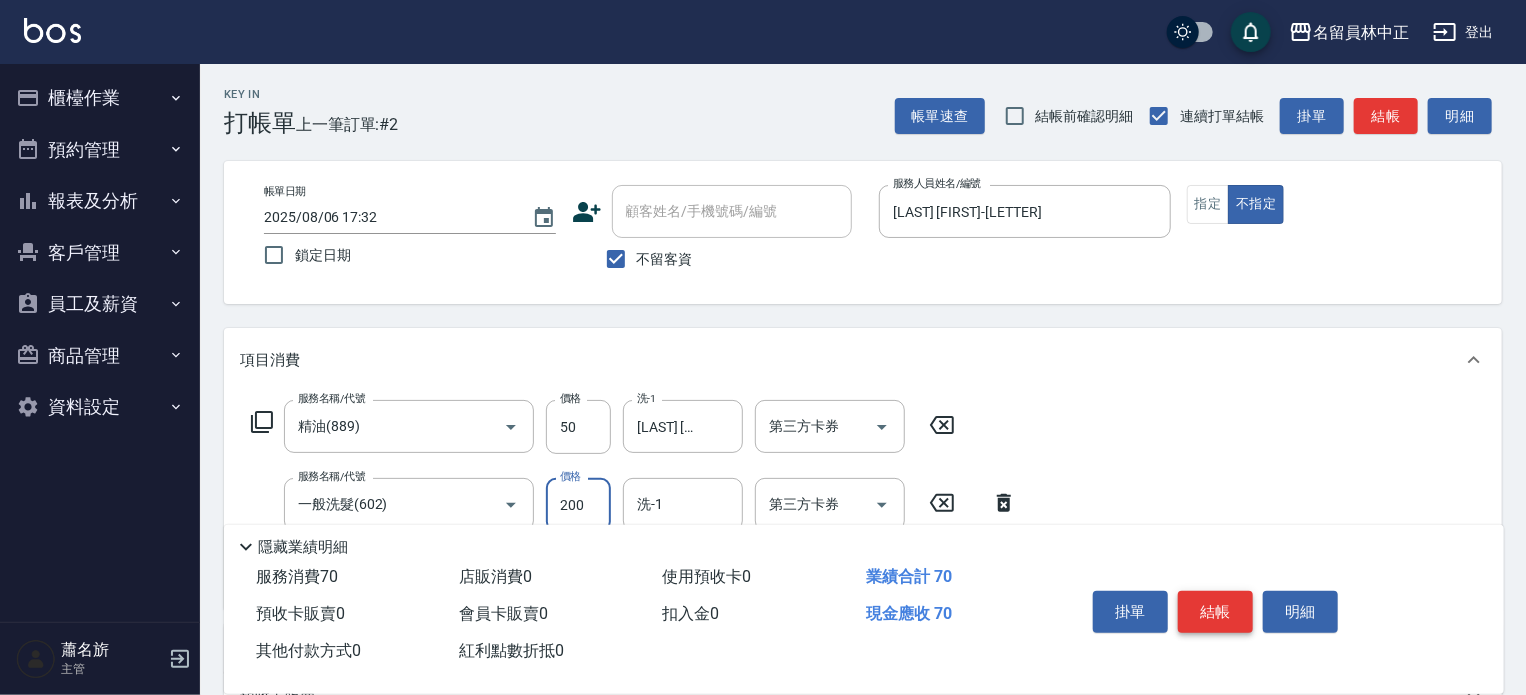 type on "200" 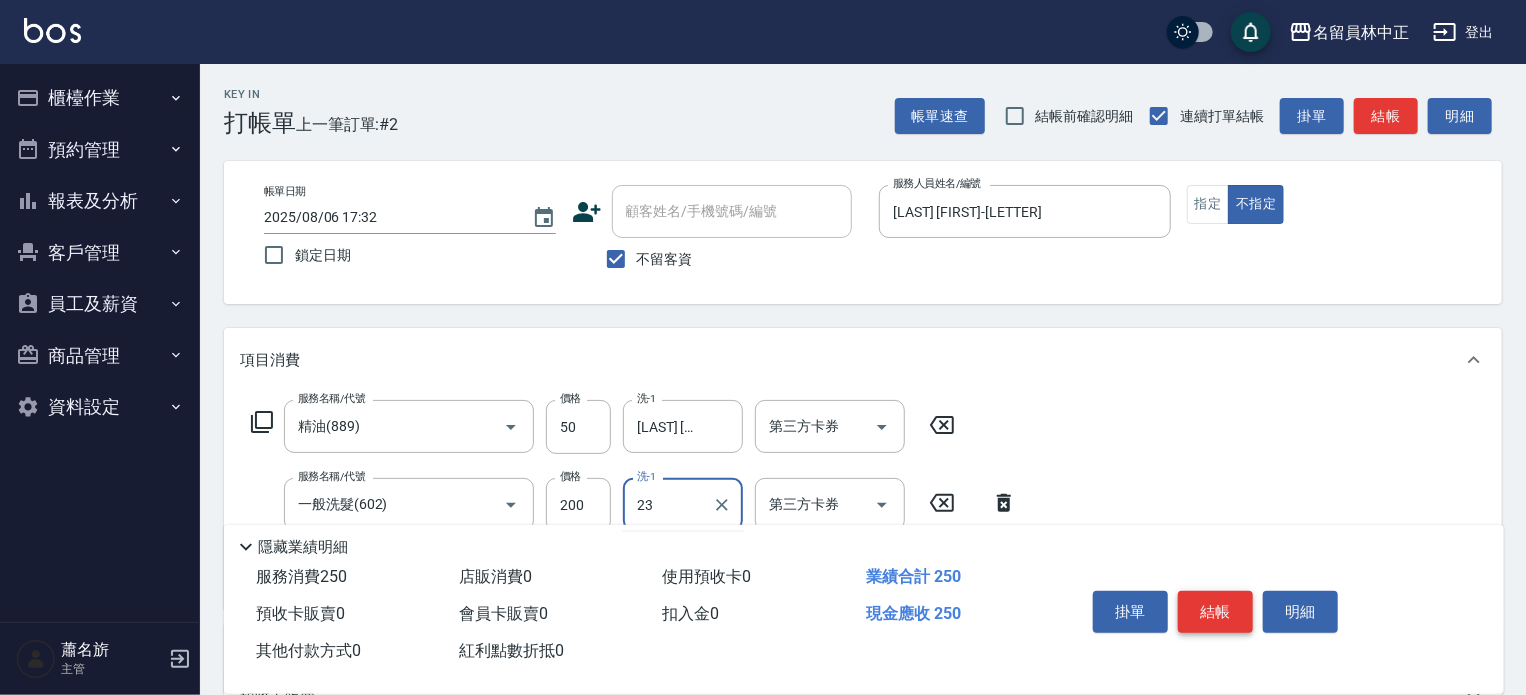 type on "[LAST] [FIRST]-[NUMBER]" 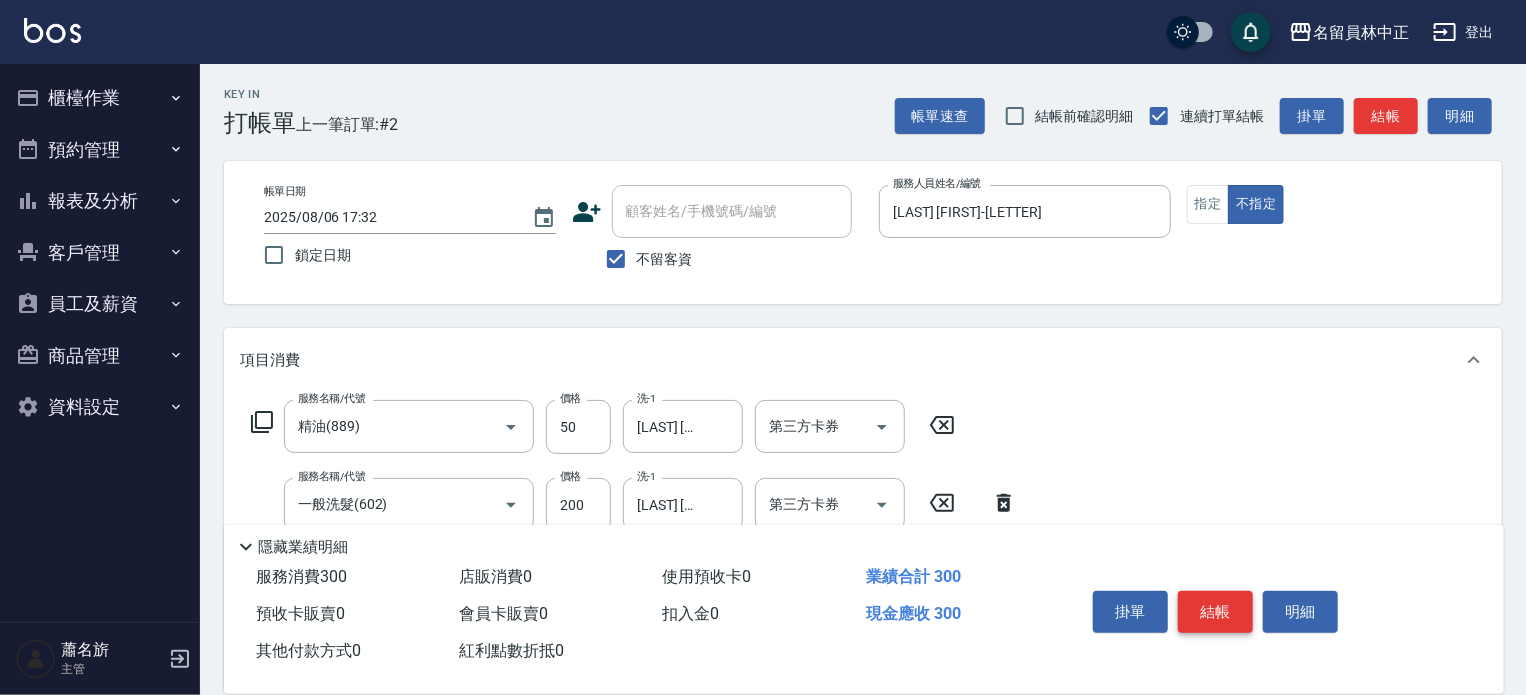 type on "瞬間保養(415)" 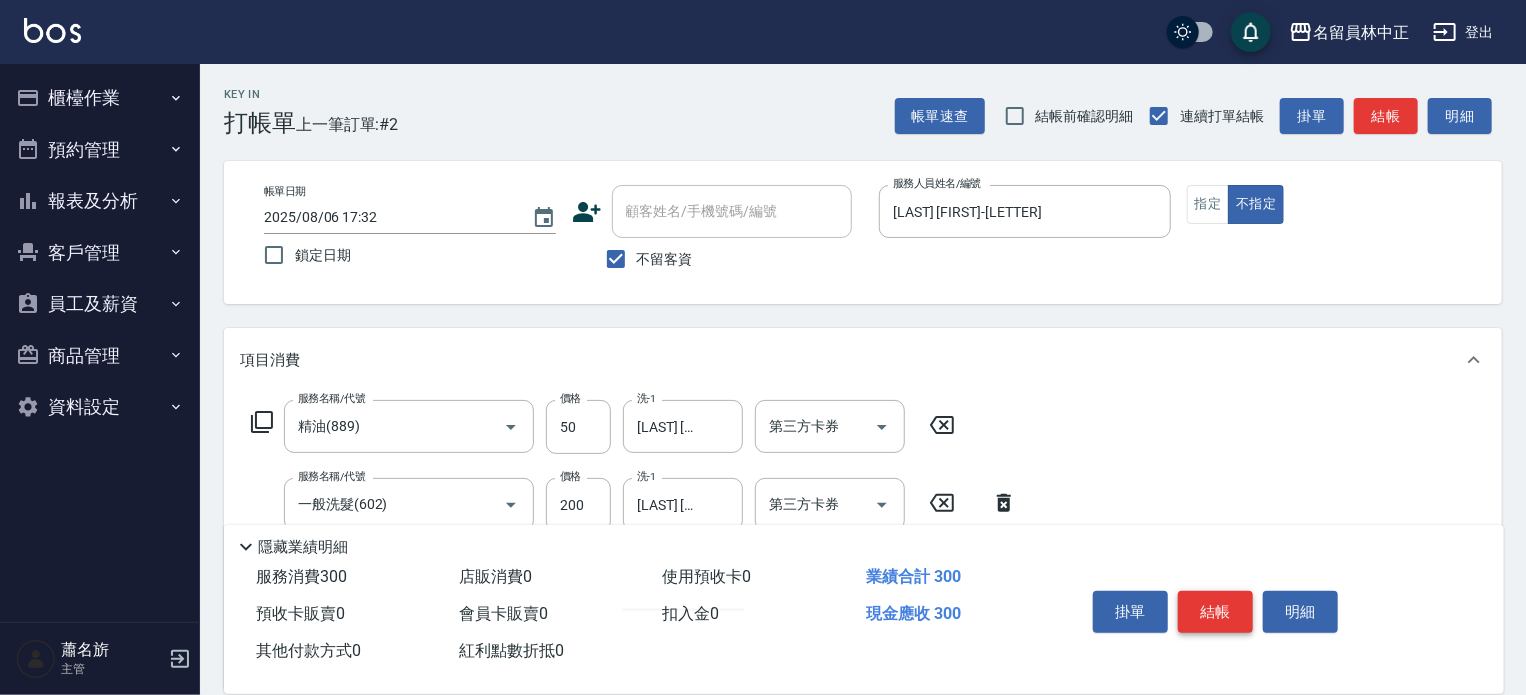 type on "[LAST] [FIRST]-[NUMBER]" 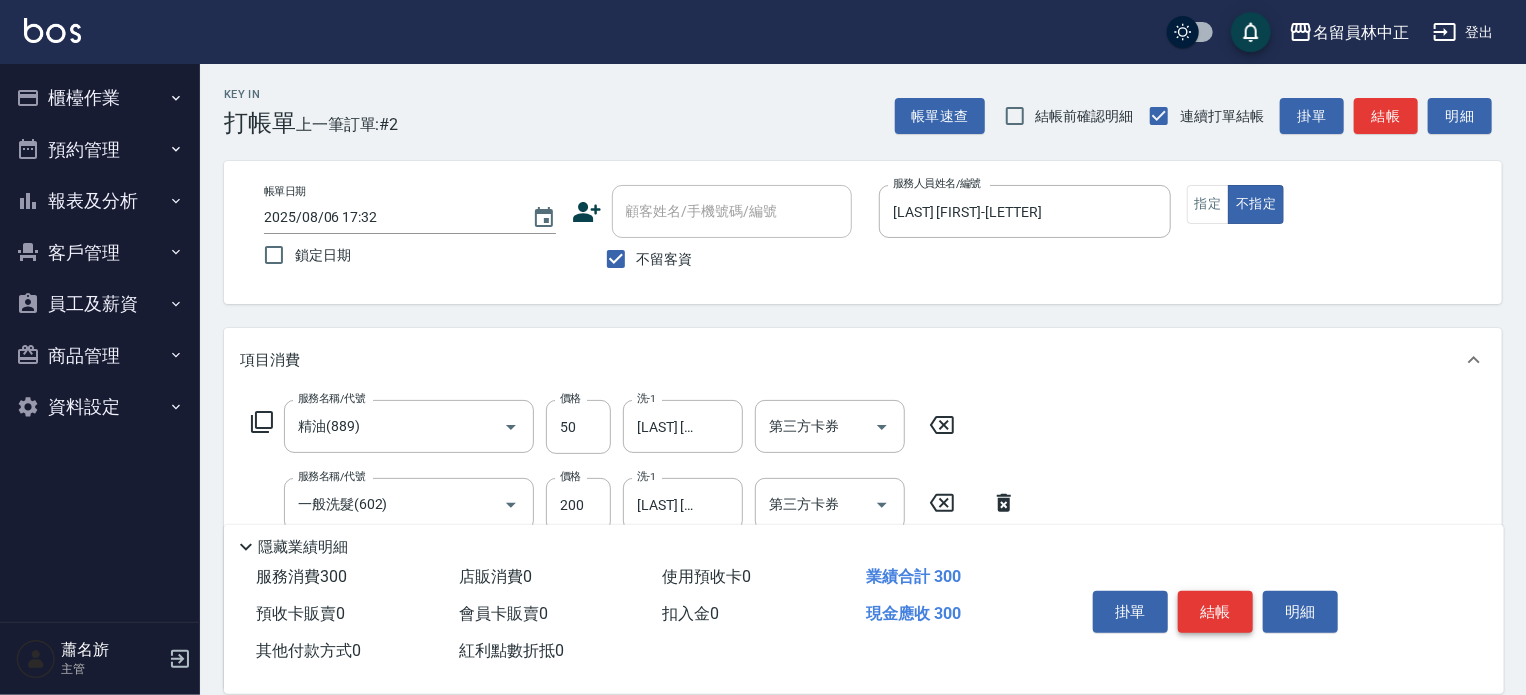 click on "結帳" at bounding box center (1215, 612) 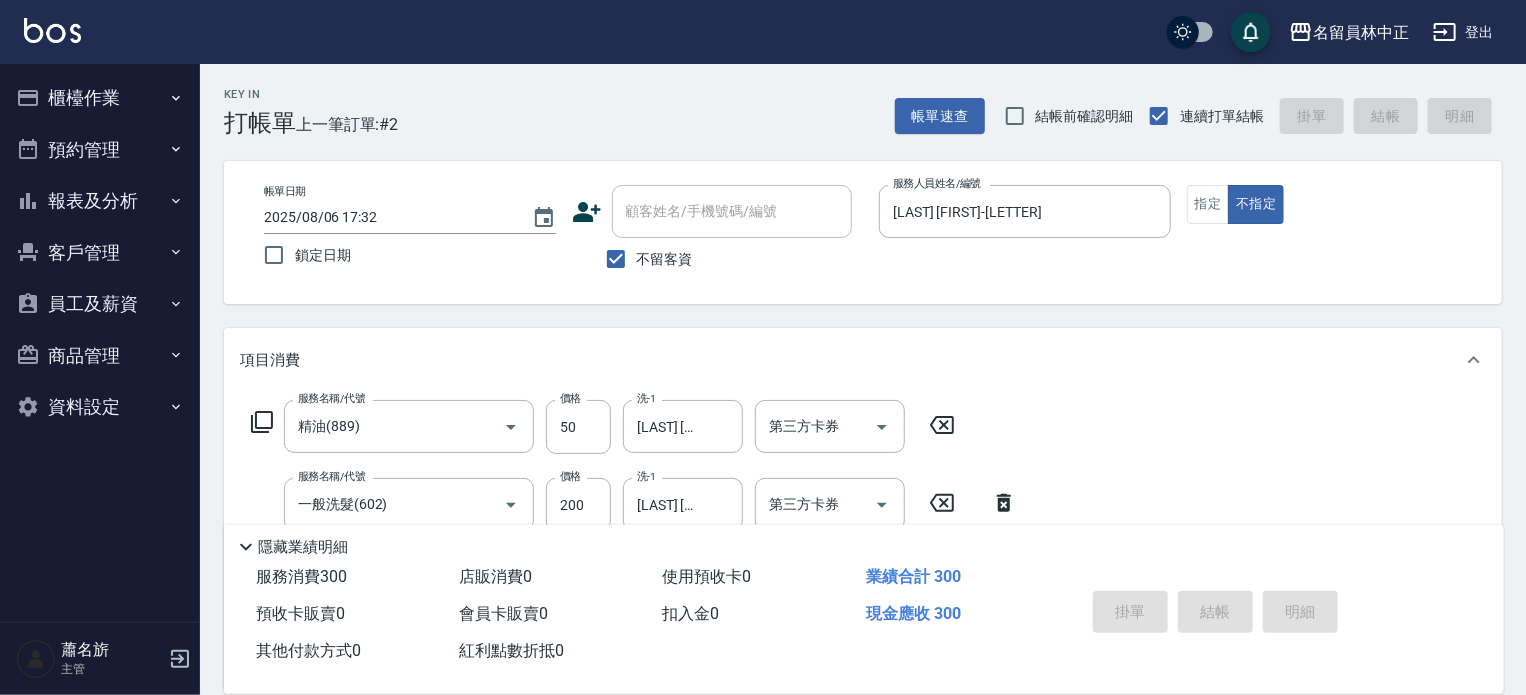 type 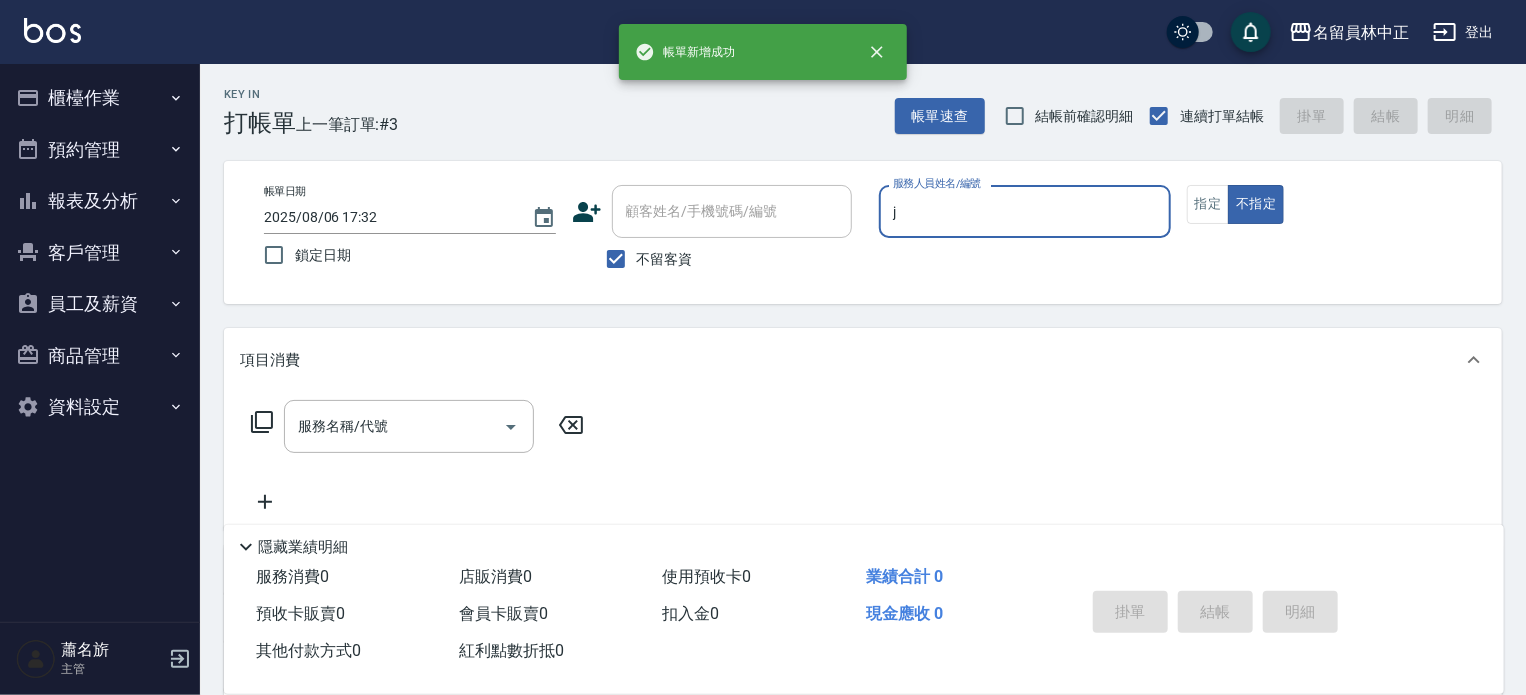 type on "Jenny -J" 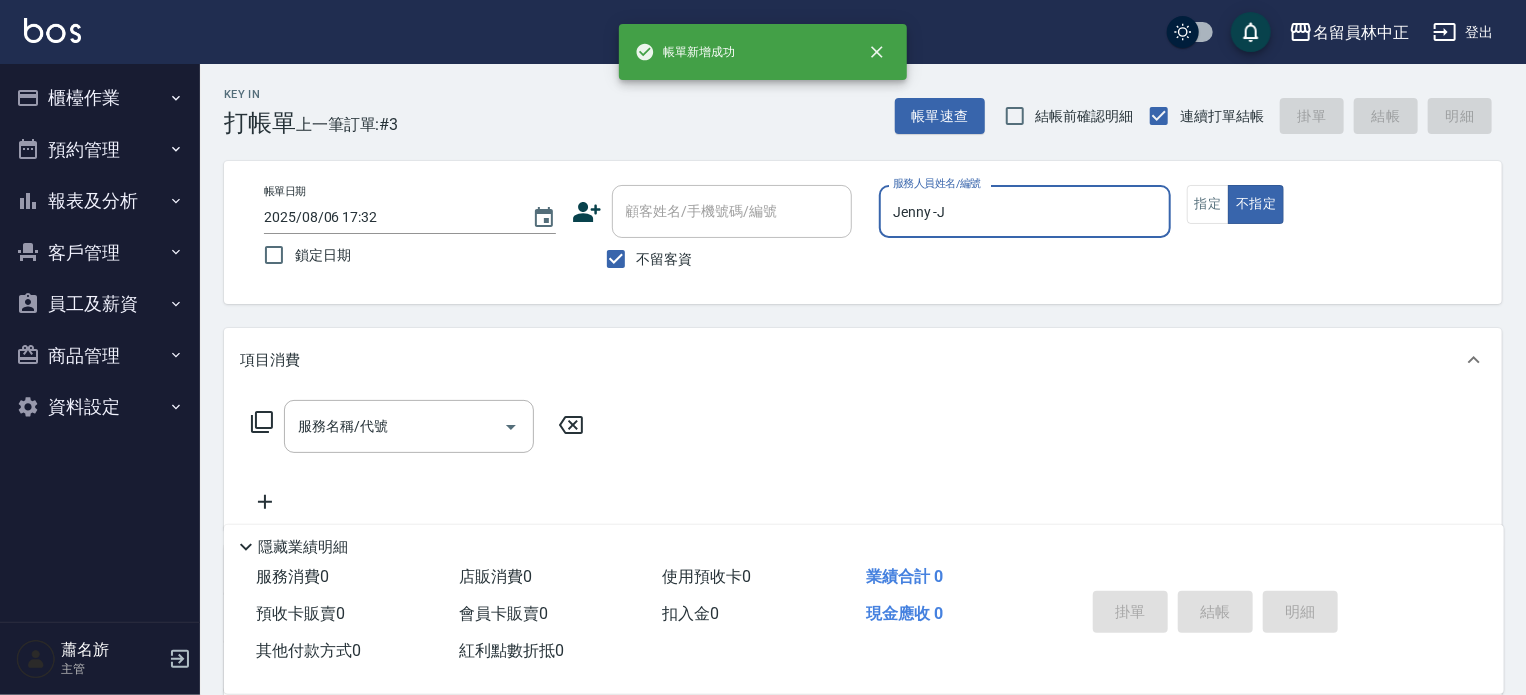 type on "false" 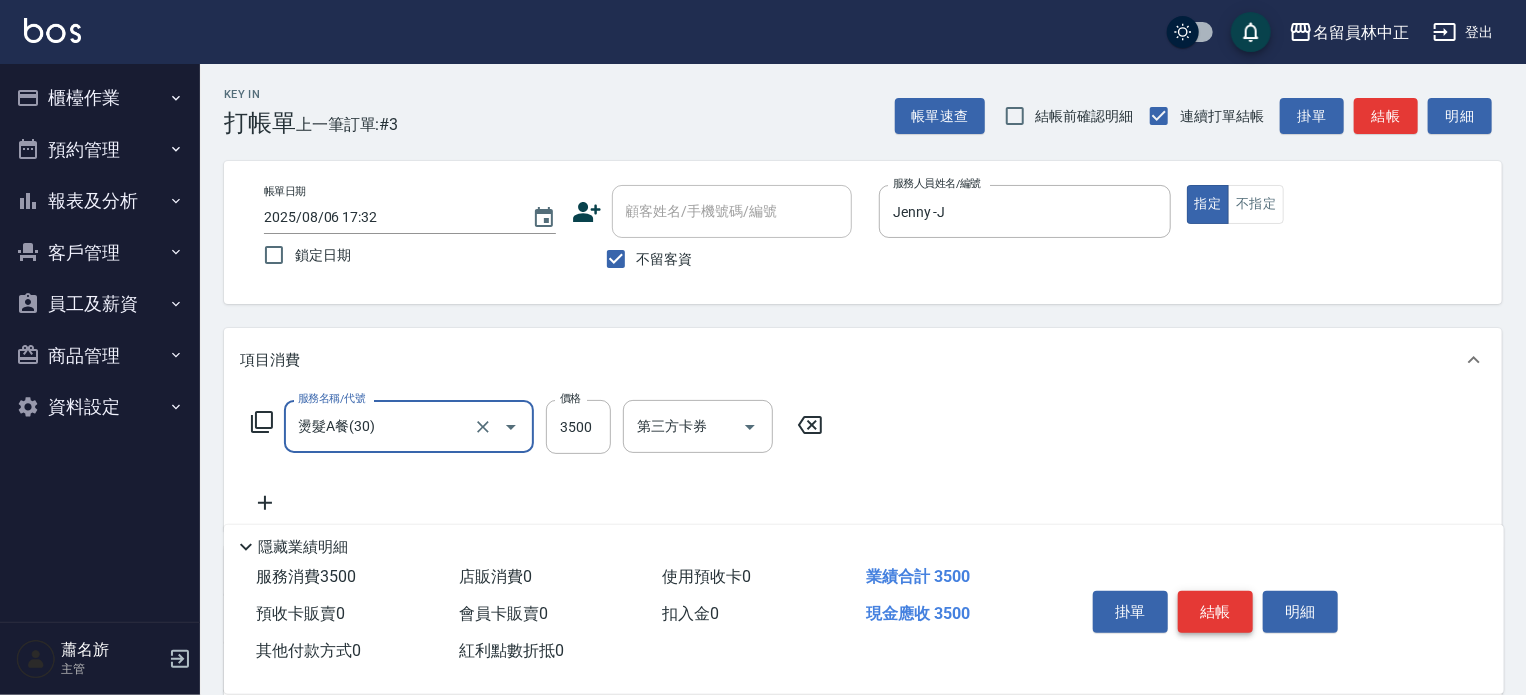 type on "燙髮A餐(30)" 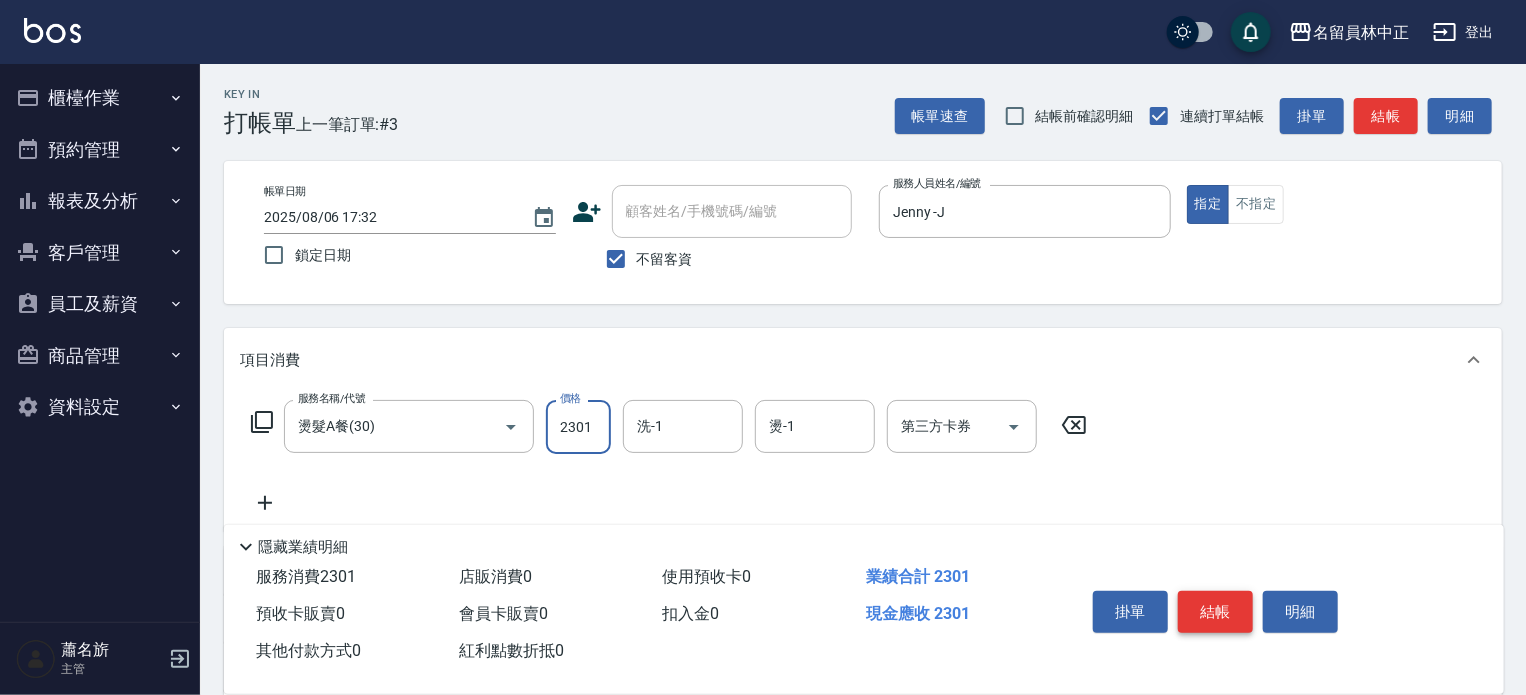 type on "2301" 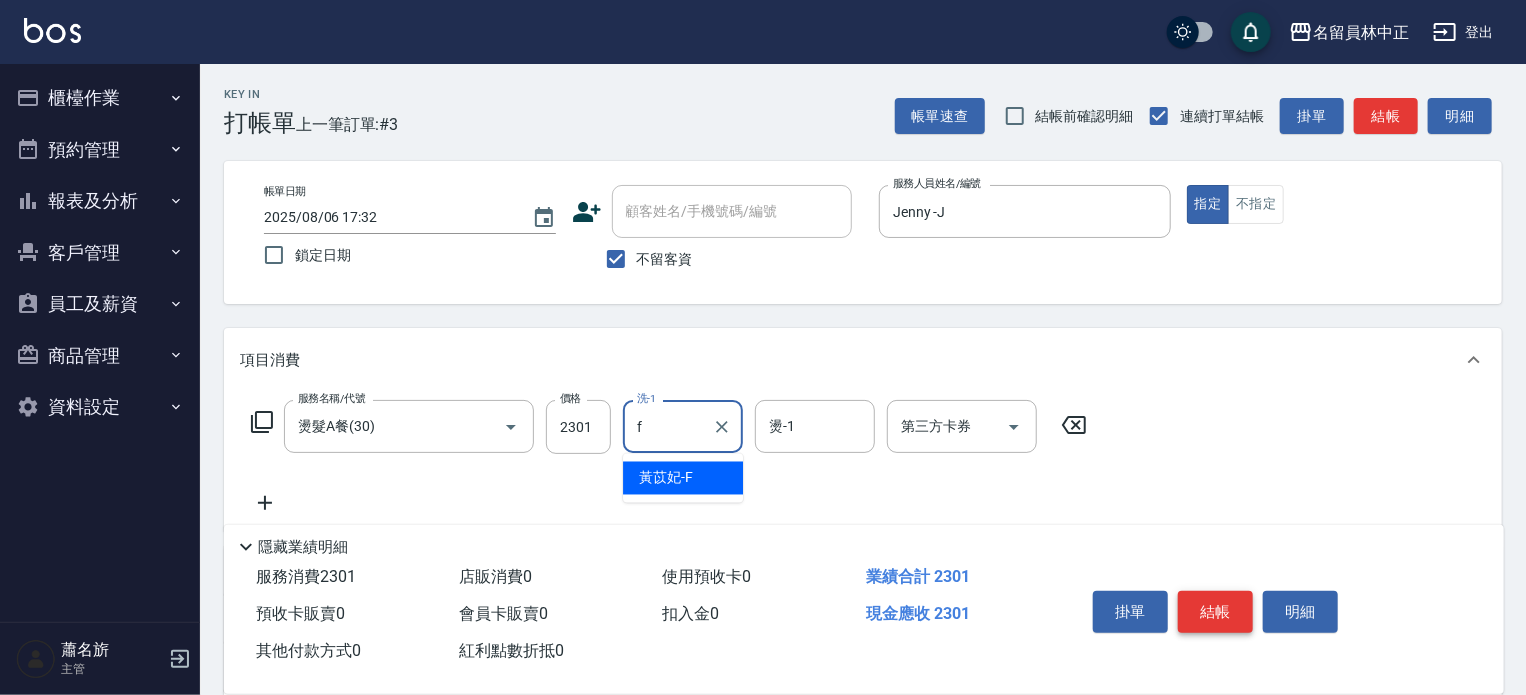 type on "[LAST] [FIRST]-[LETTER]" 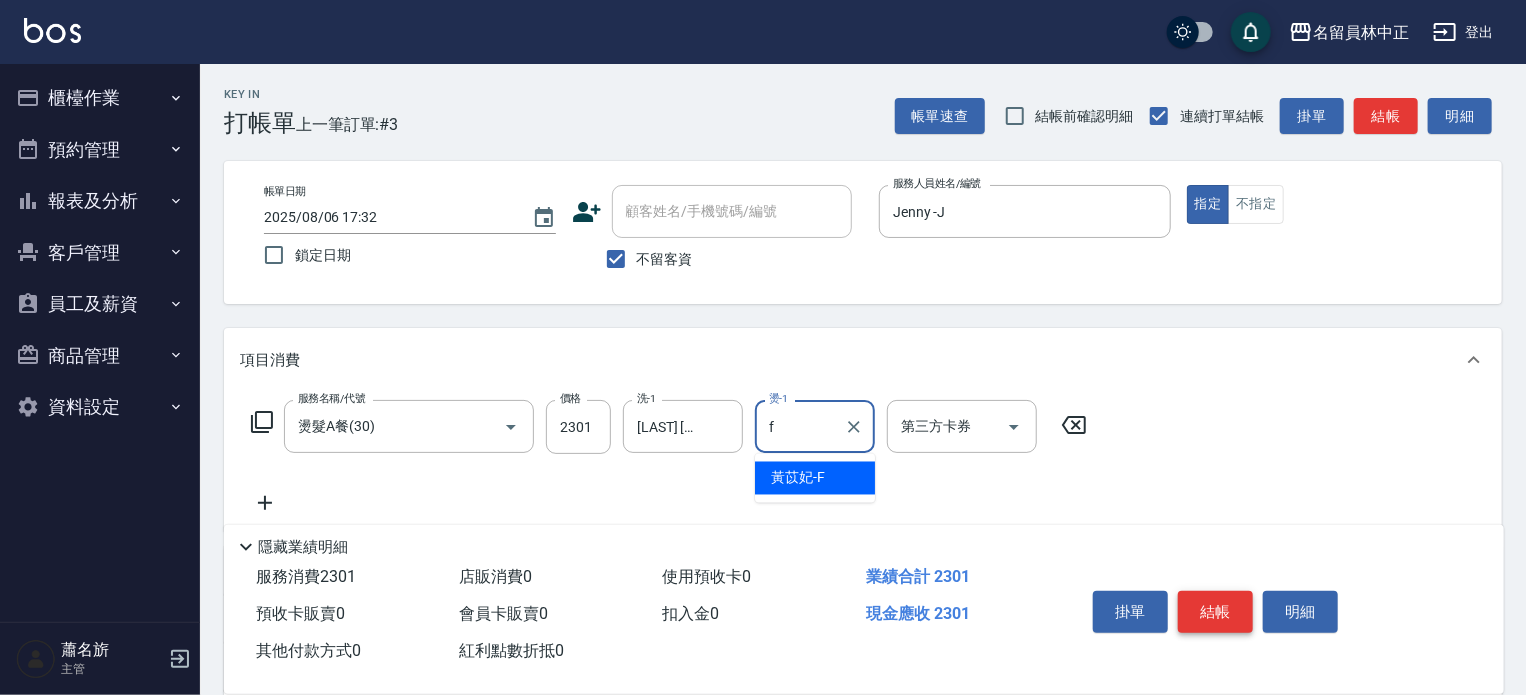 type on "[LAST] [FIRST]-[LETTER]" 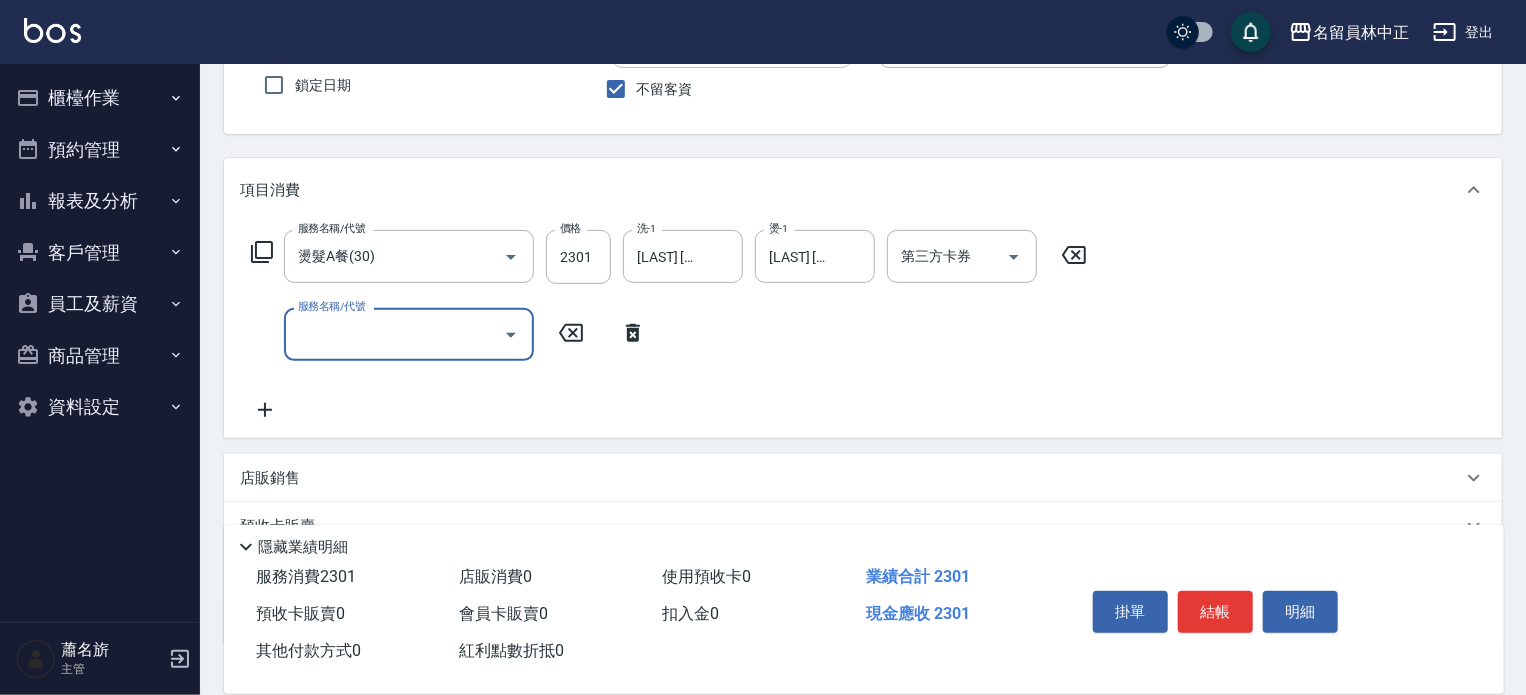 scroll, scrollTop: 200, scrollLeft: 0, axis: vertical 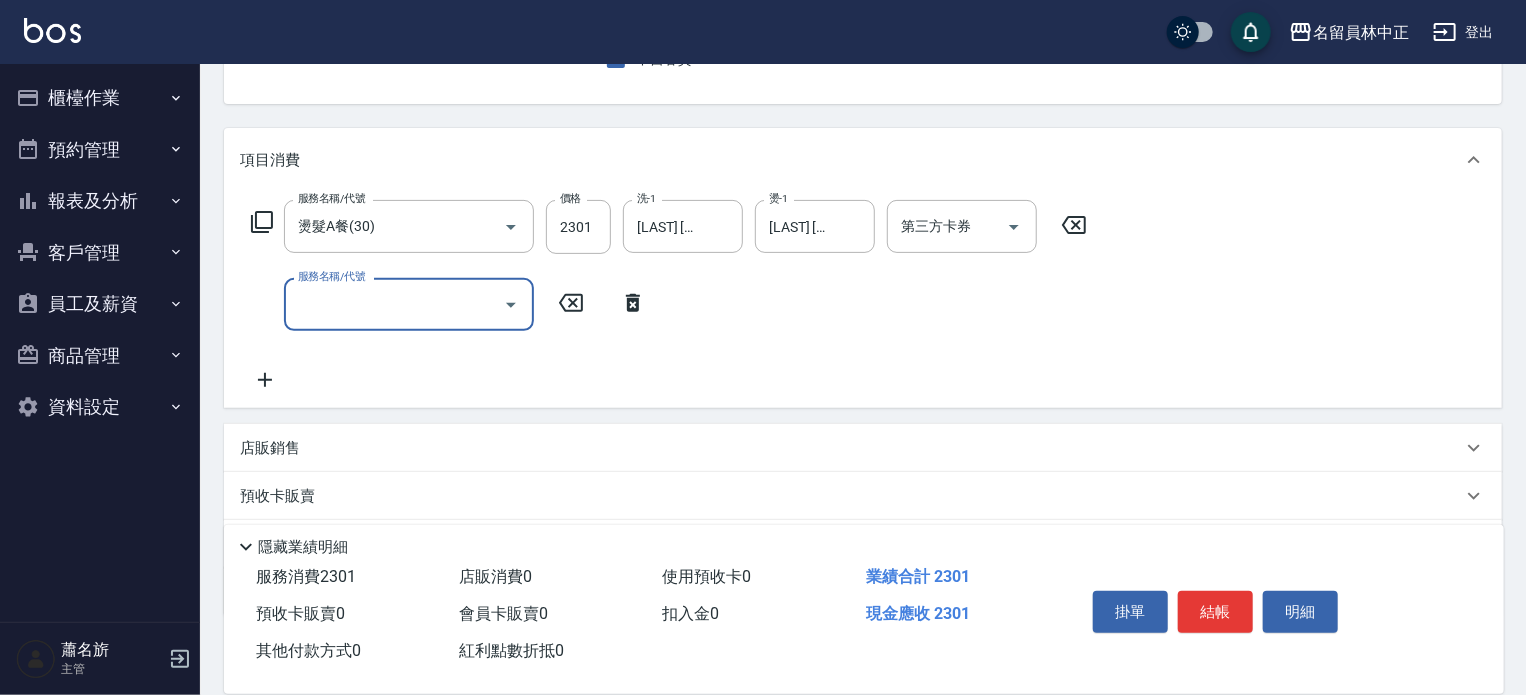 click on "店販銷售" at bounding box center (851, 448) 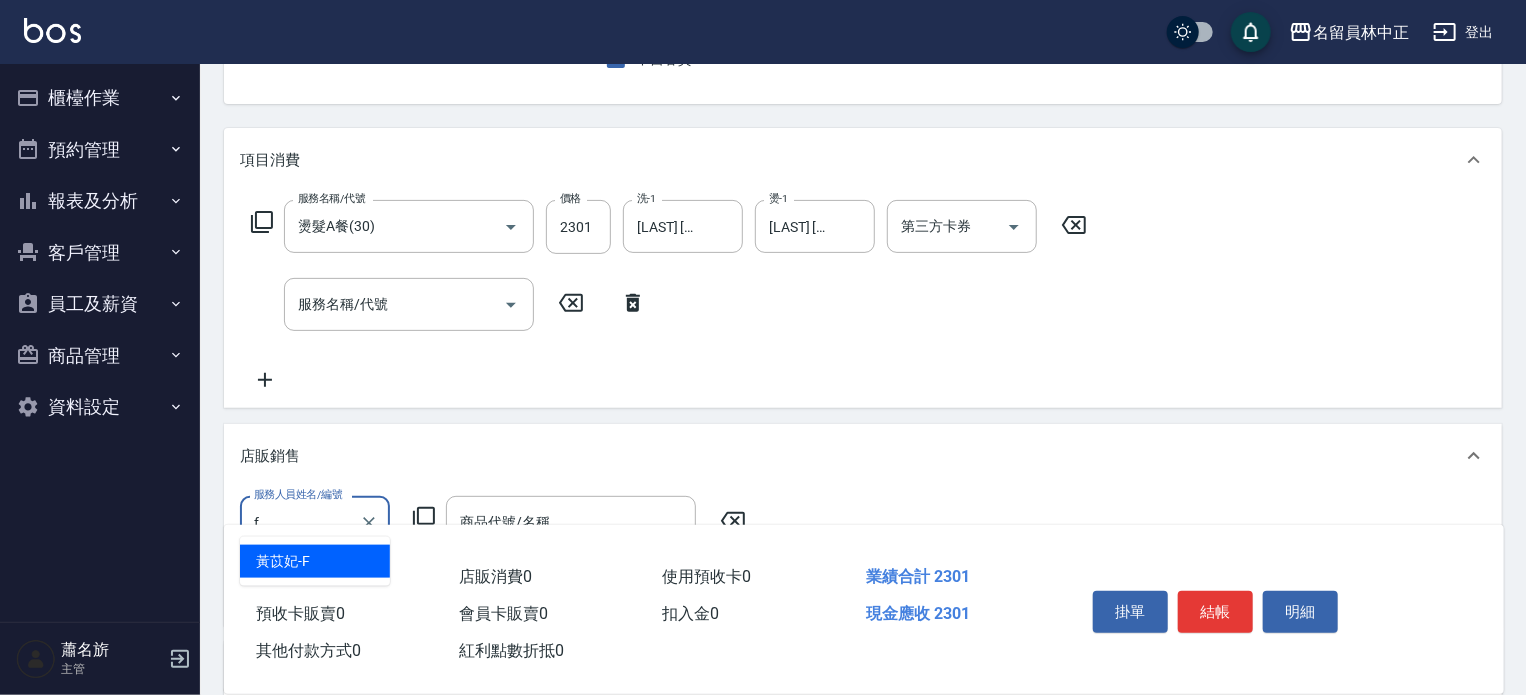 scroll, scrollTop: 0, scrollLeft: 0, axis: both 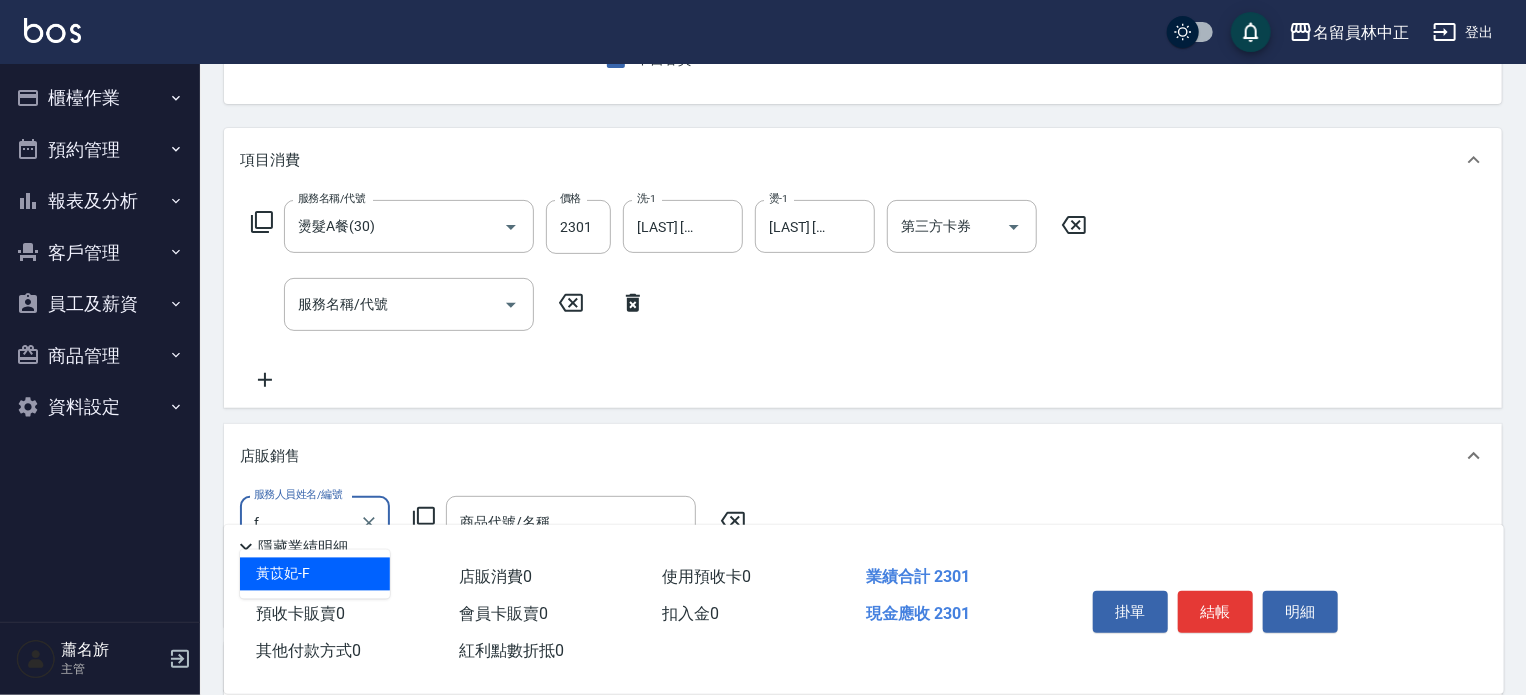 type on "[LAST] [FIRST]-[LETTER]" 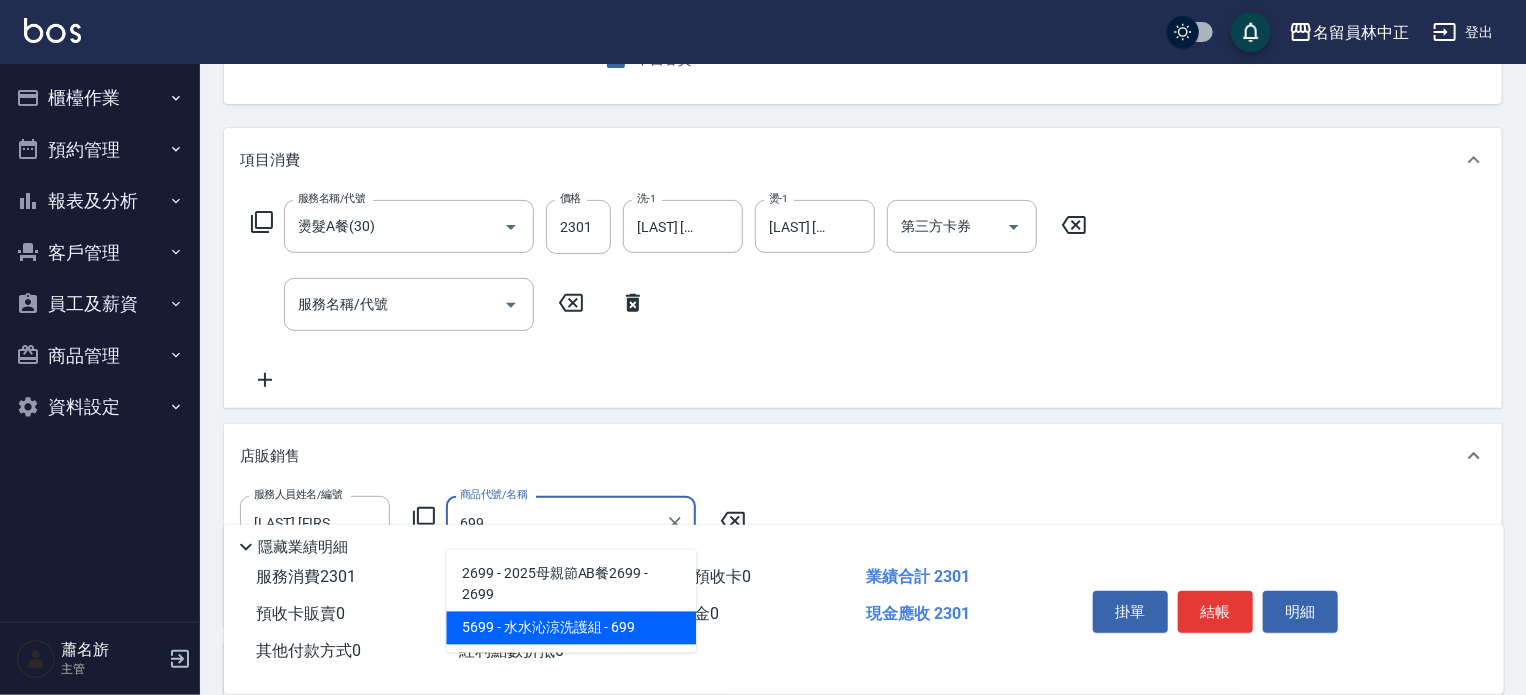 type on "水水沁涼洗護組" 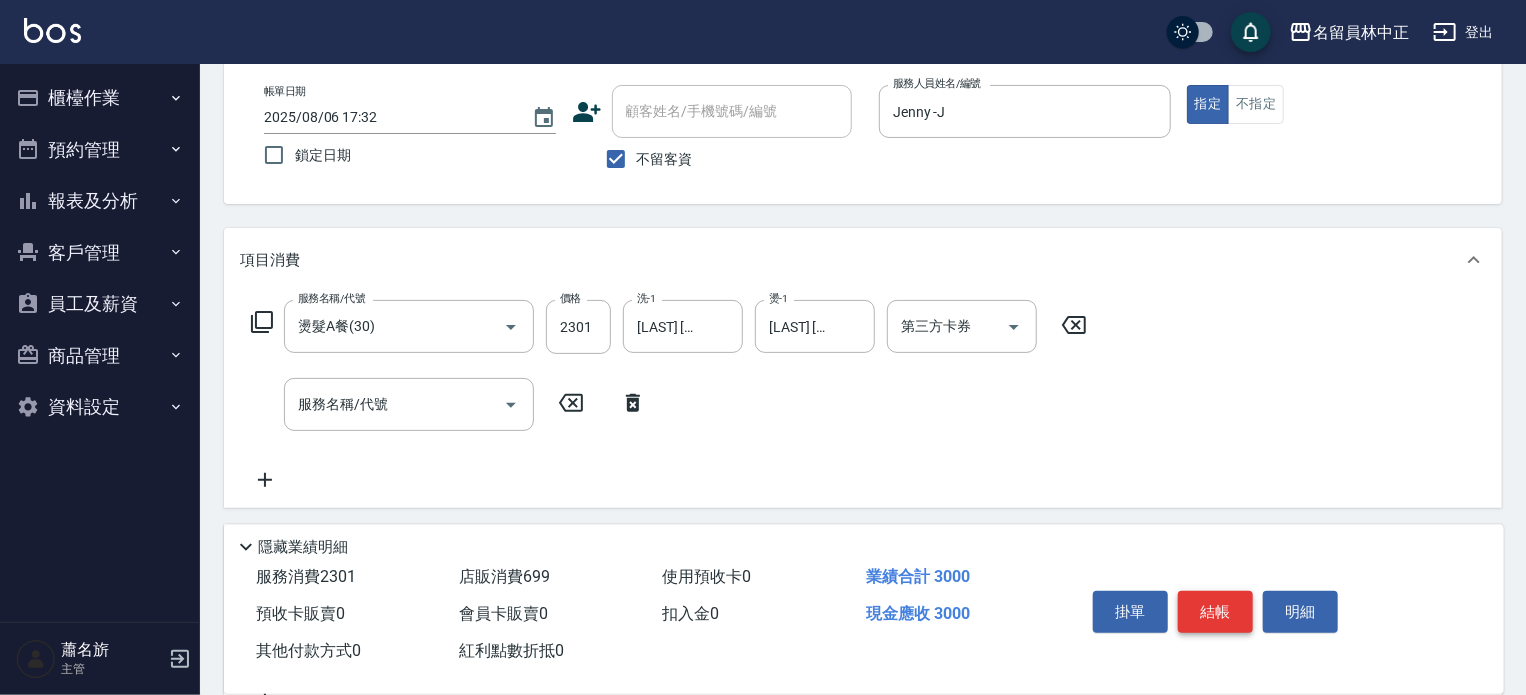 click on "結帳" at bounding box center (1215, 612) 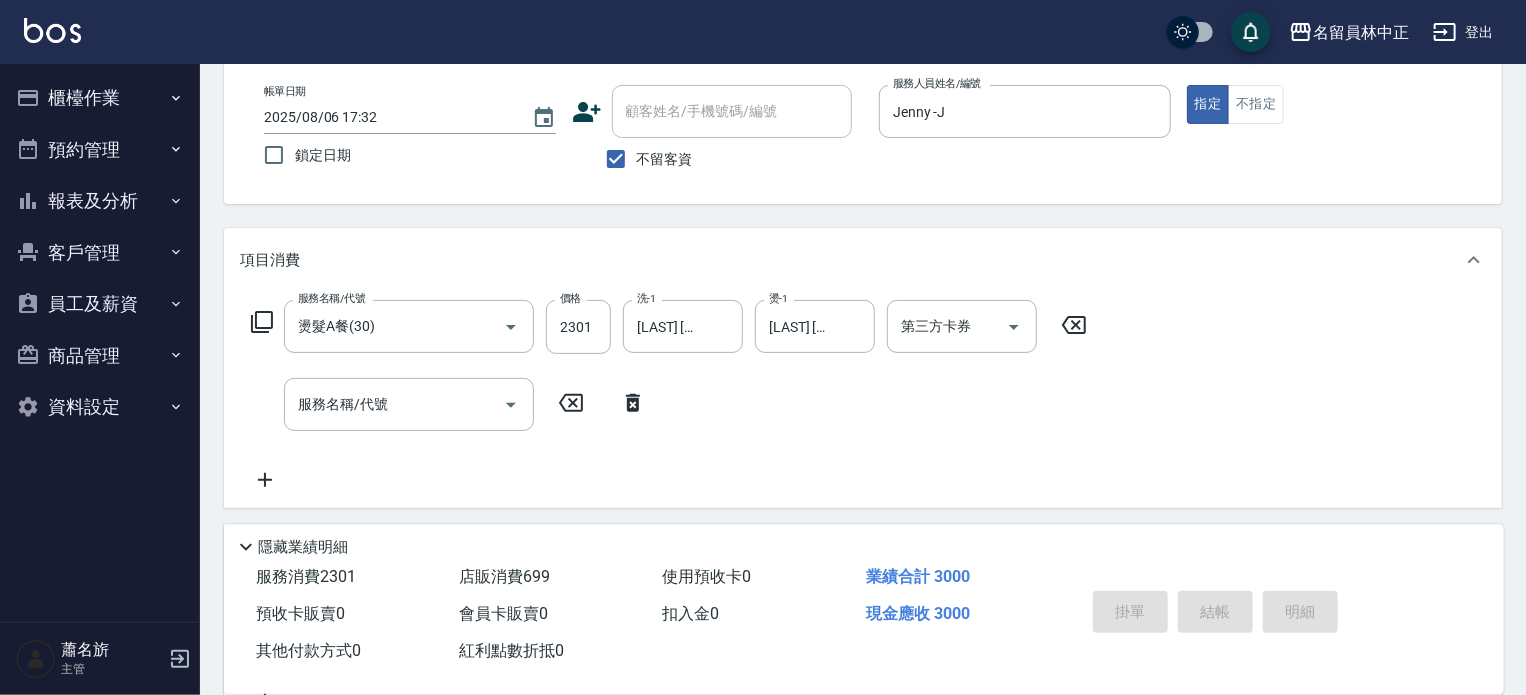 type on "2025/08/06 17:33" 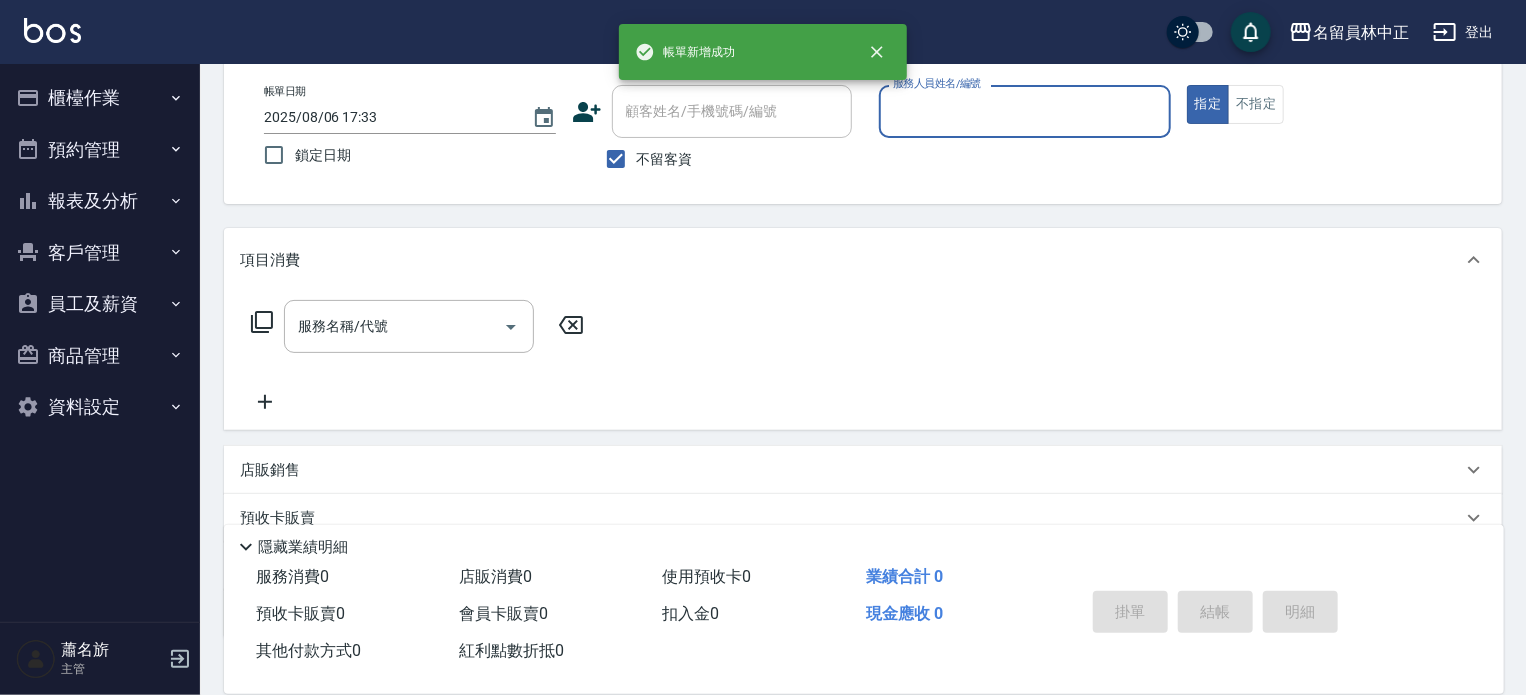 scroll, scrollTop: 90, scrollLeft: 0, axis: vertical 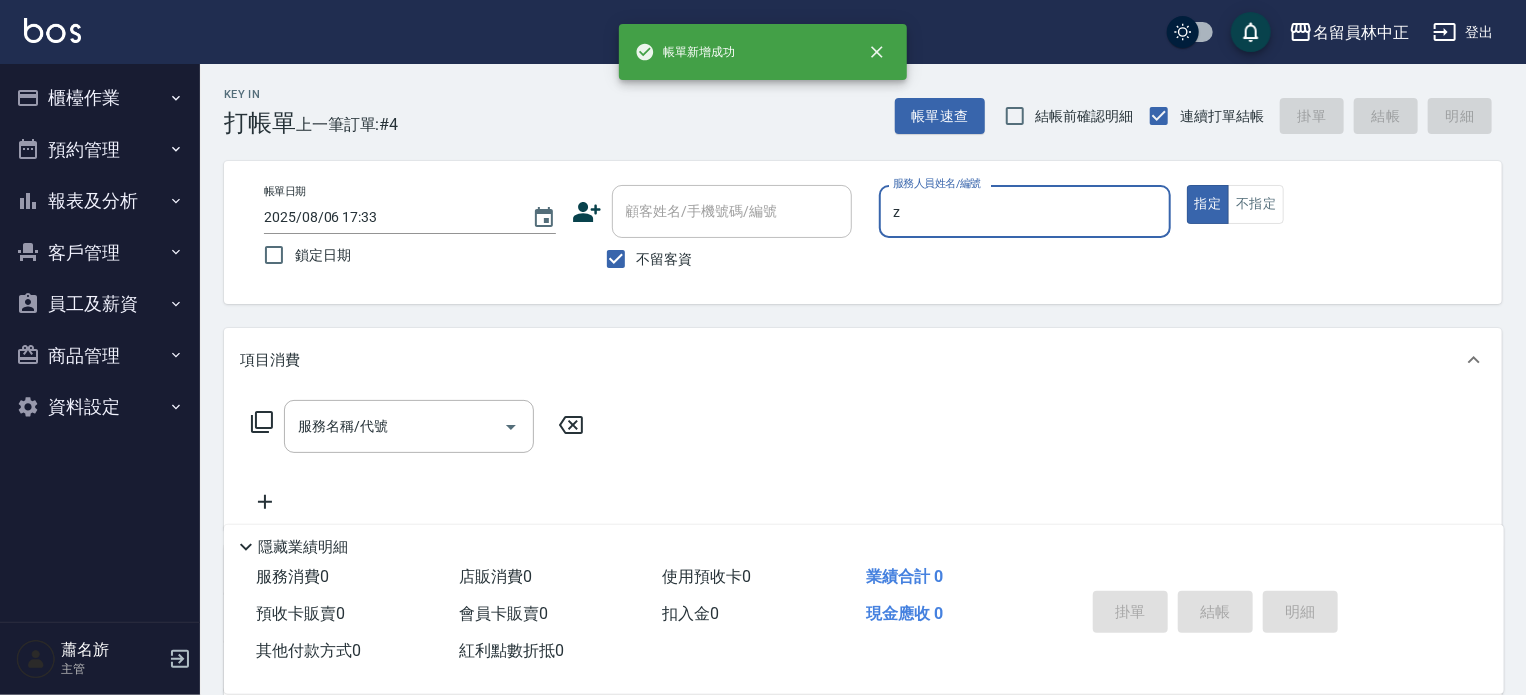 type on "維尼-Z" 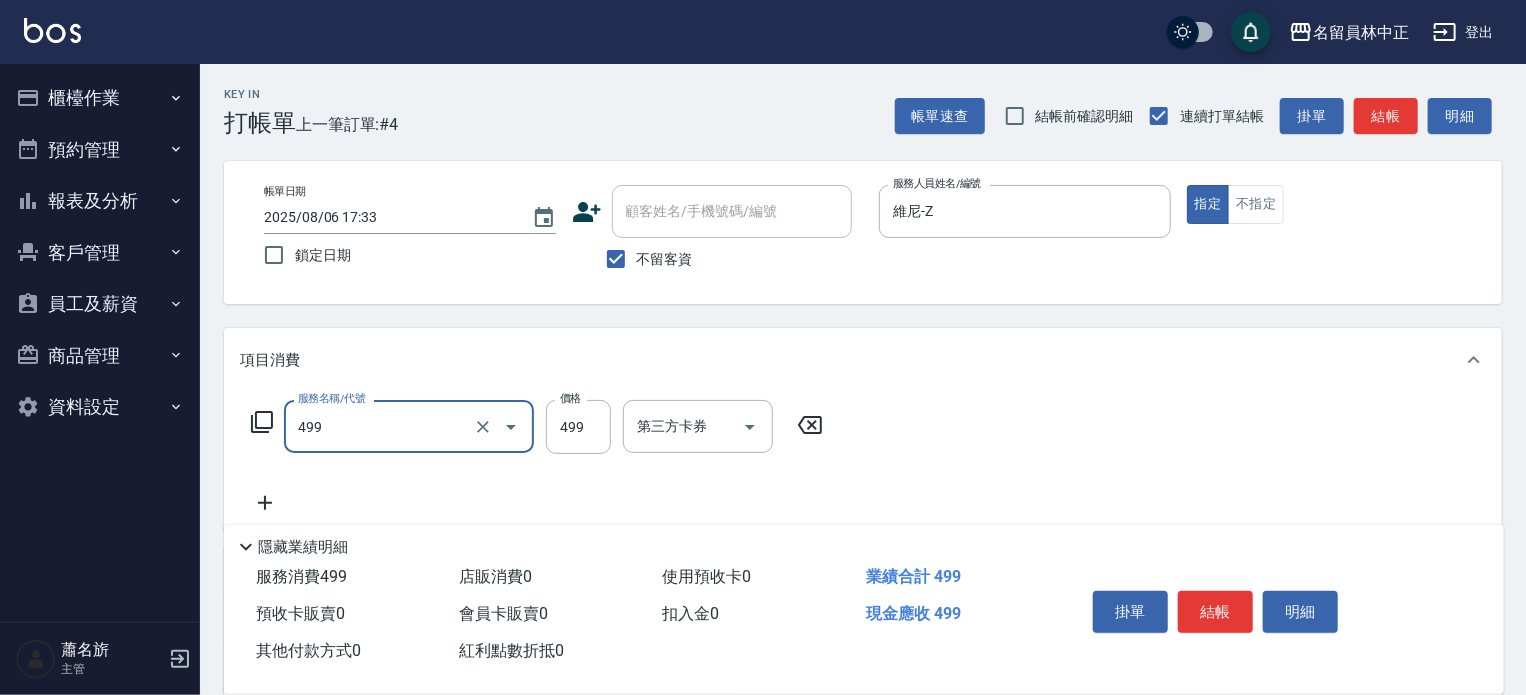 type on "去角質洗髮(499)" 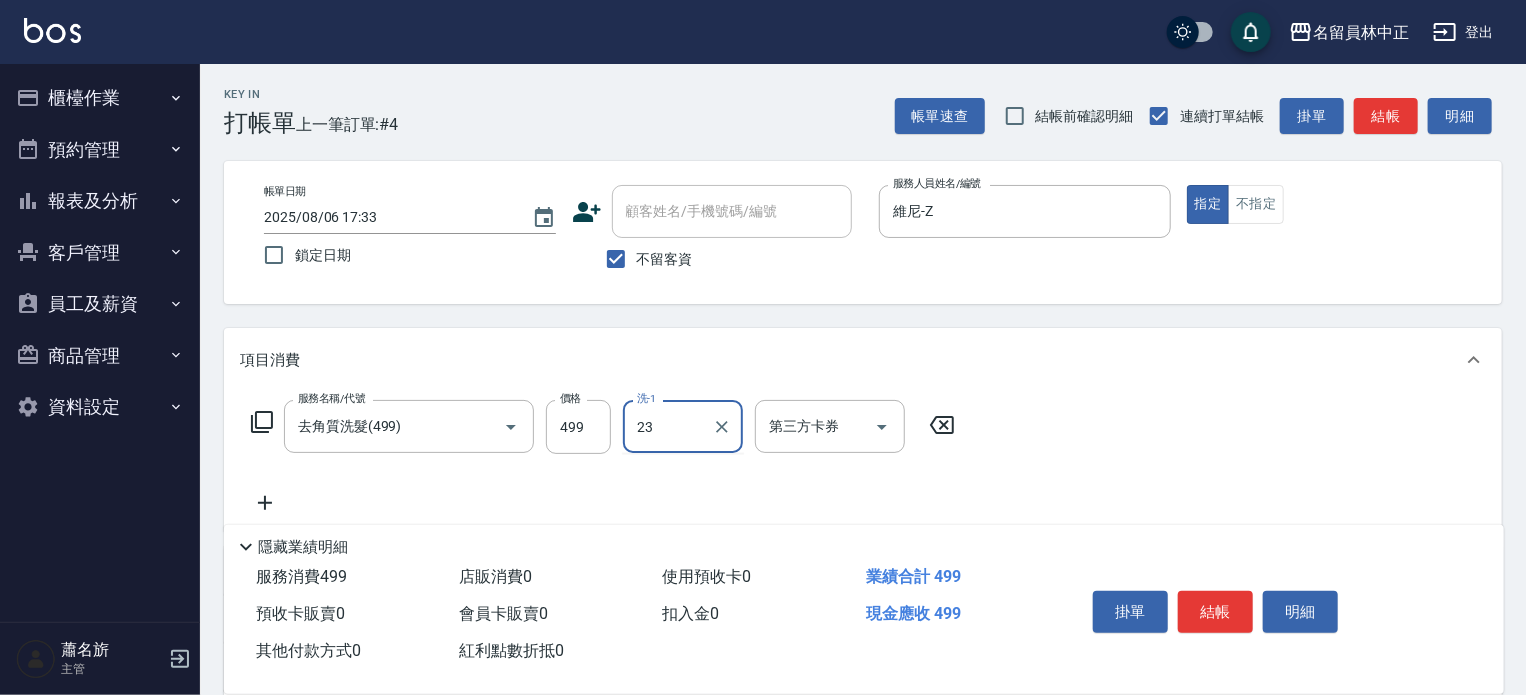 type on "[LAST] [FIRST]-[NUMBER]" 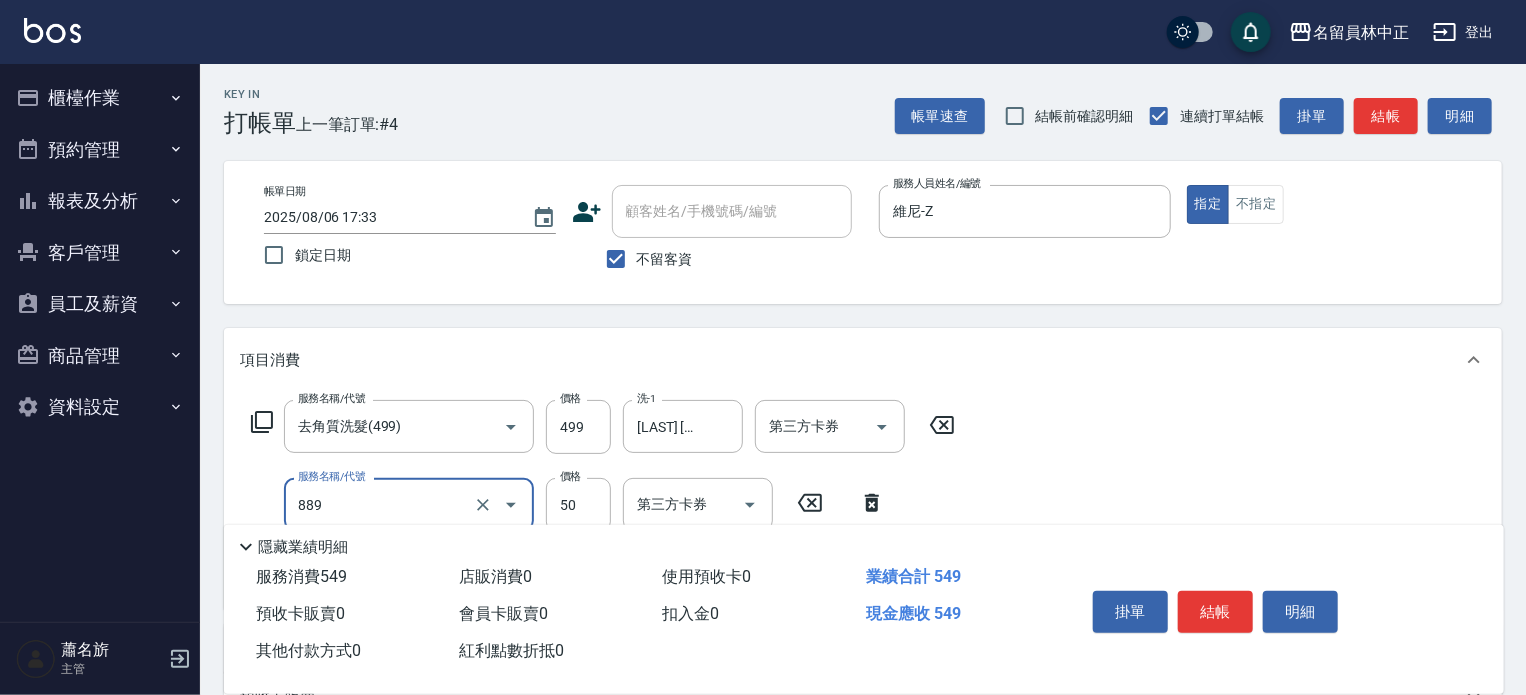 type on "精油(889)" 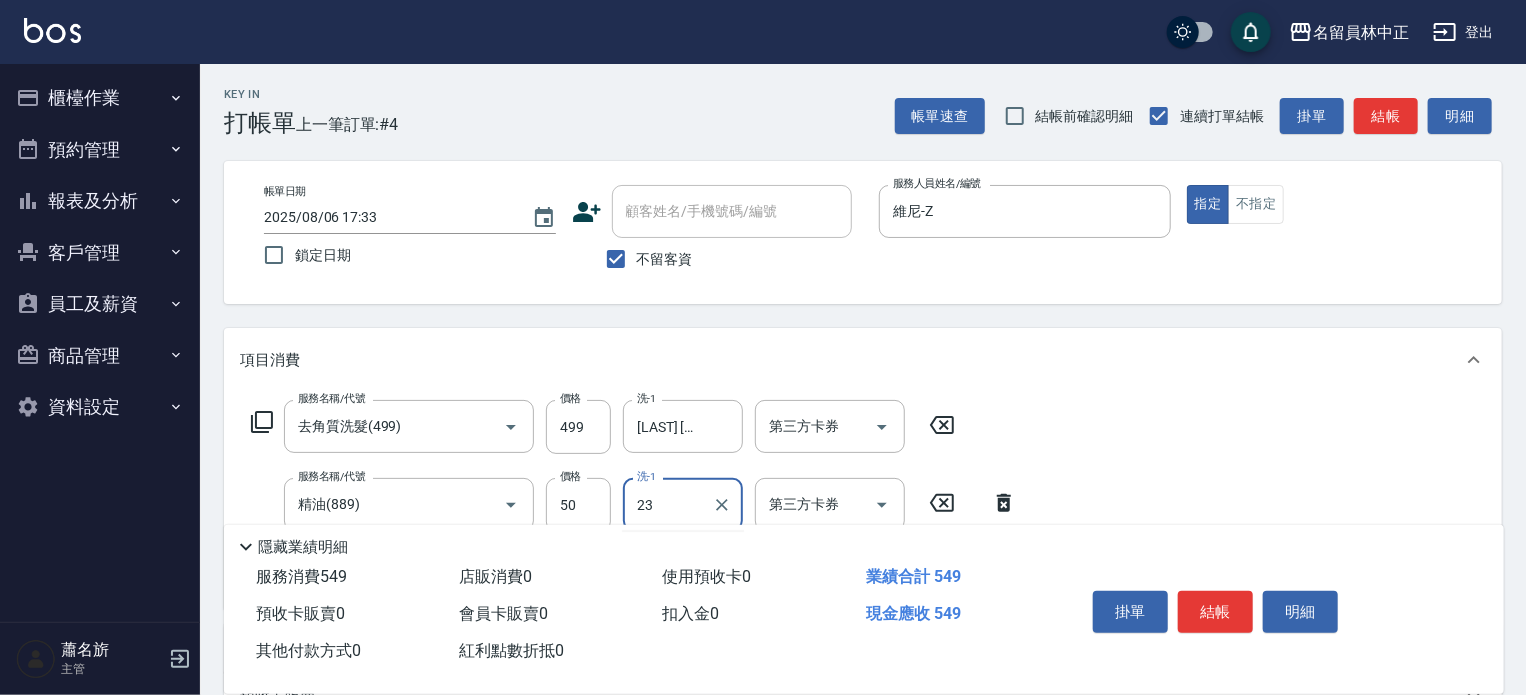 type on "[LAST] [FIRST]-[NUMBER]" 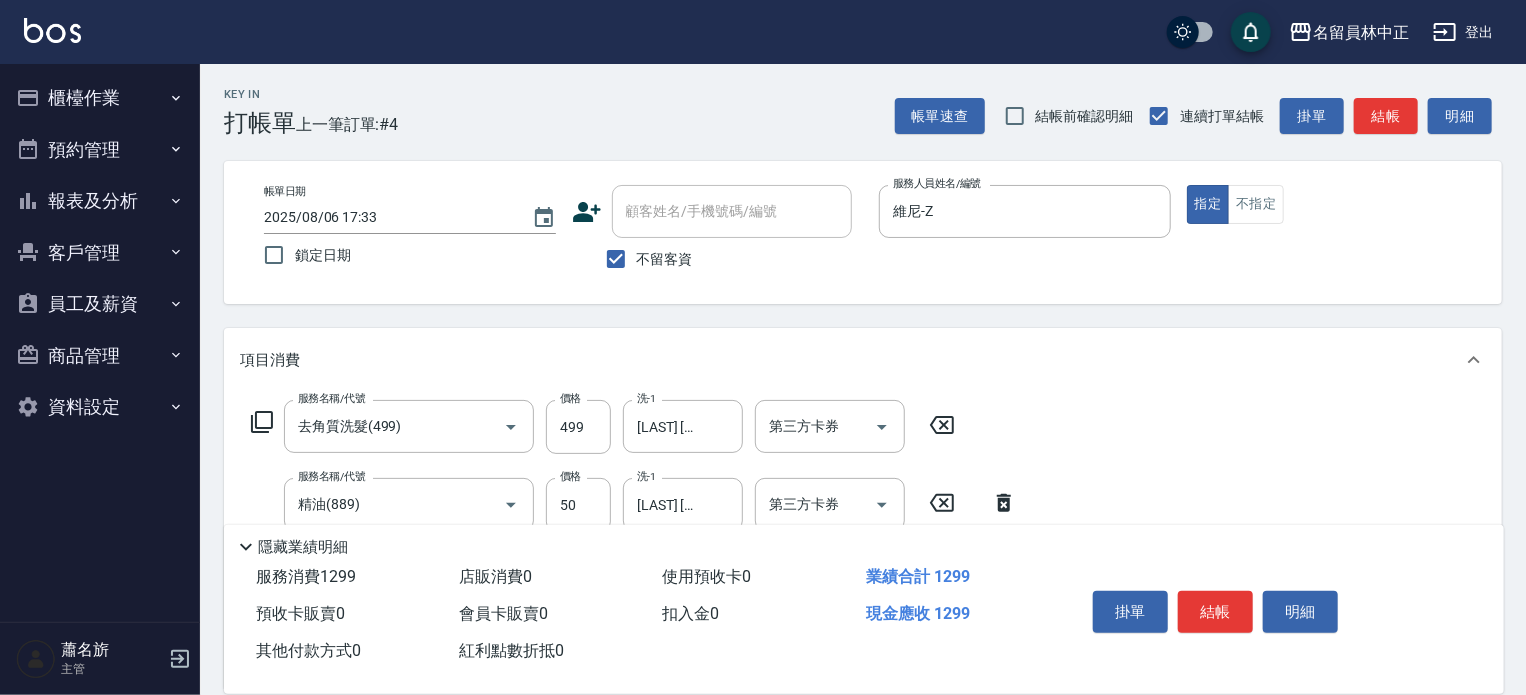type on "日本精漾護髮(750)" 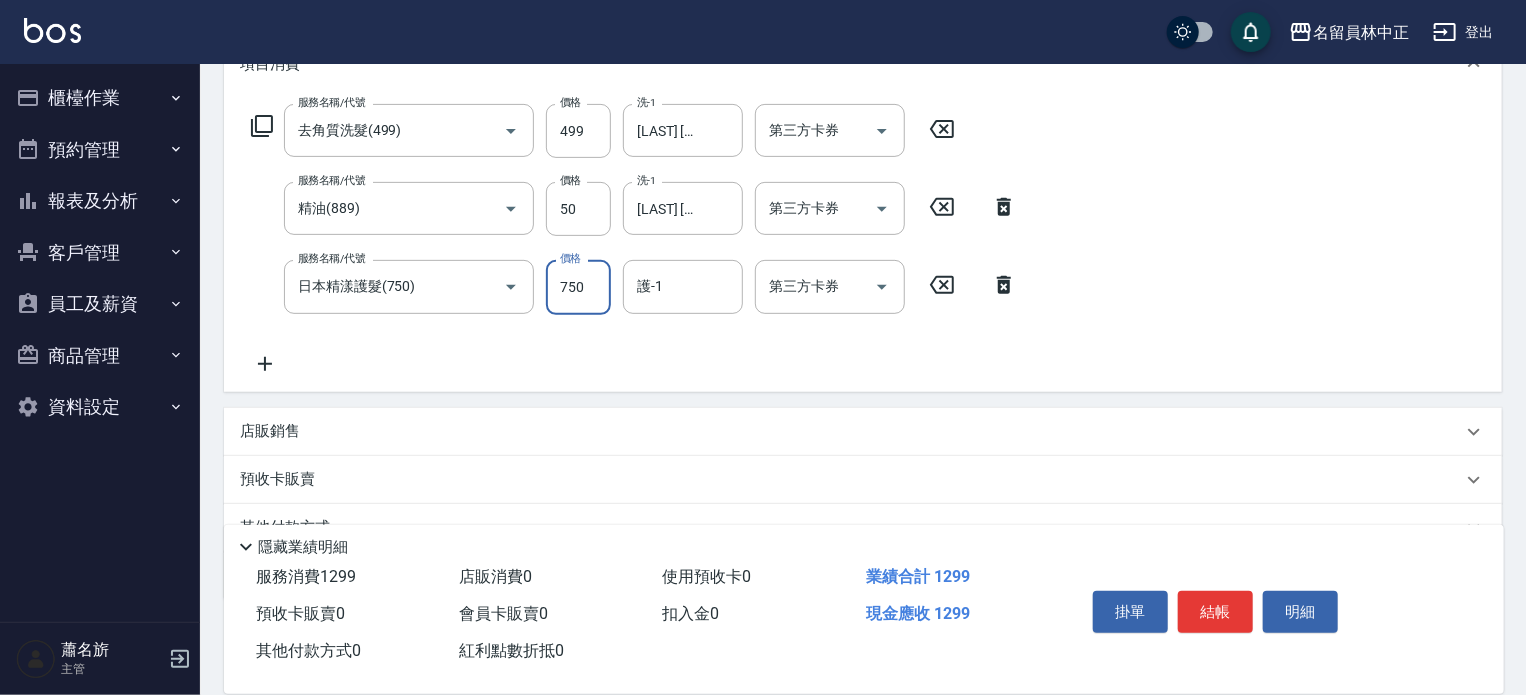 scroll, scrollTop: 300, scrollLeft: 0, axis: vertical 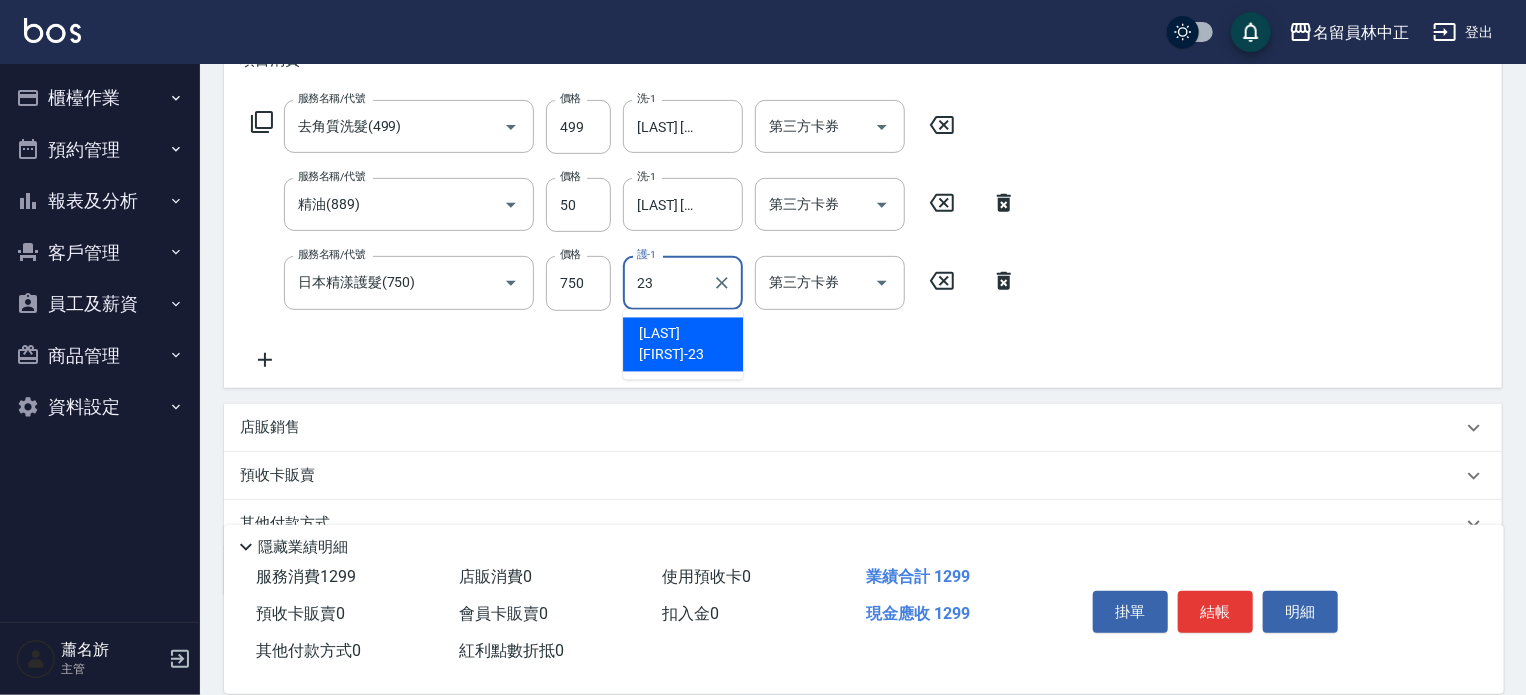type on "[LAST] [FIRST]-[NUMBER]" 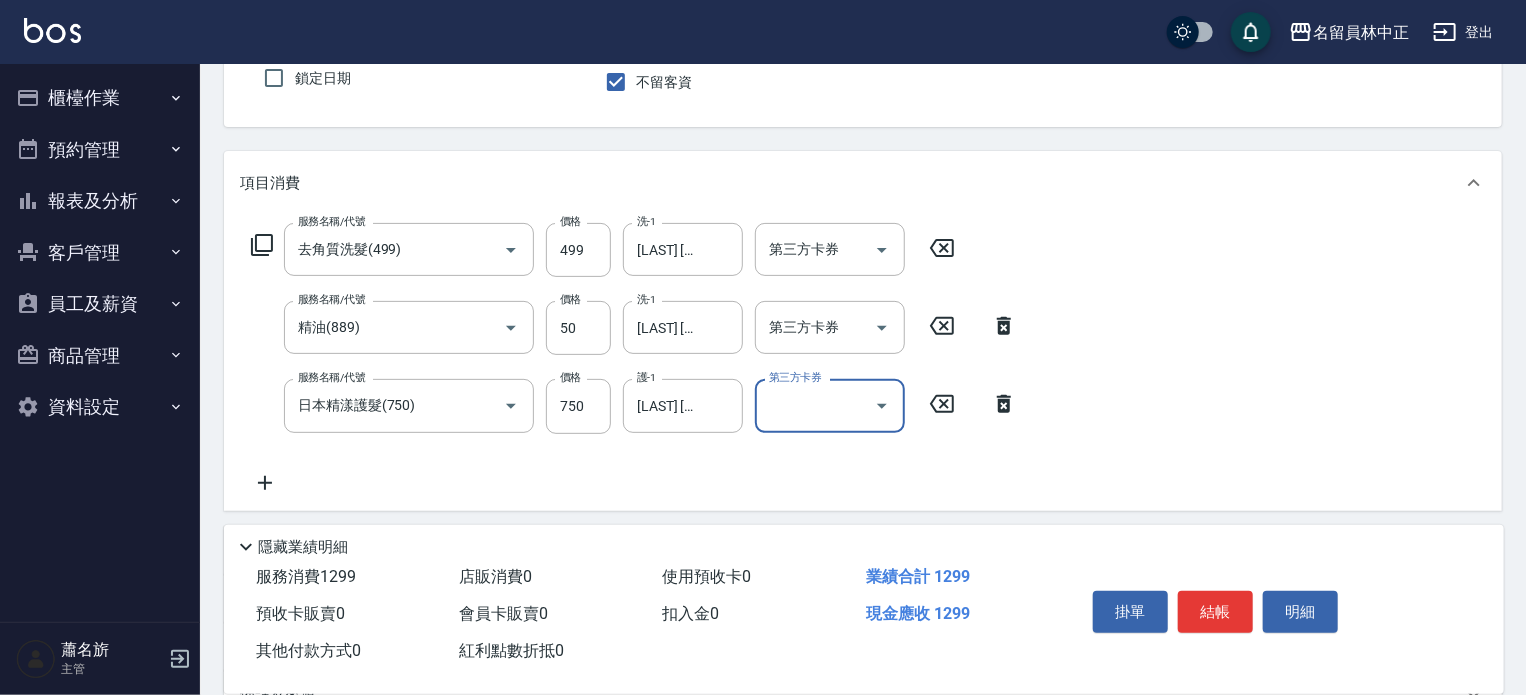 scroll, scrollTop: 0, scrollLeft: 0, axis: both 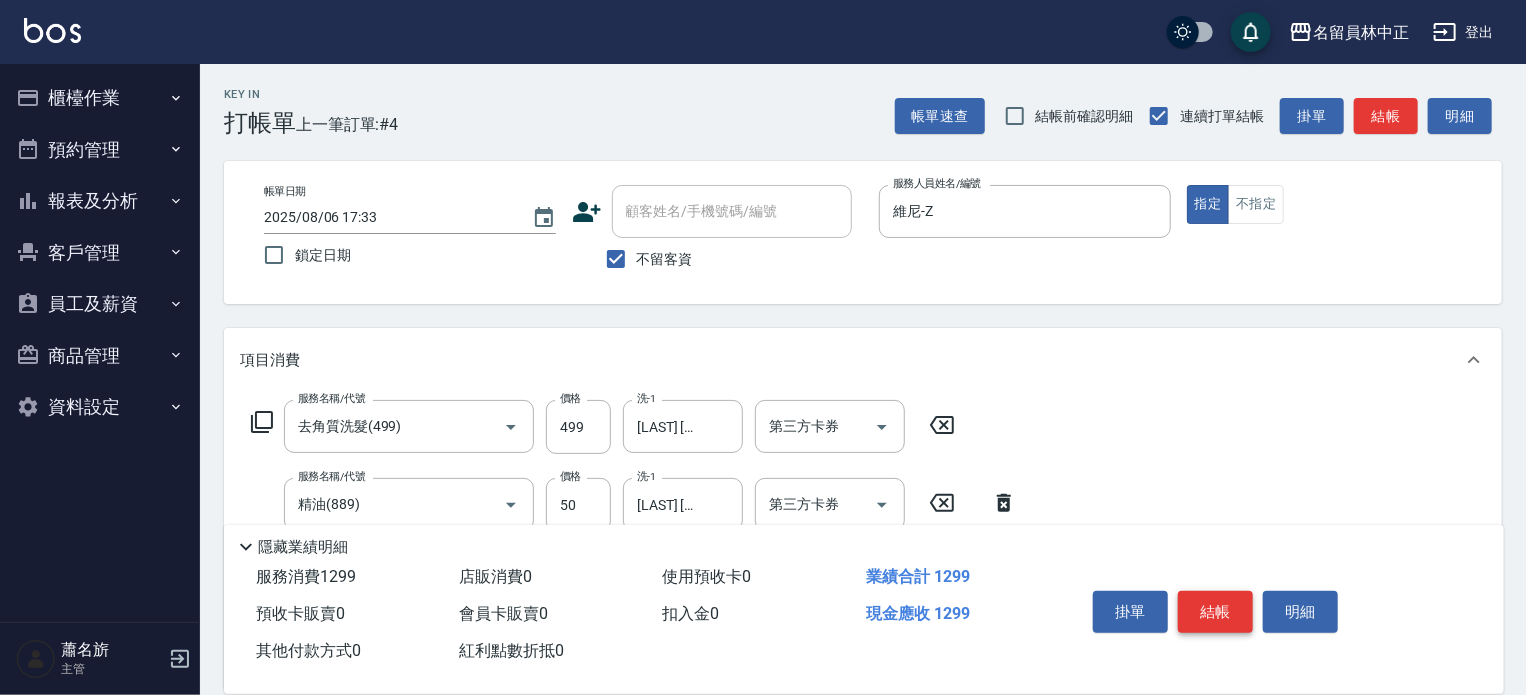 click on "結帳" at bounding box center [1215, 612] 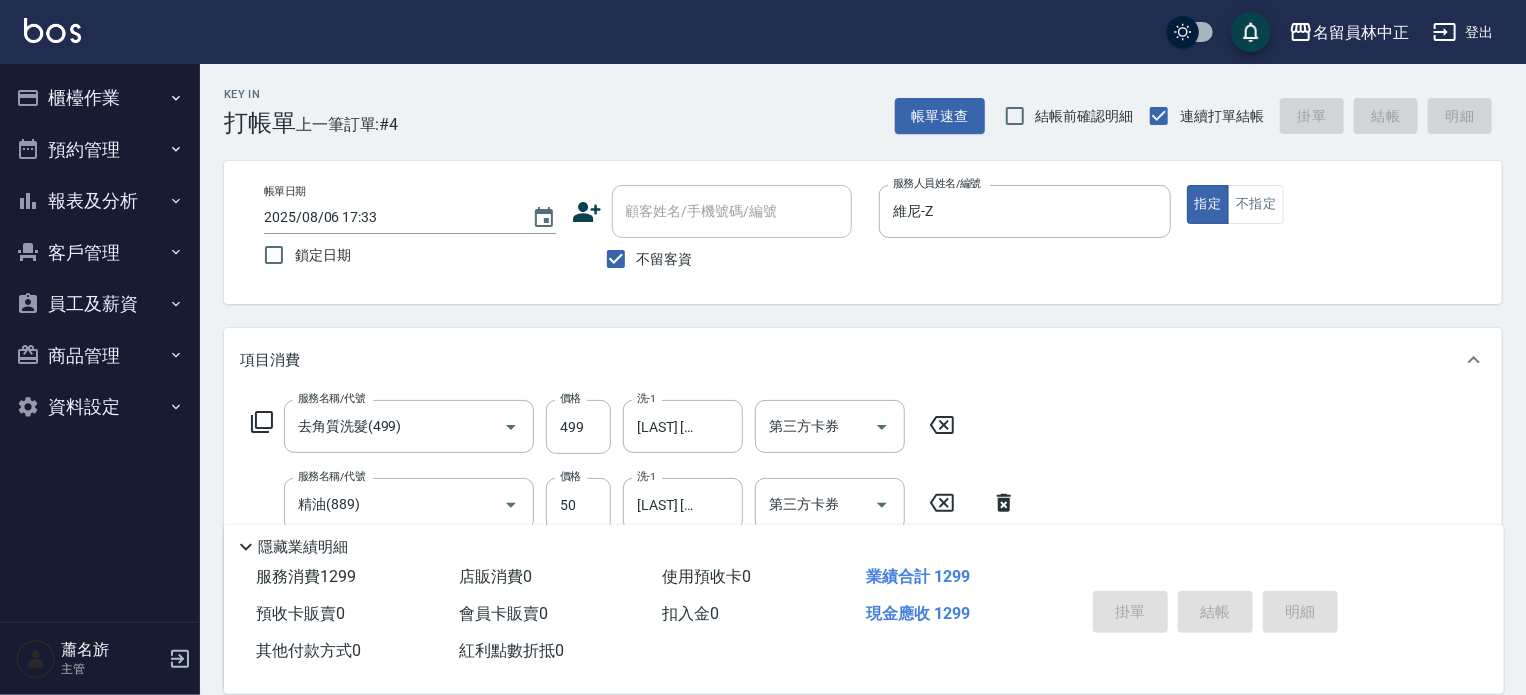 type 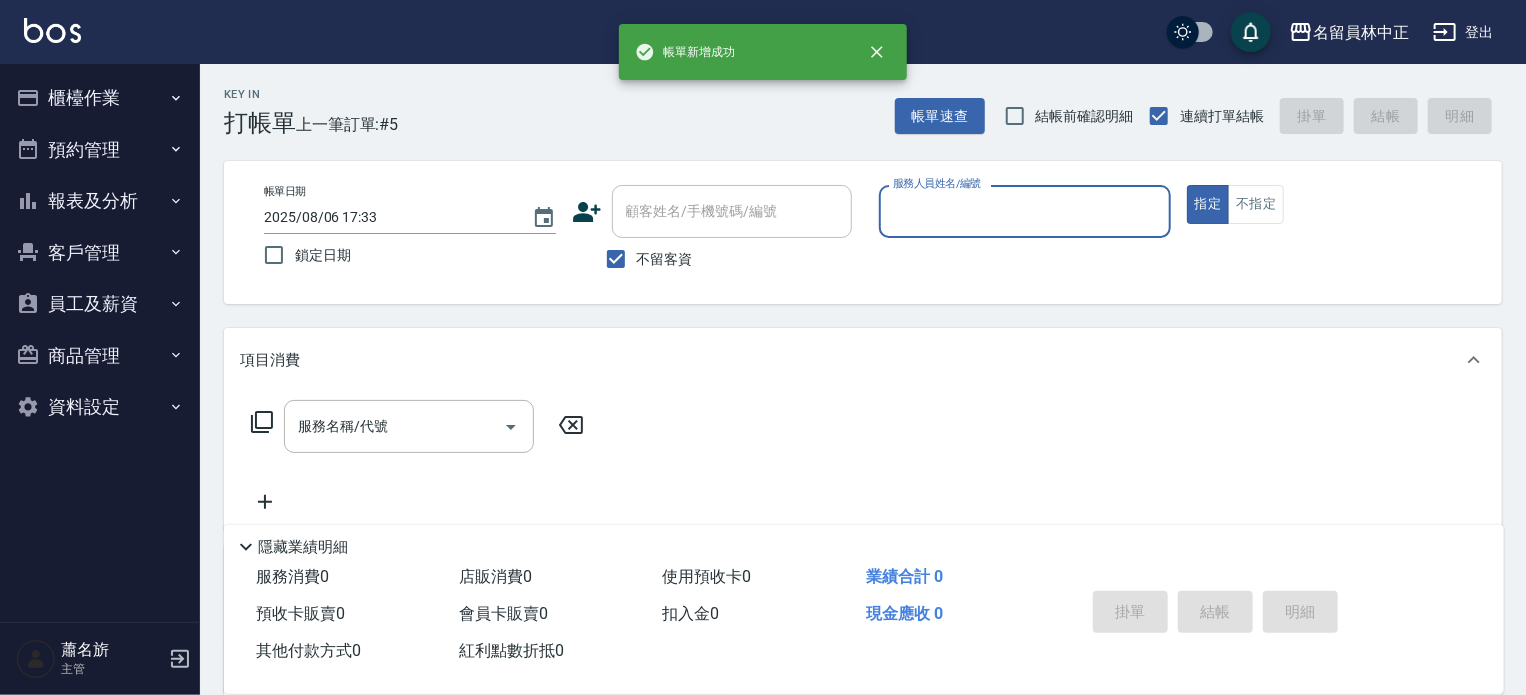 type on "a" 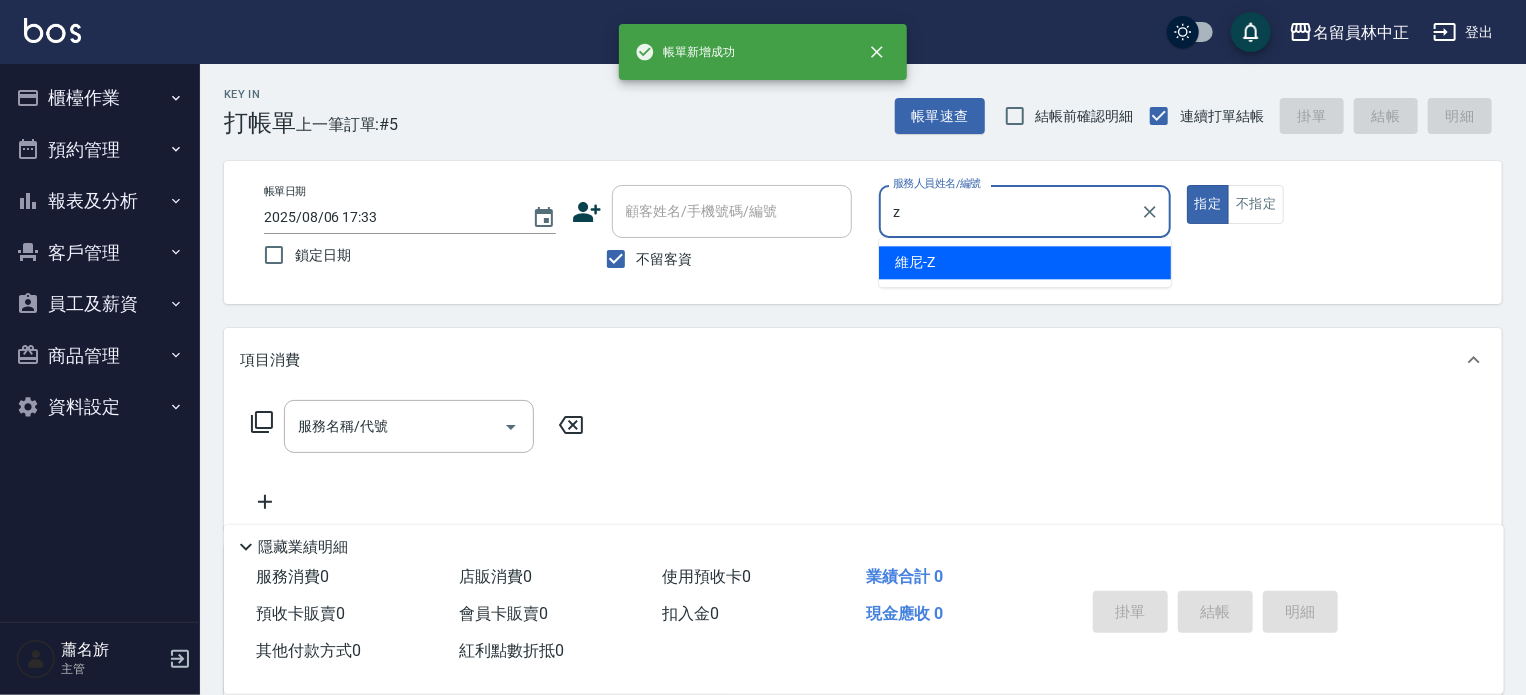 type on "維尼-Z" 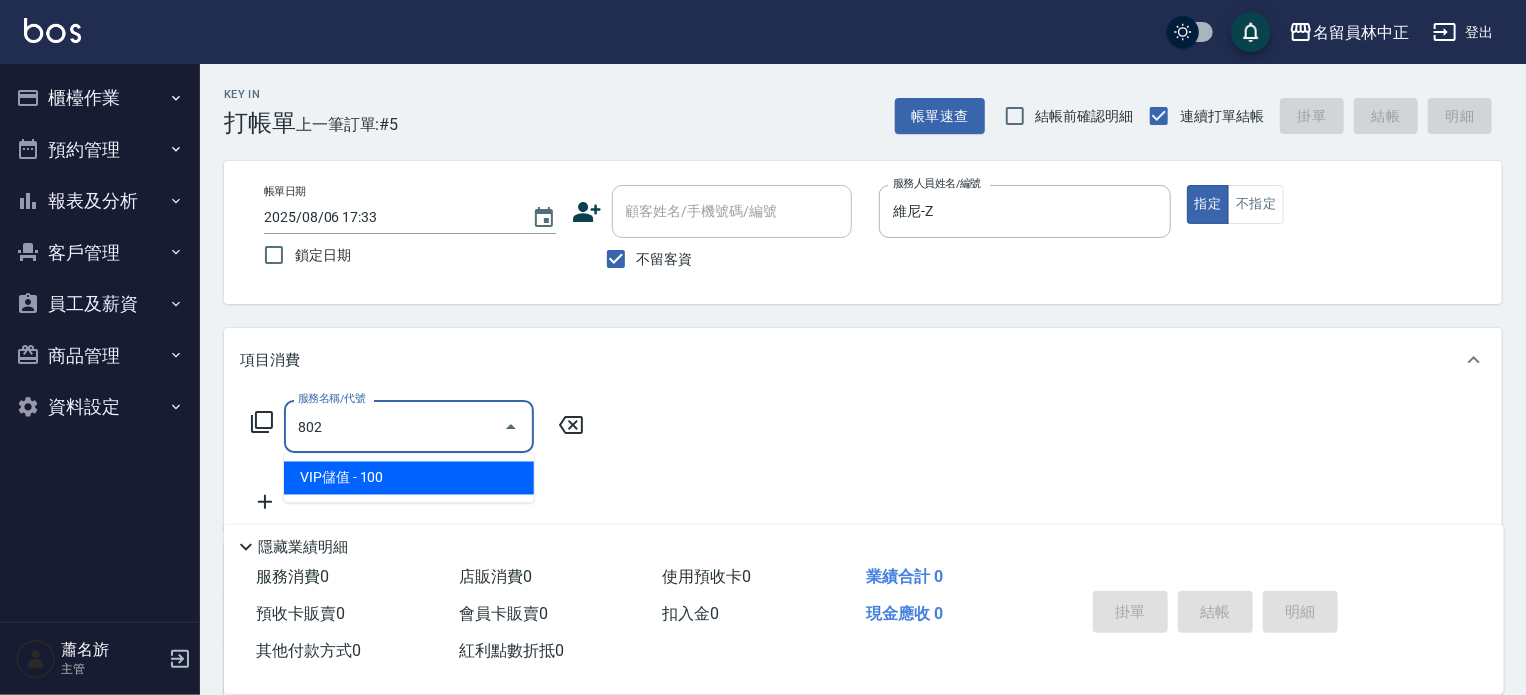 type on "VIP儲值(802)" 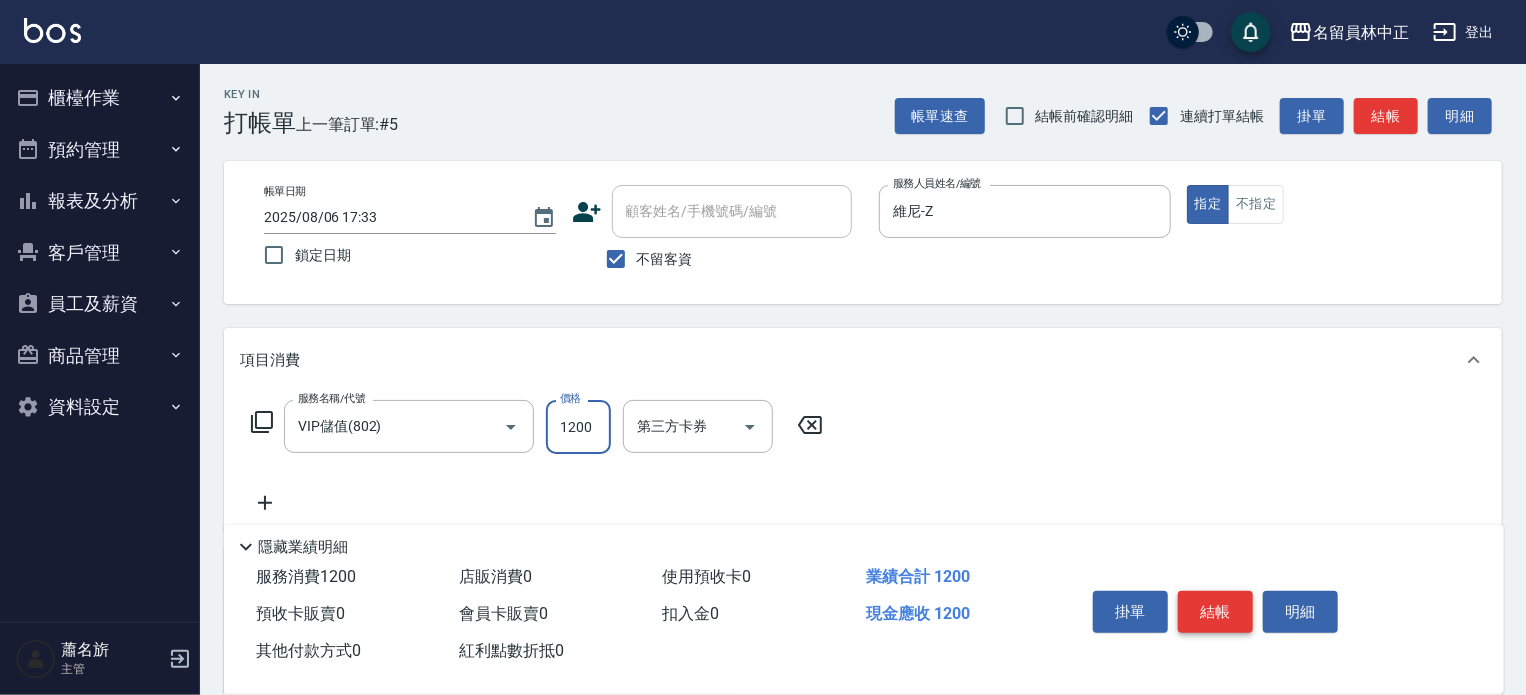type on "1200" 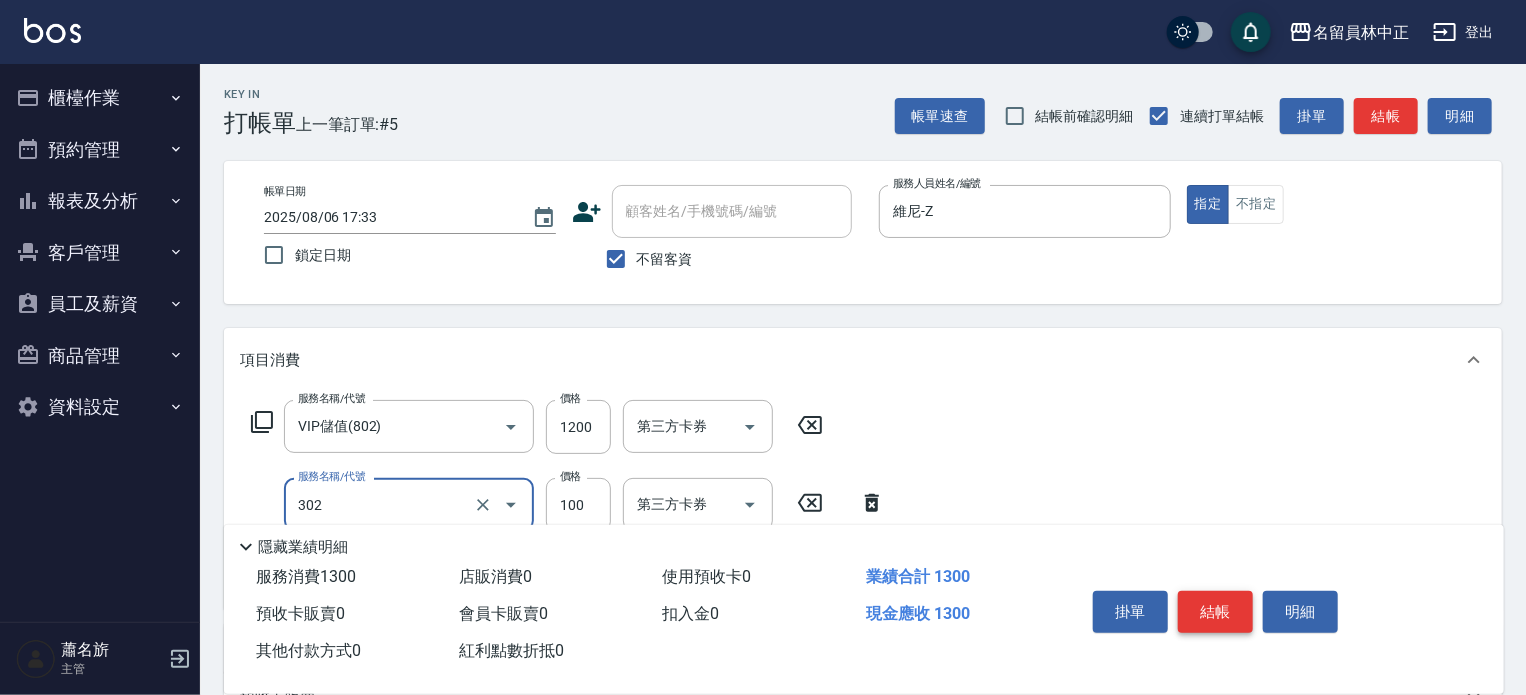 type on "剪髮(302)" 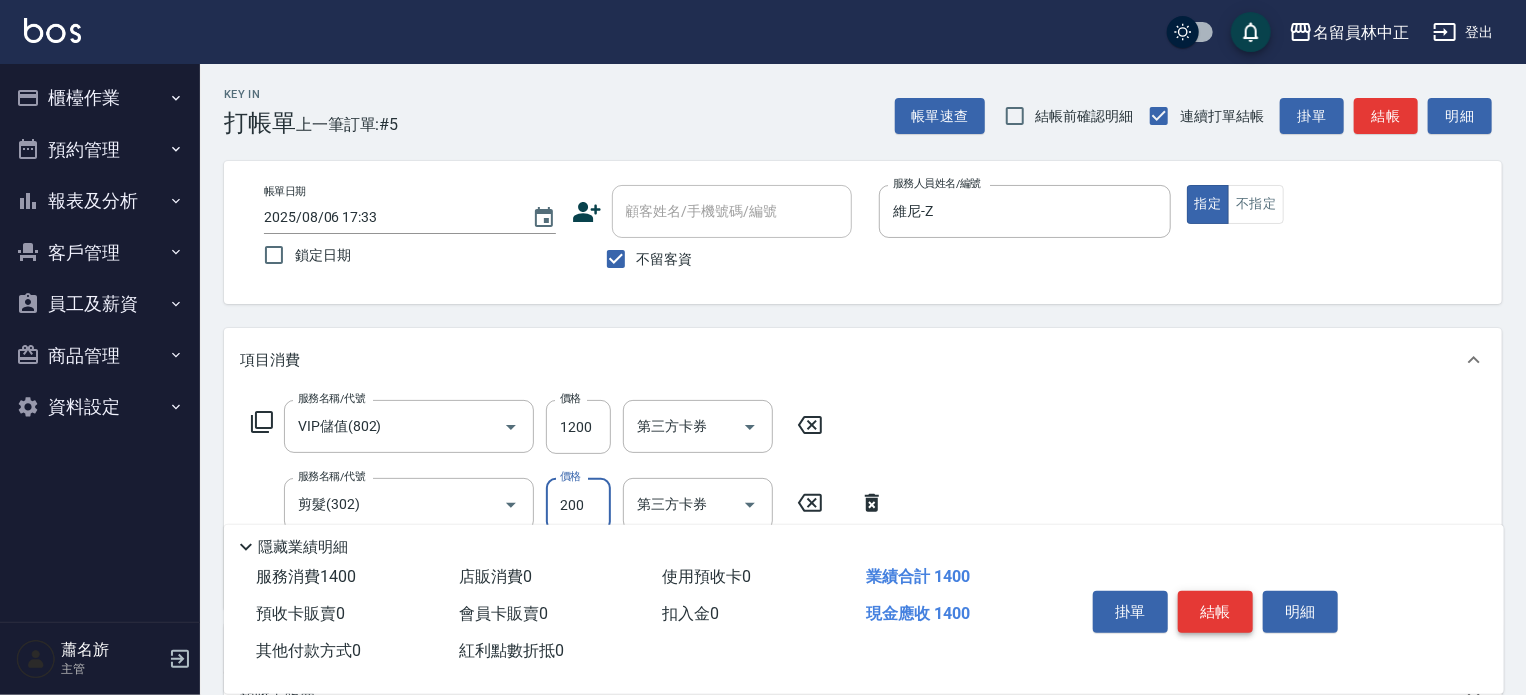 type on "200" 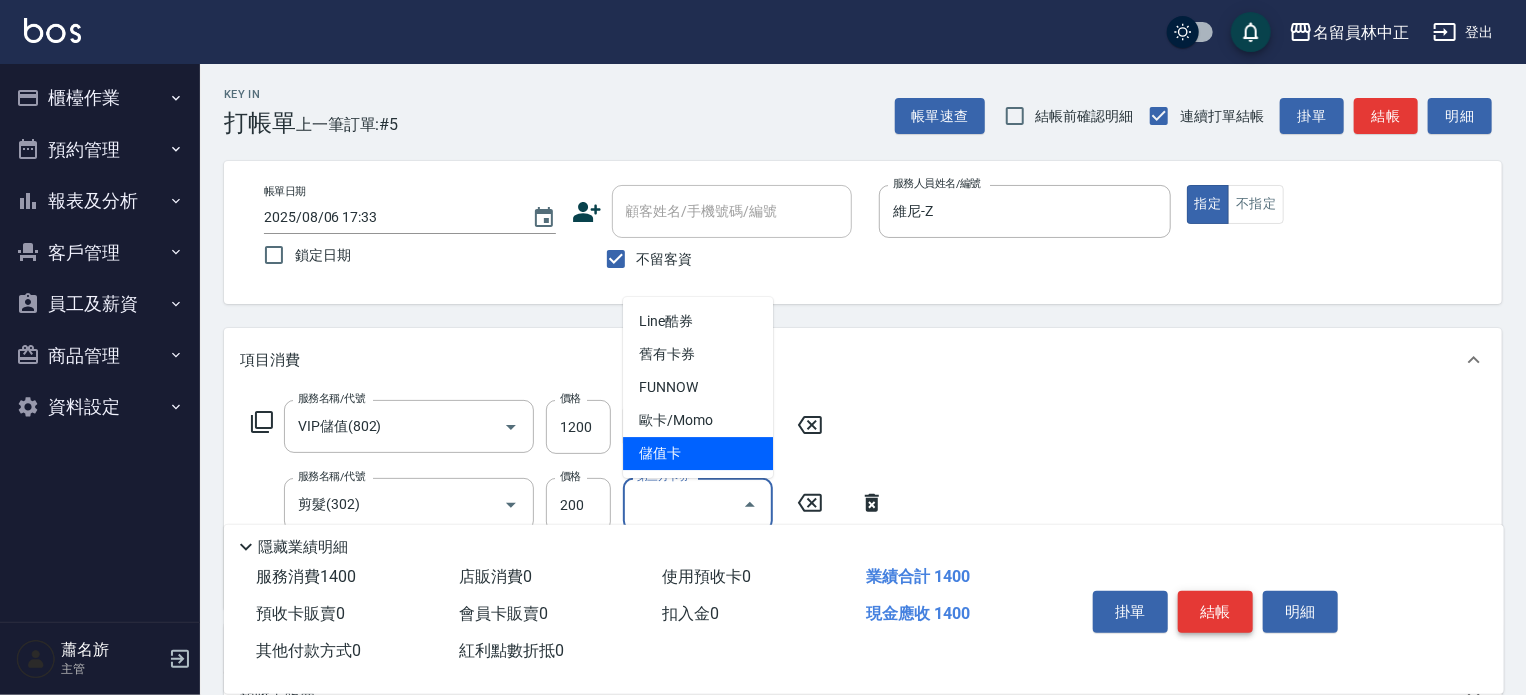type on "儲值卡" 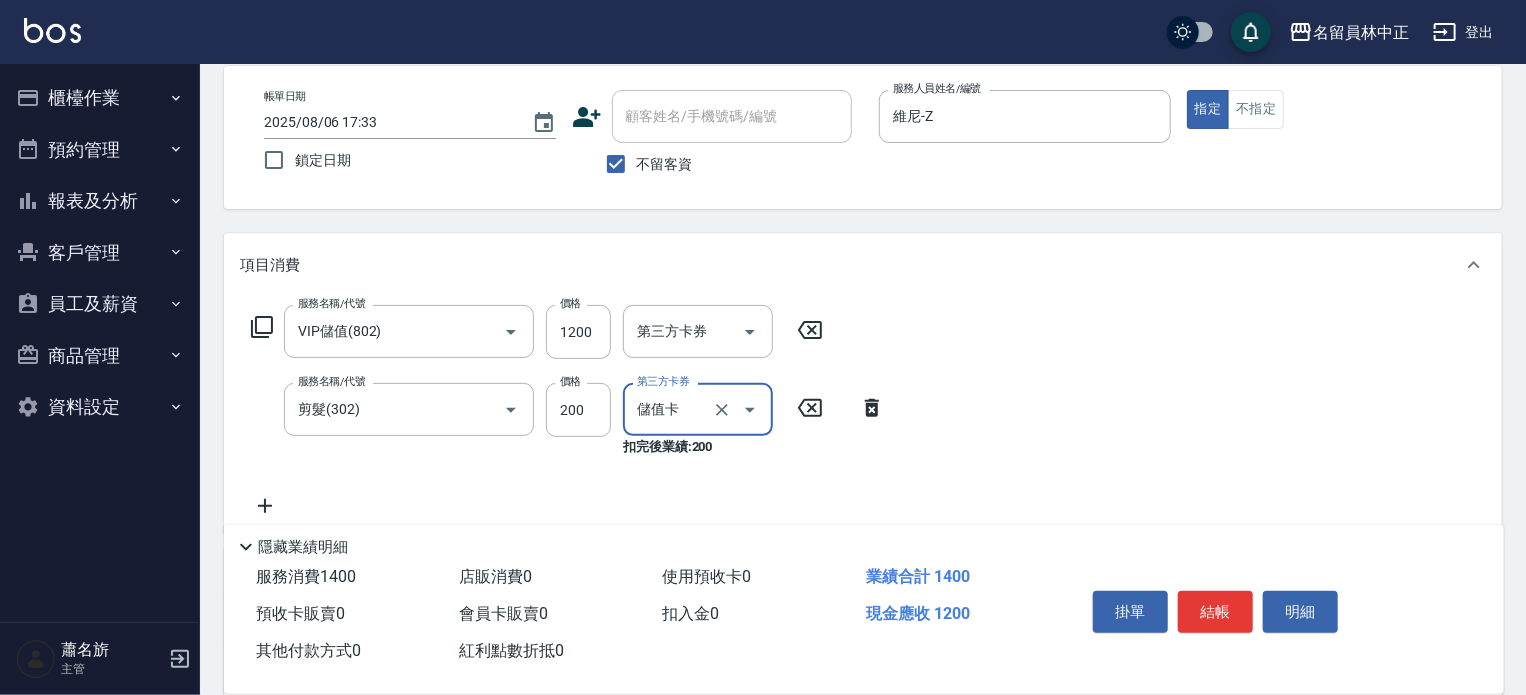 scroll, scrollTop: 100, scrollLeft: 0, axis: vertical 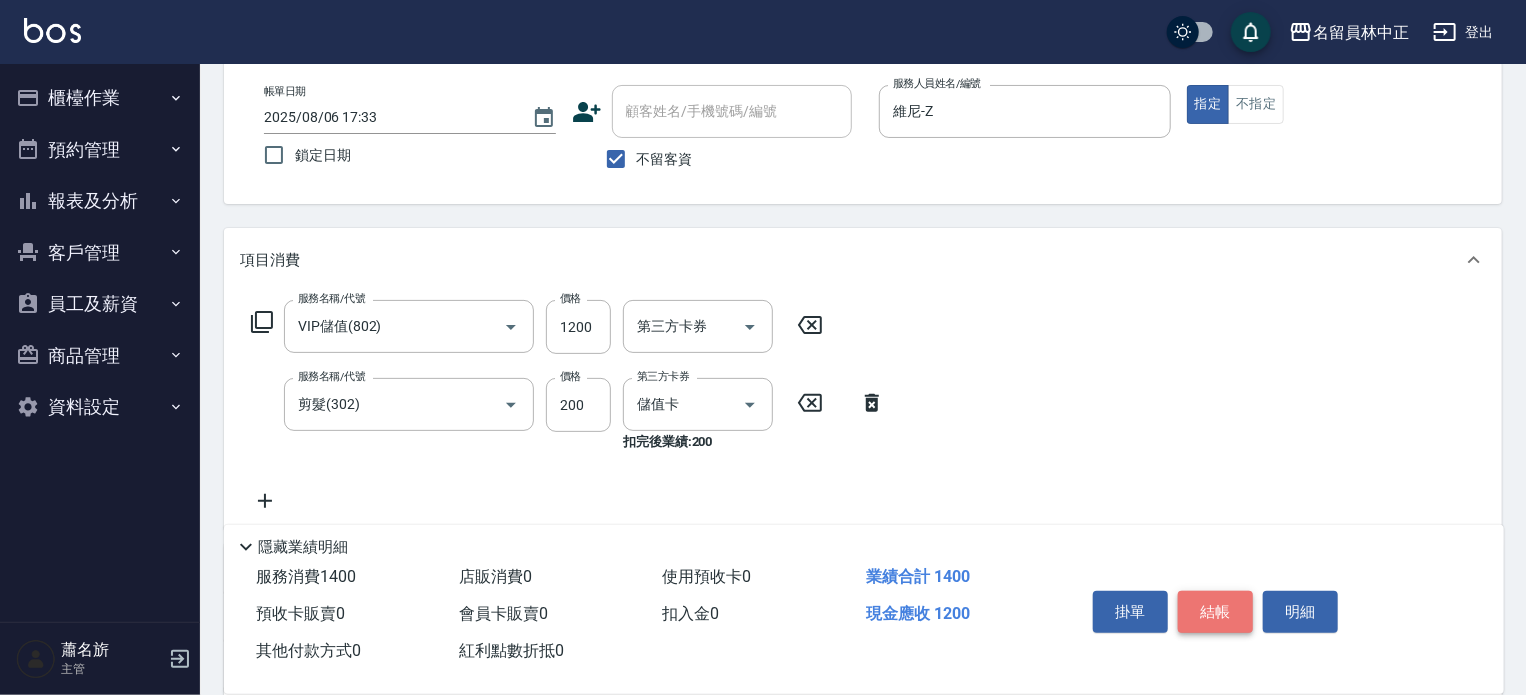click on "結帳" at bounding box center [1215, 612] 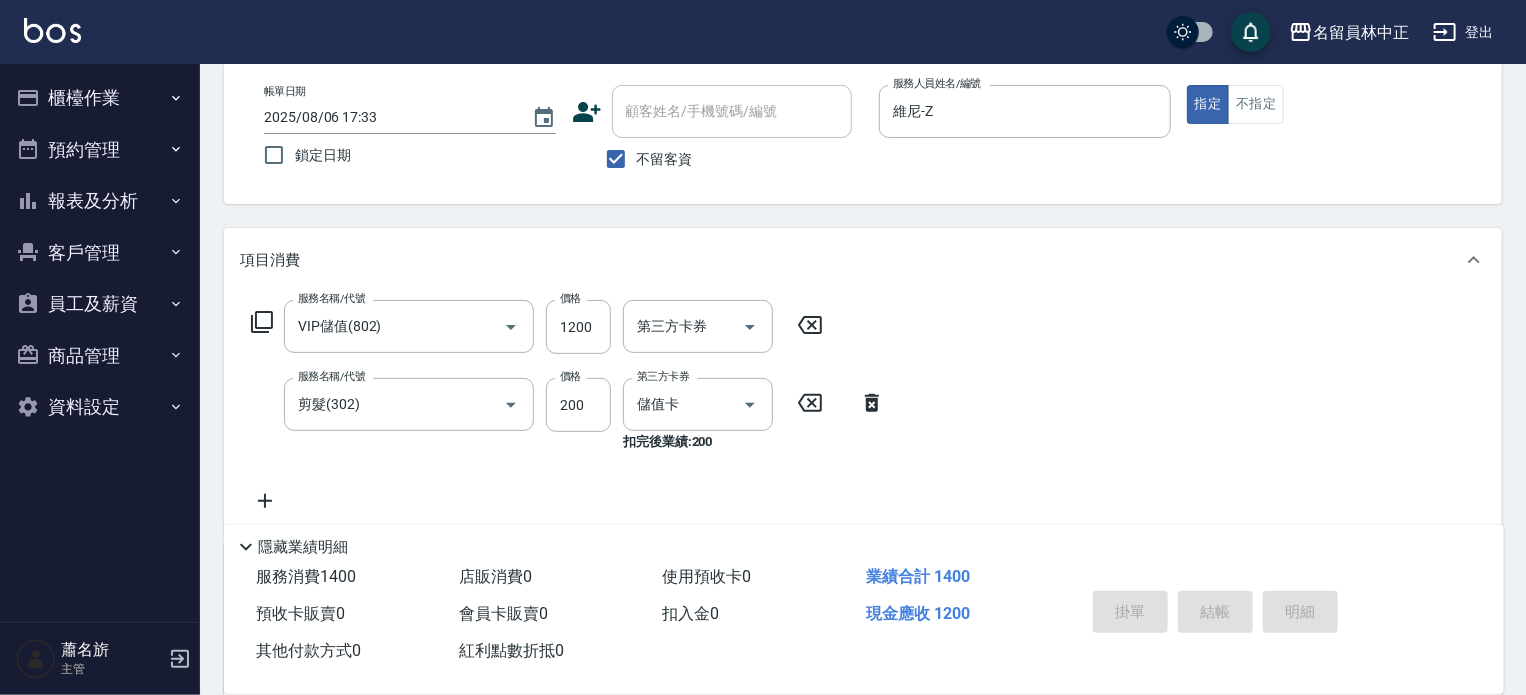 scroll, scrollTop: 87, scrollLeft: 0, axis: vertical 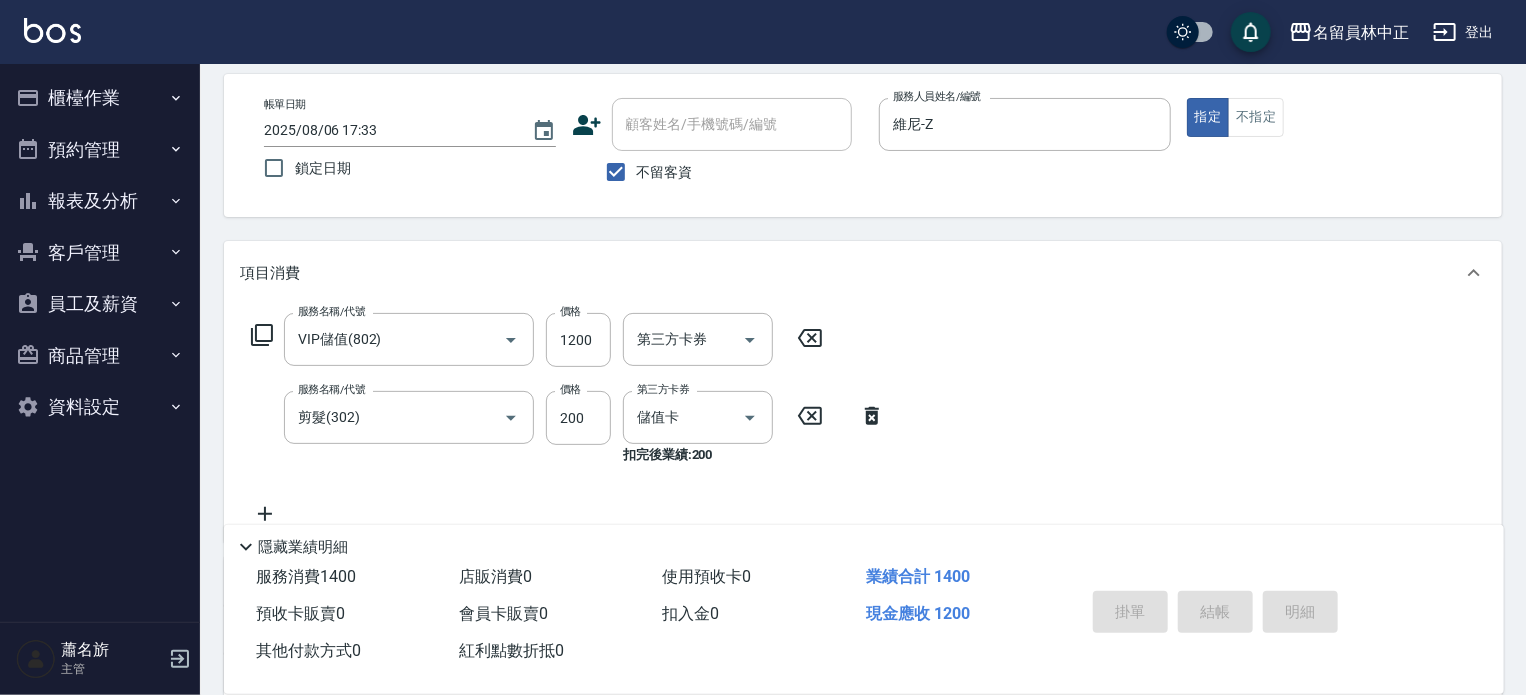 type 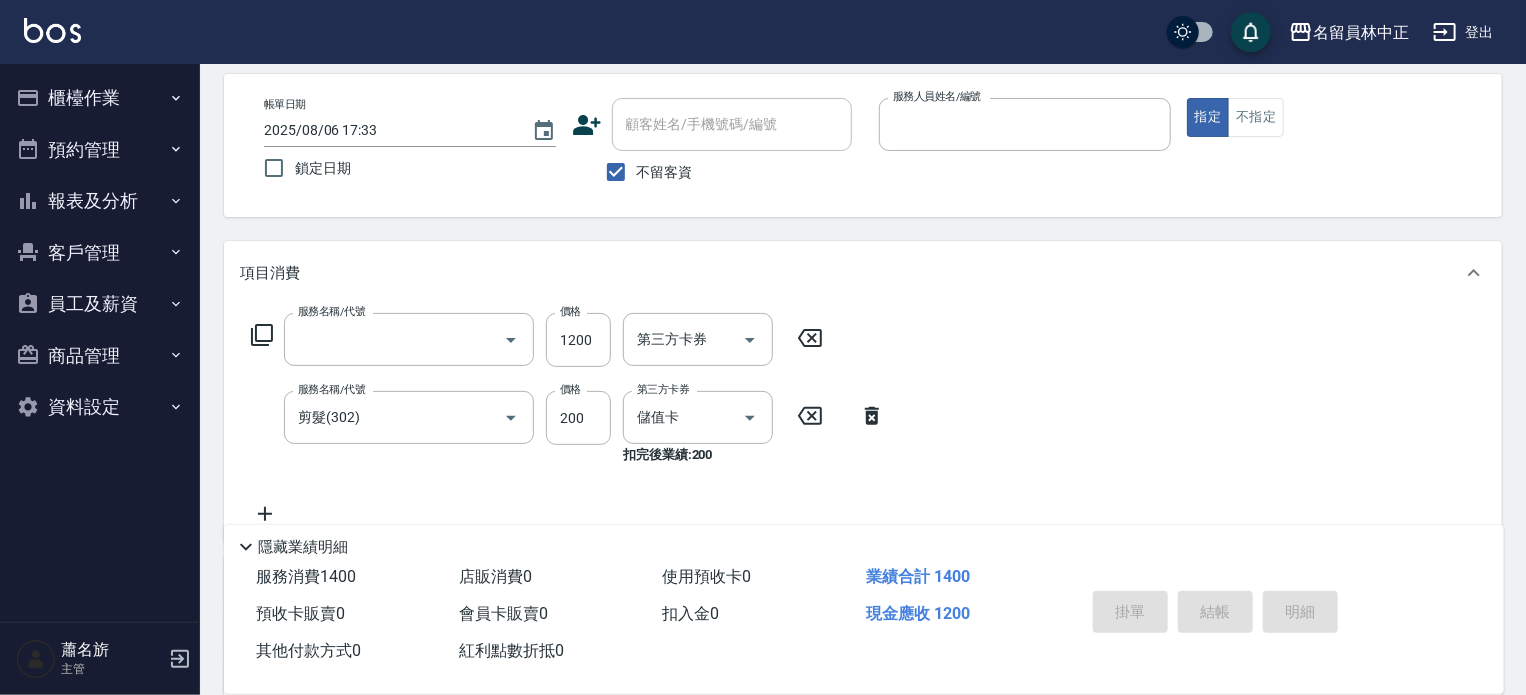 scroll, scrollTop: 0, scrollLeft: 0, axis: both 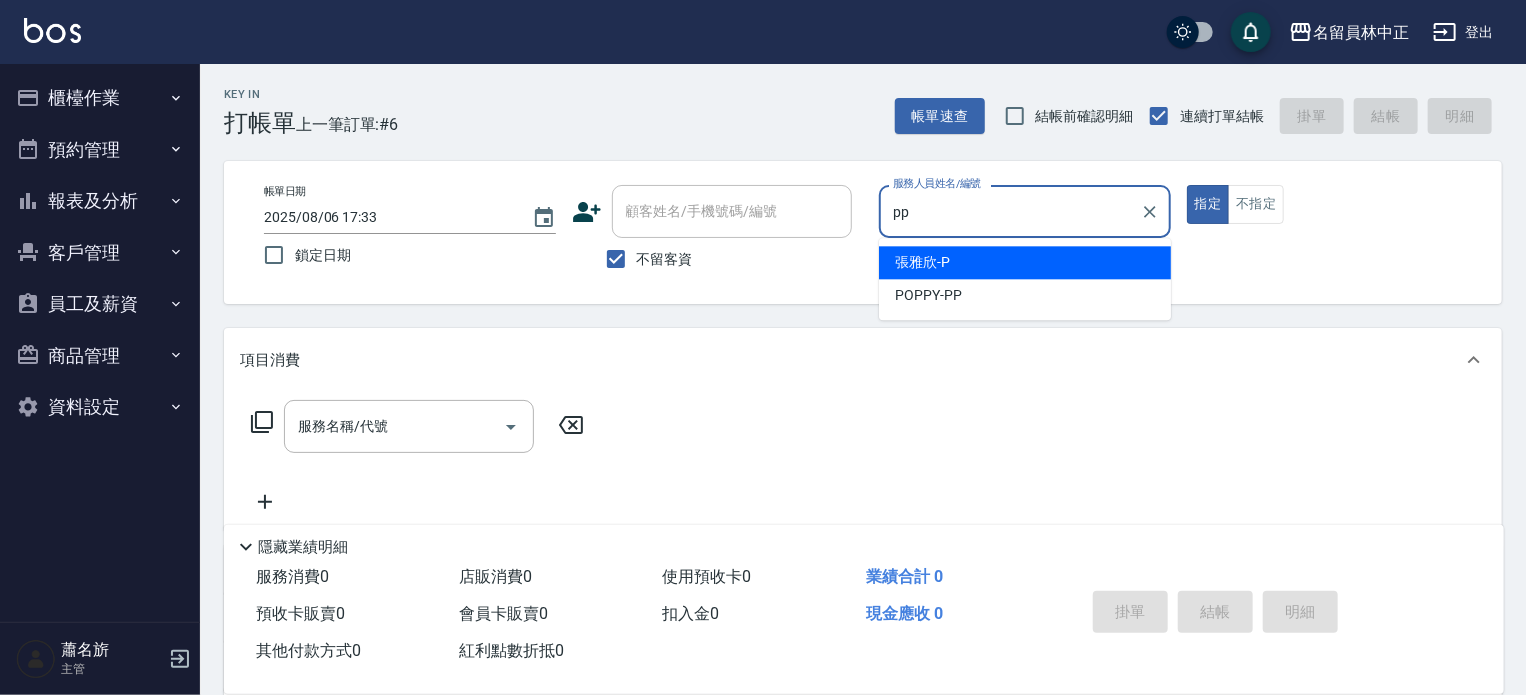 type on "POPPY-PP" 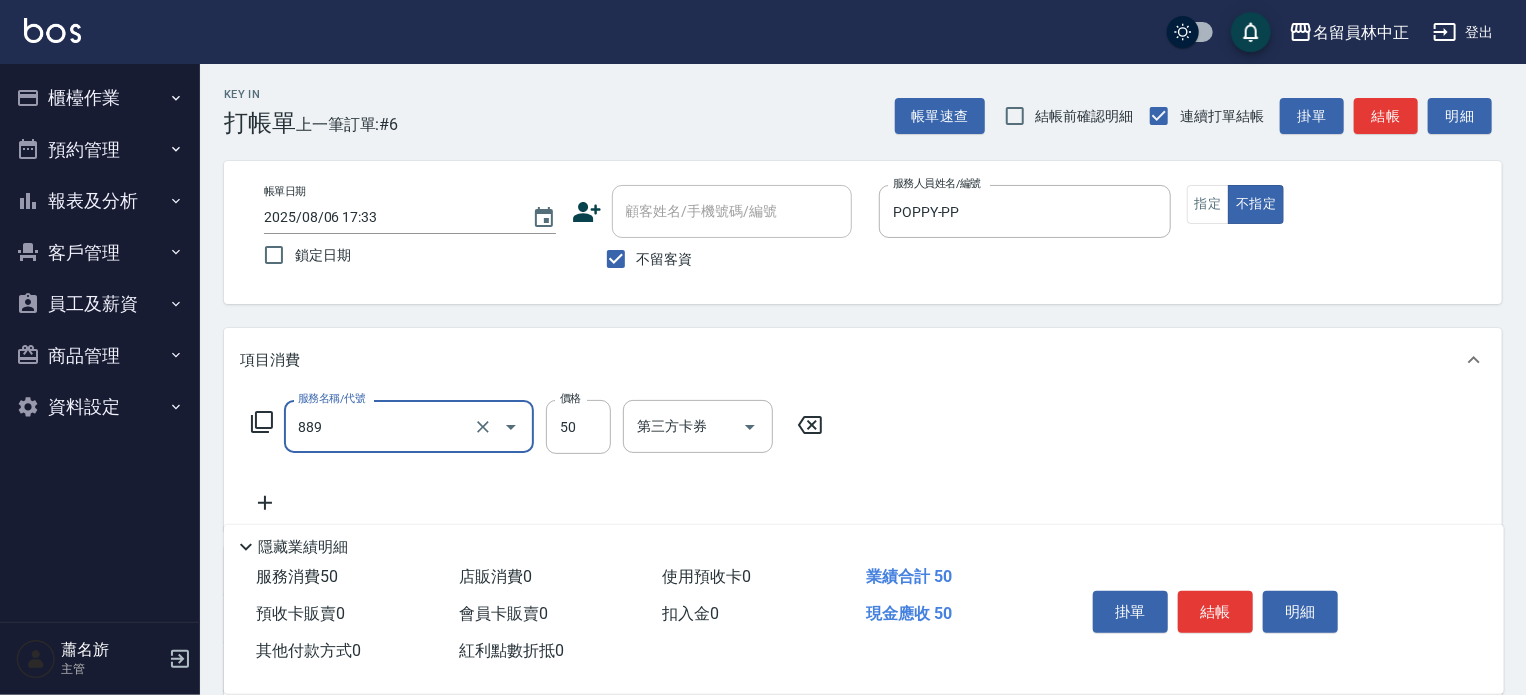 type on "精油(889)" 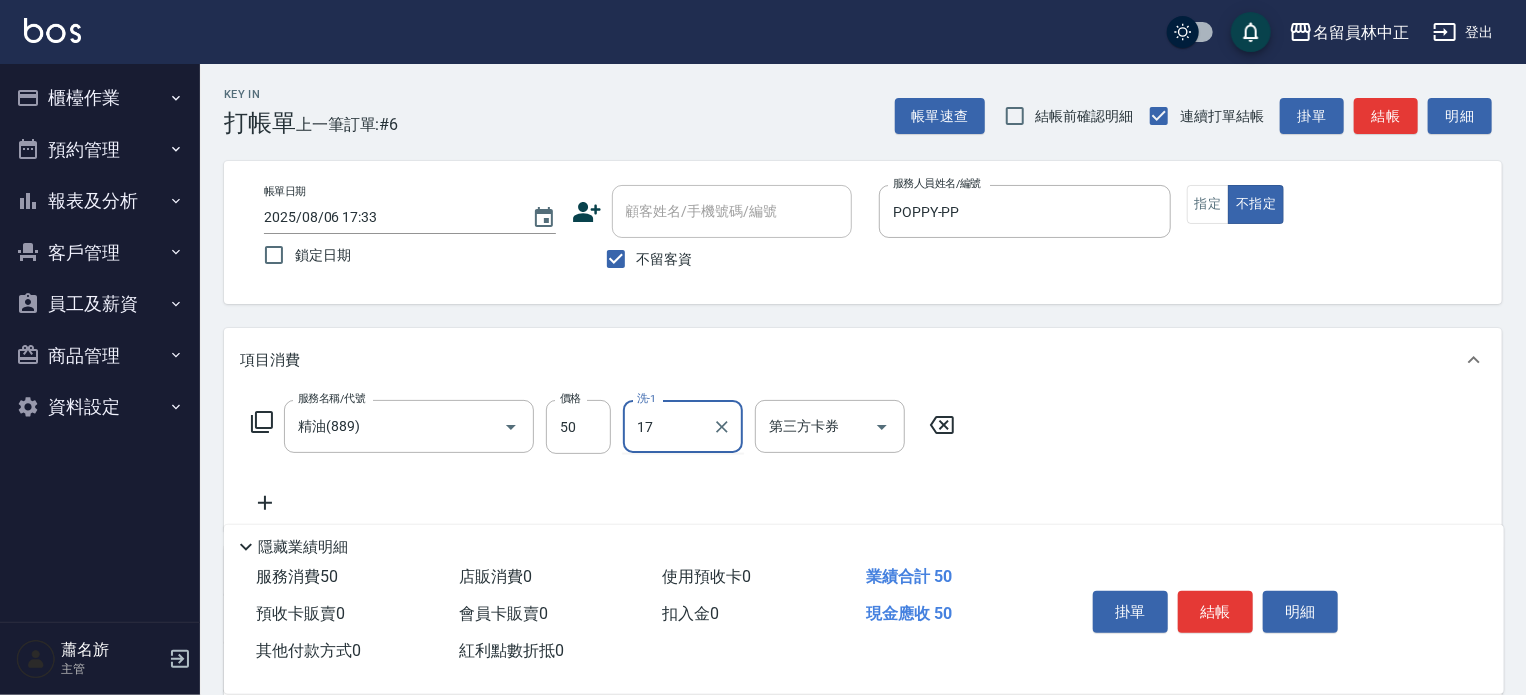 type on "[LAST] [FIRST]-[NUMBER]" 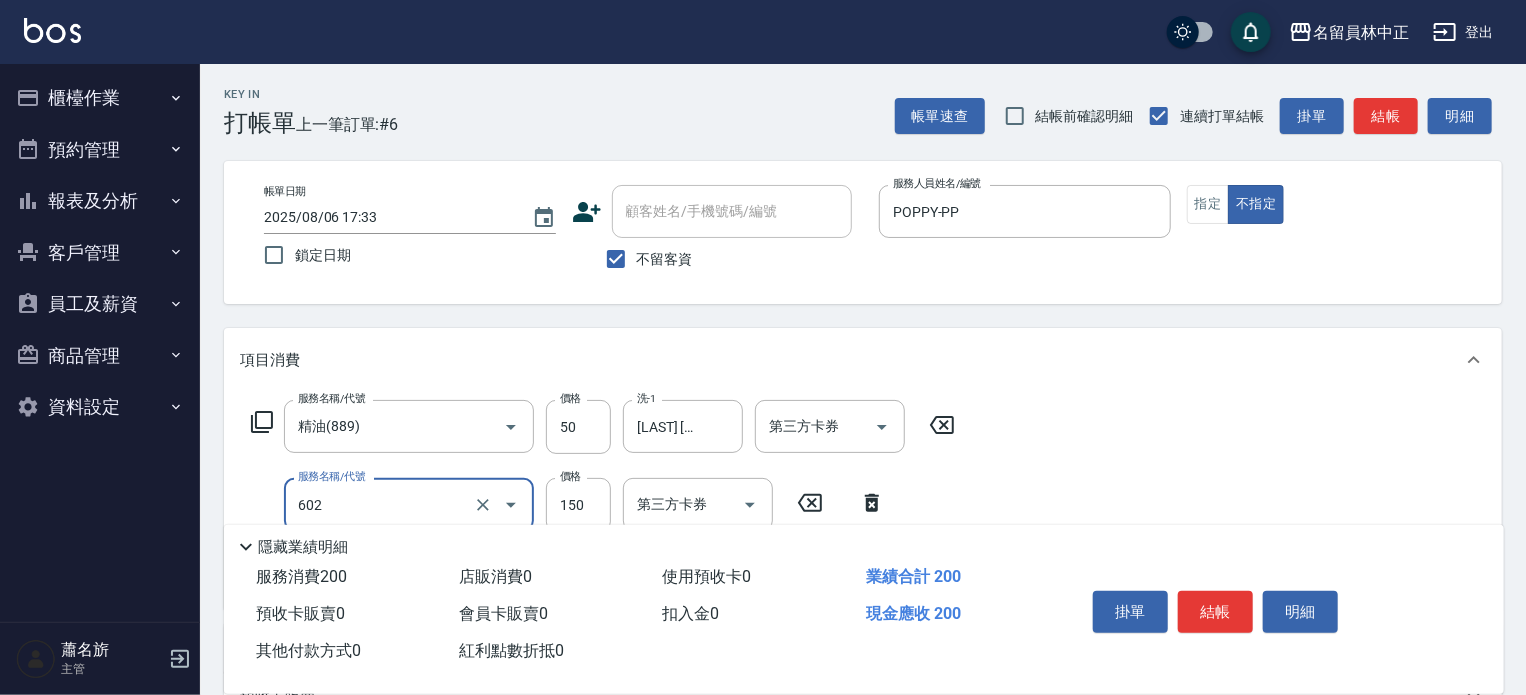 type on "一般洗髮(602)" 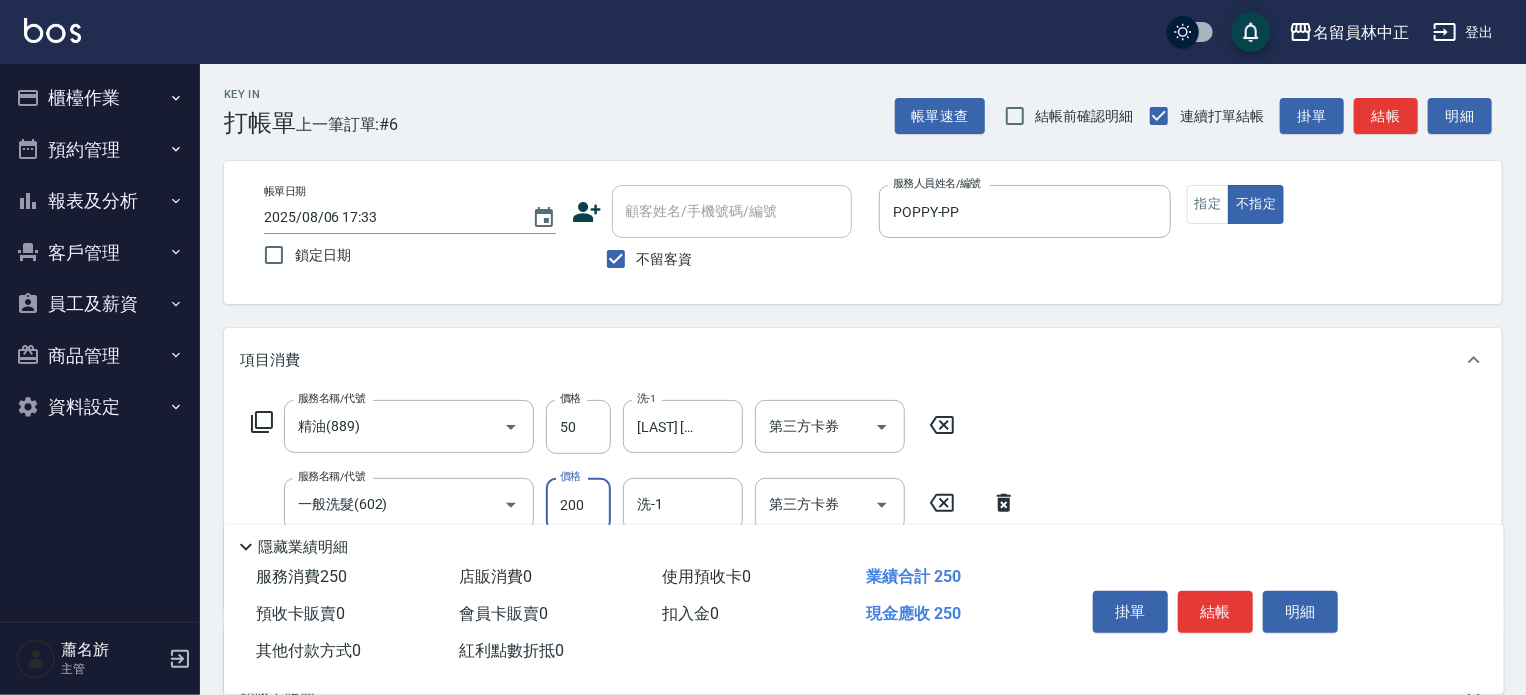 type on "200" 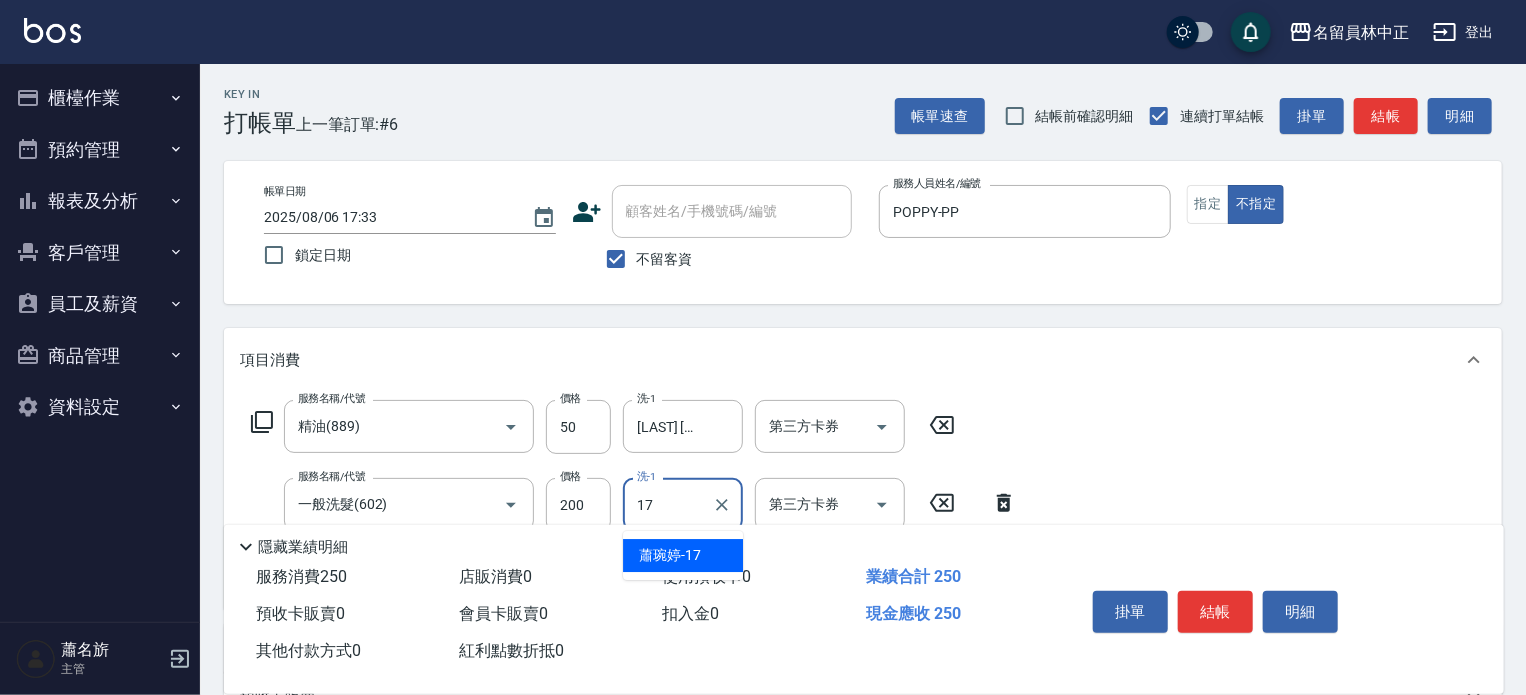 type on "[LAST] [FIRST]-[NUMBER]" 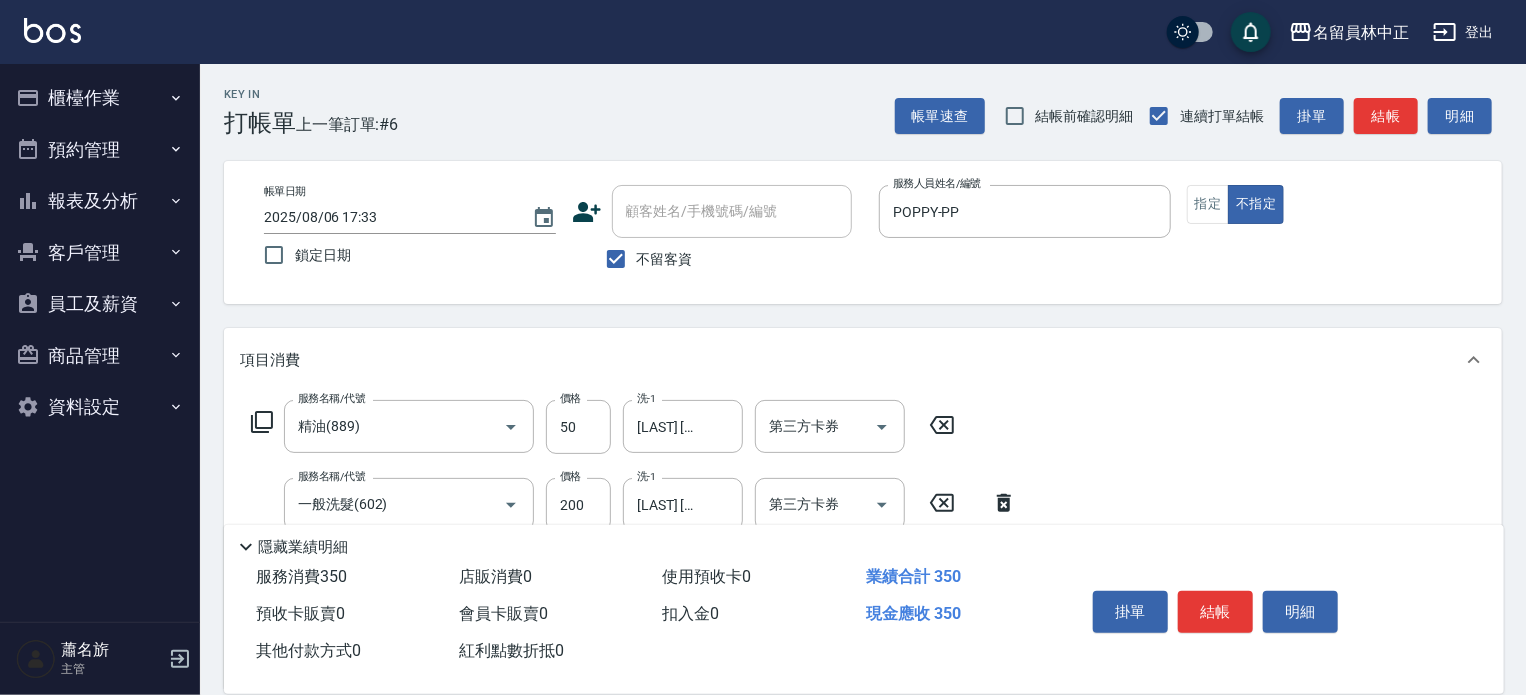 type on "剪髮(302)" 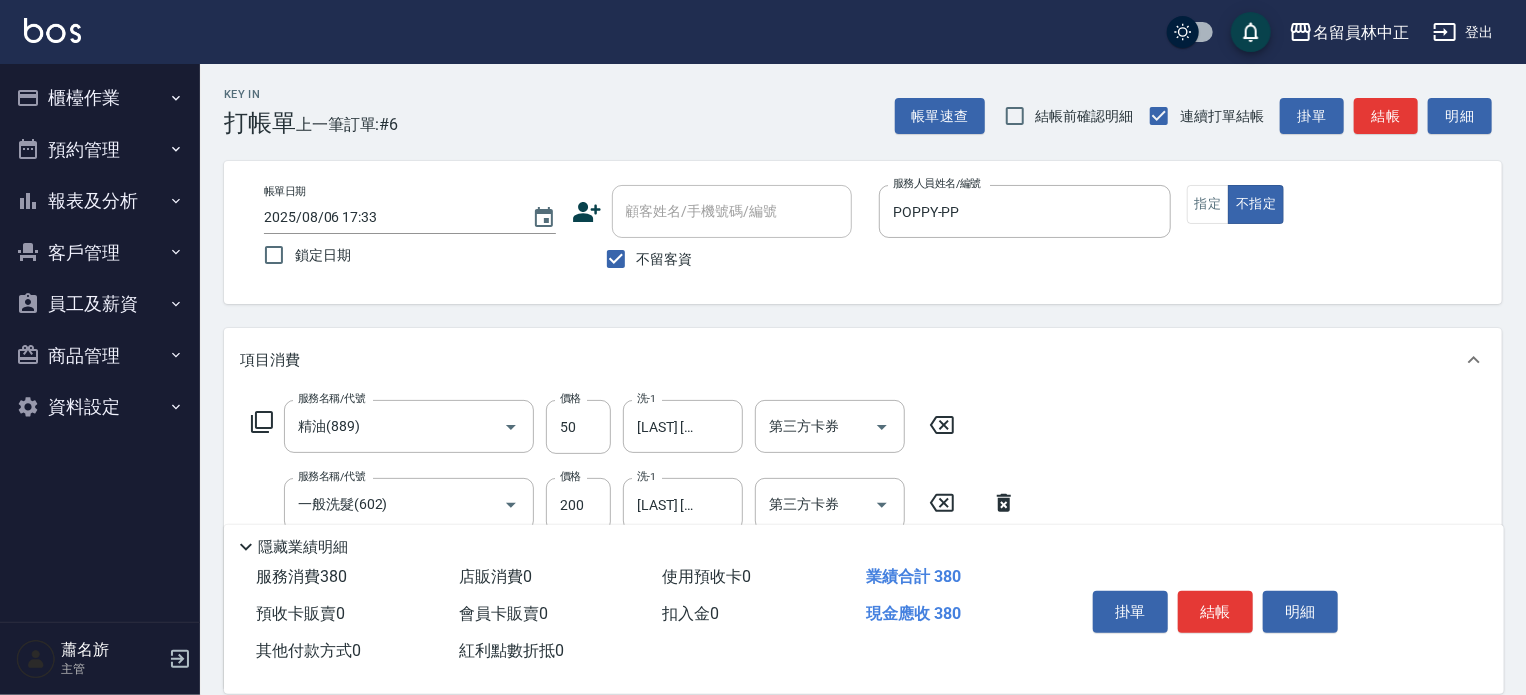 type on "130" 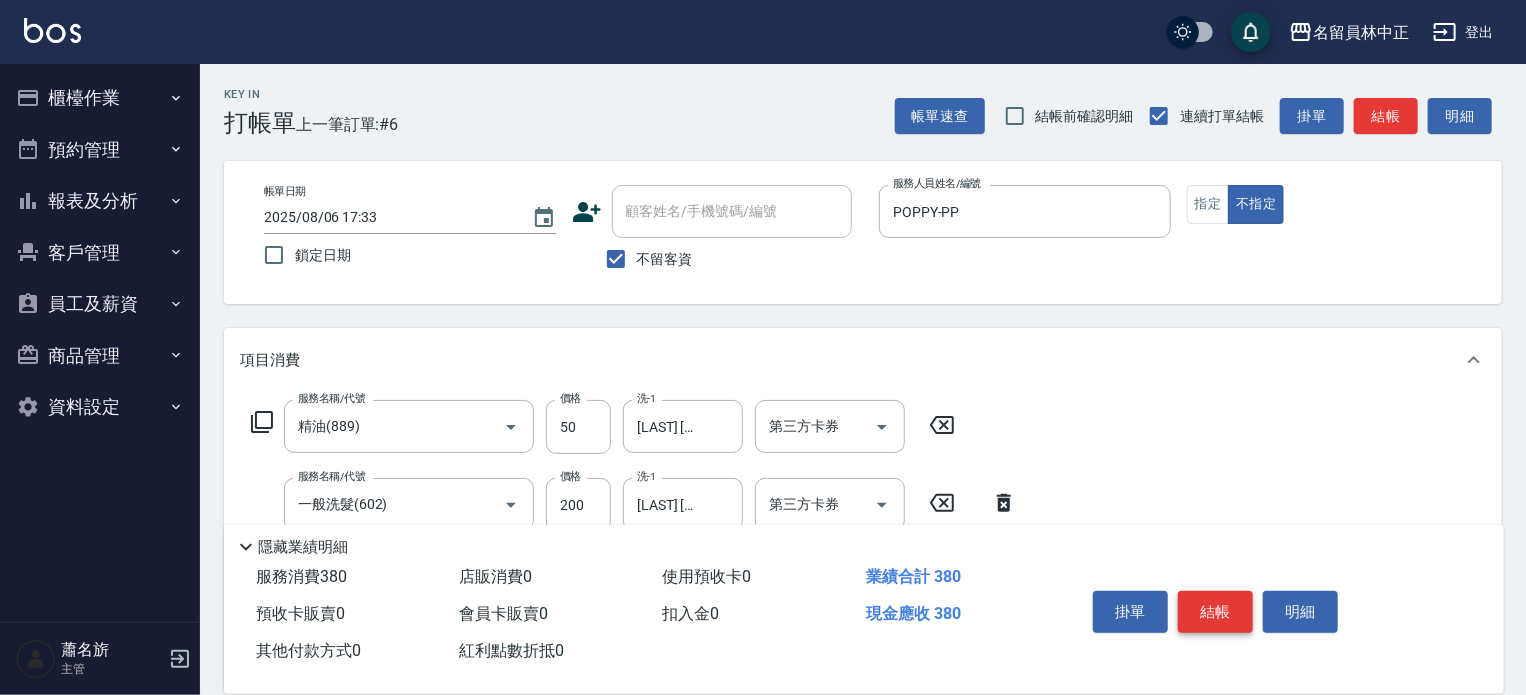 click on "結帳" at bounding box center [1215, 612] 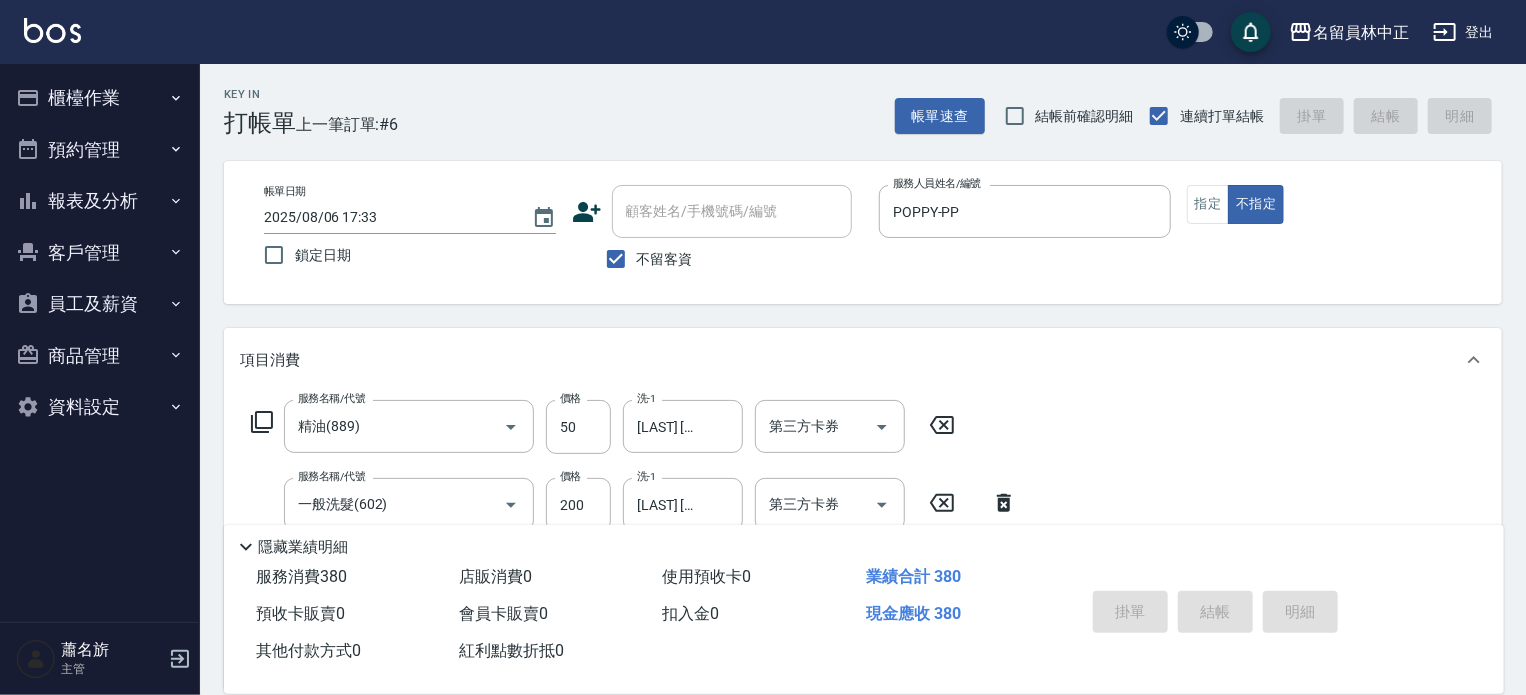 type 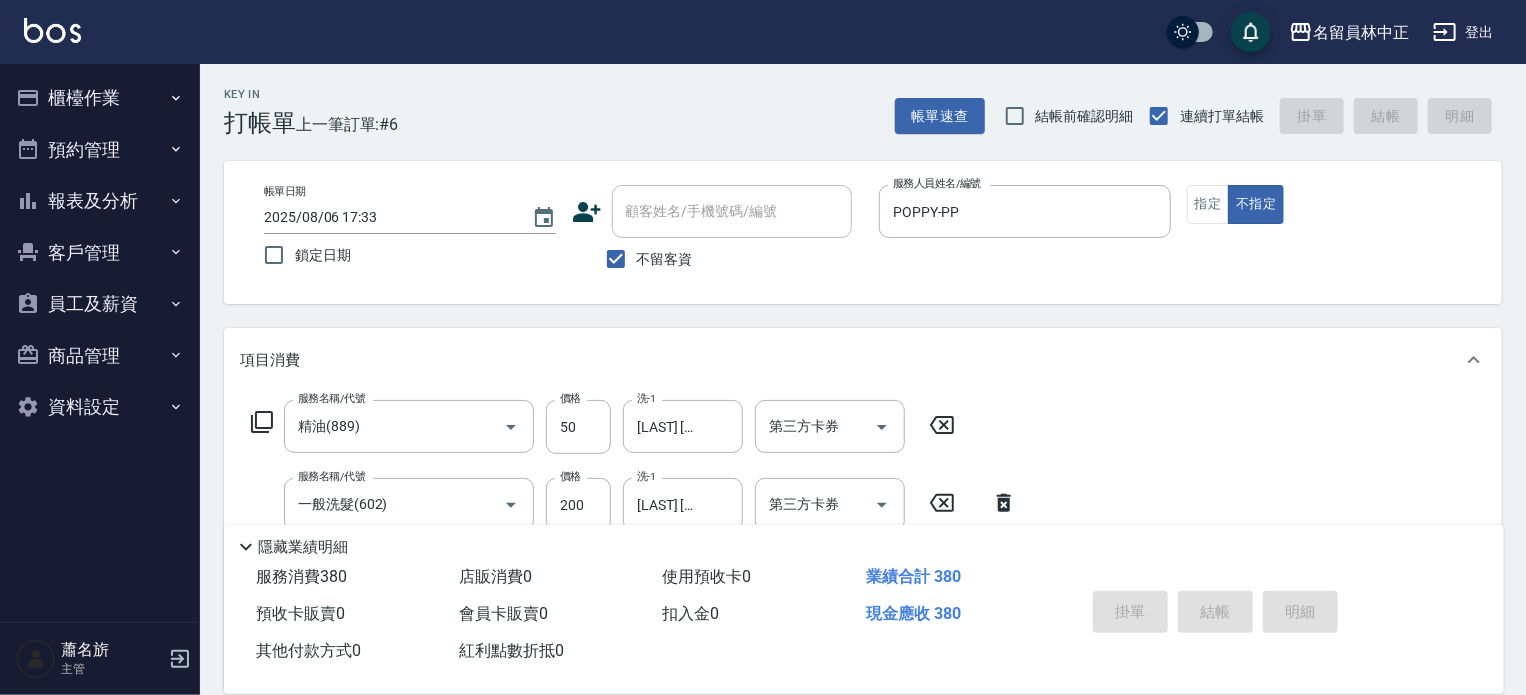 type 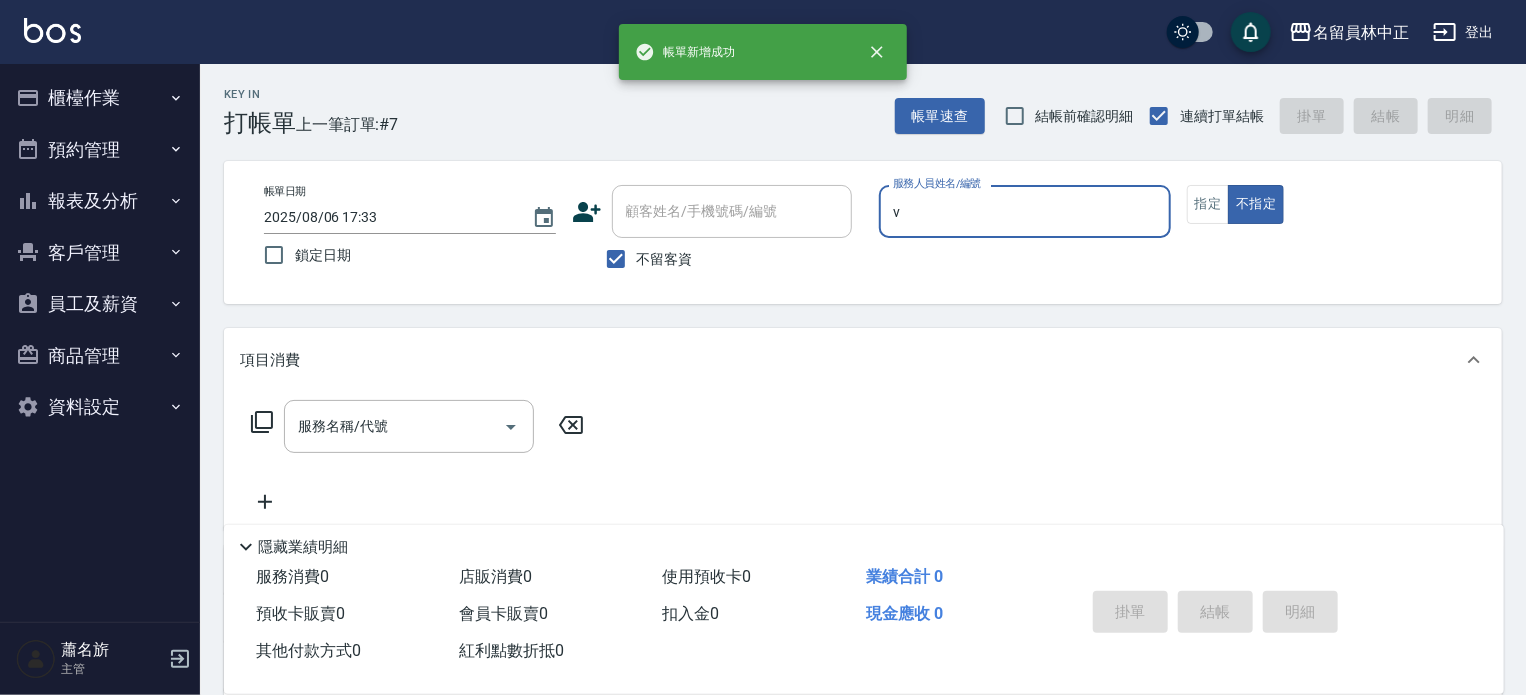 type on "[LAST] [FIRST]-[NUMBER]" 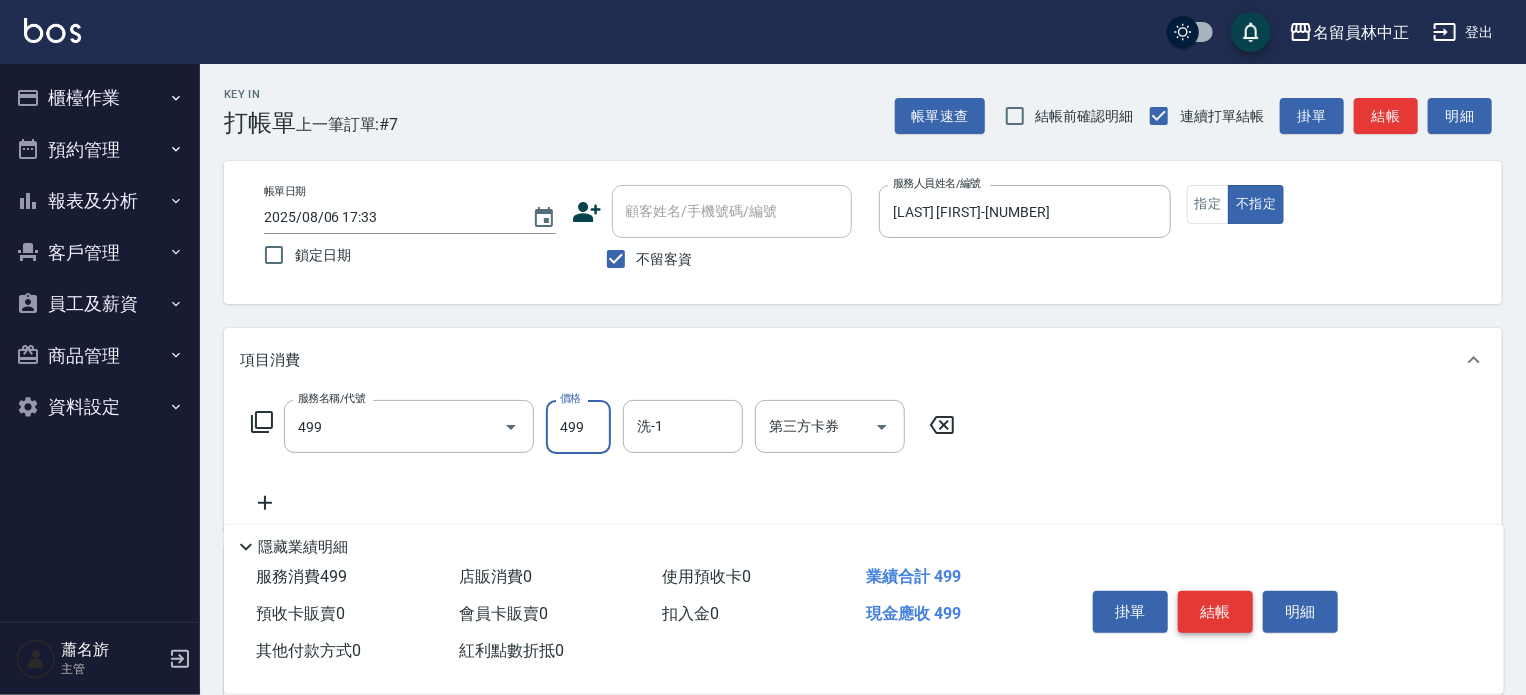 type on "去角質洗髮(499)" 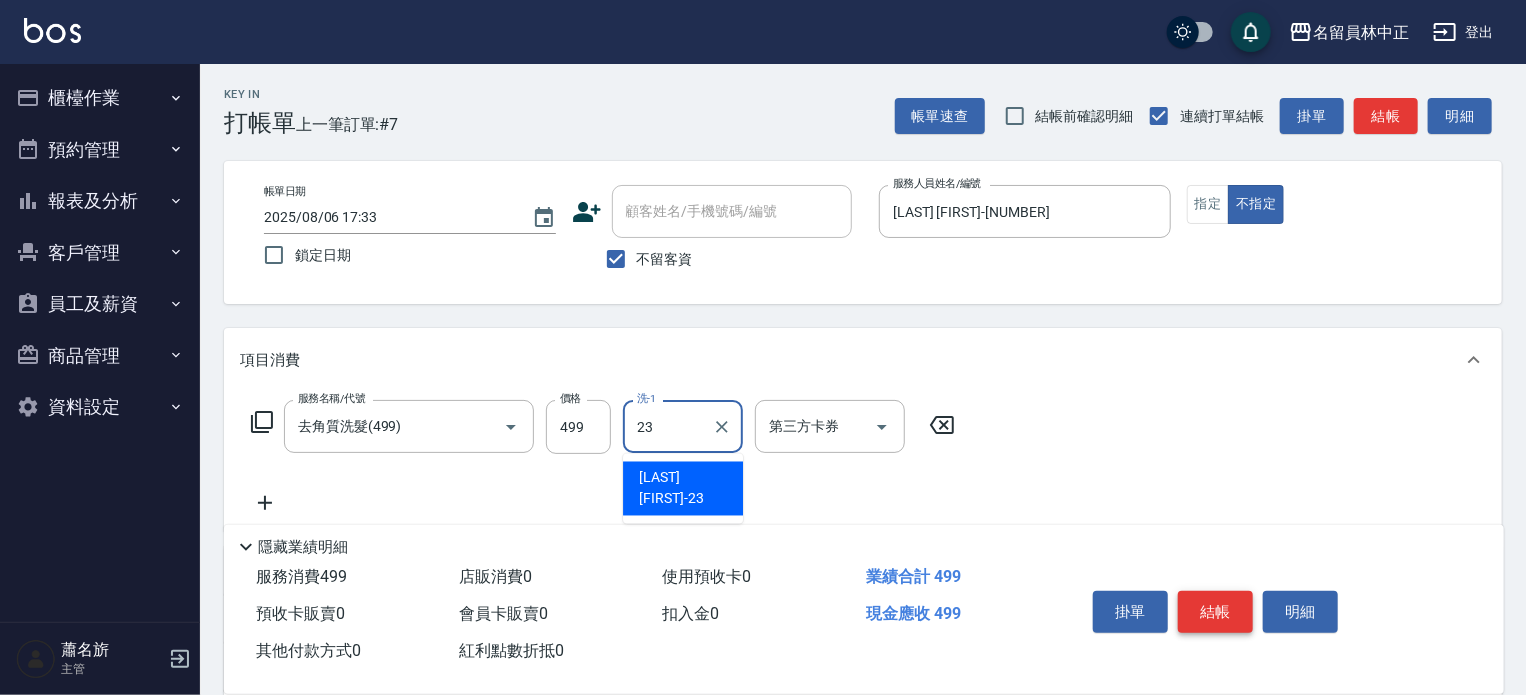type on "[LAST] [FIRST]-[NUMBER]" 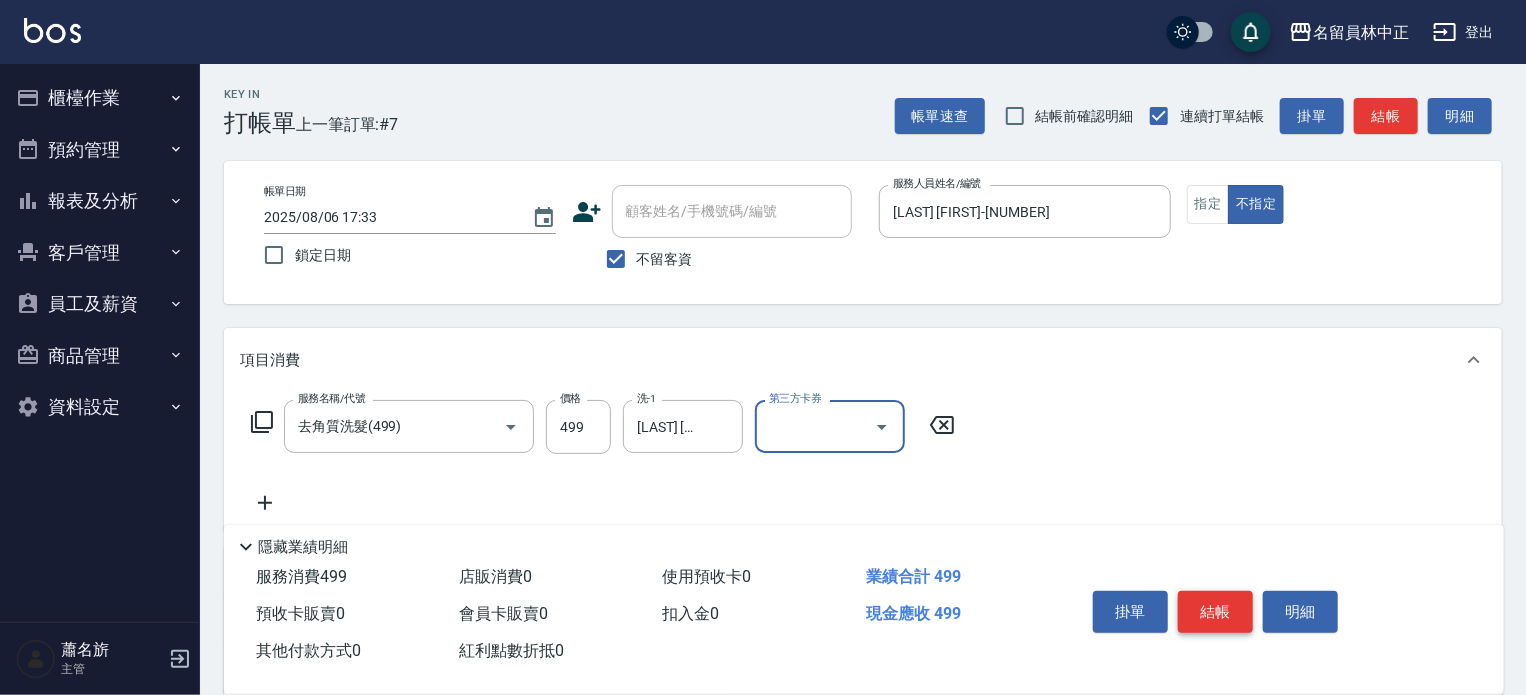 click on "結帳" at bounding box center [1215, 612] 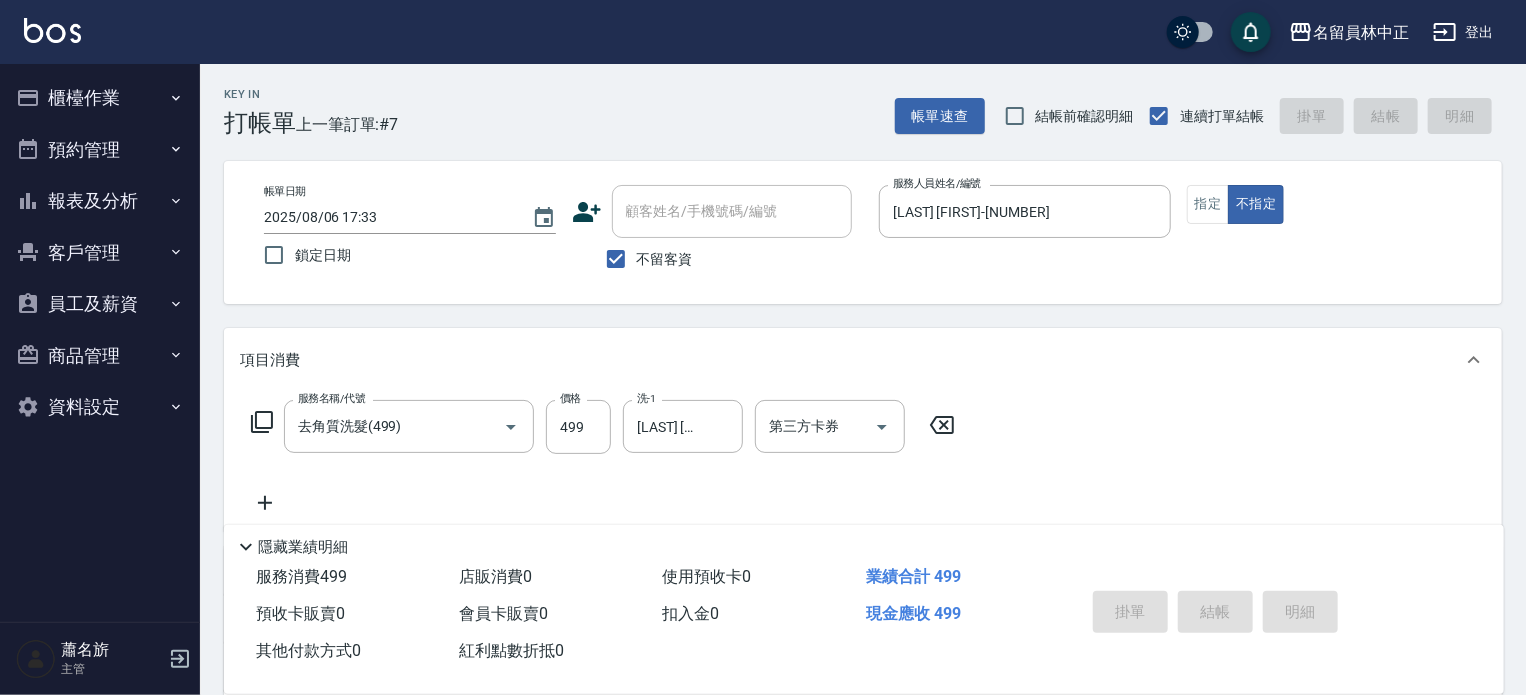 type on "2025/08/06 17:34" 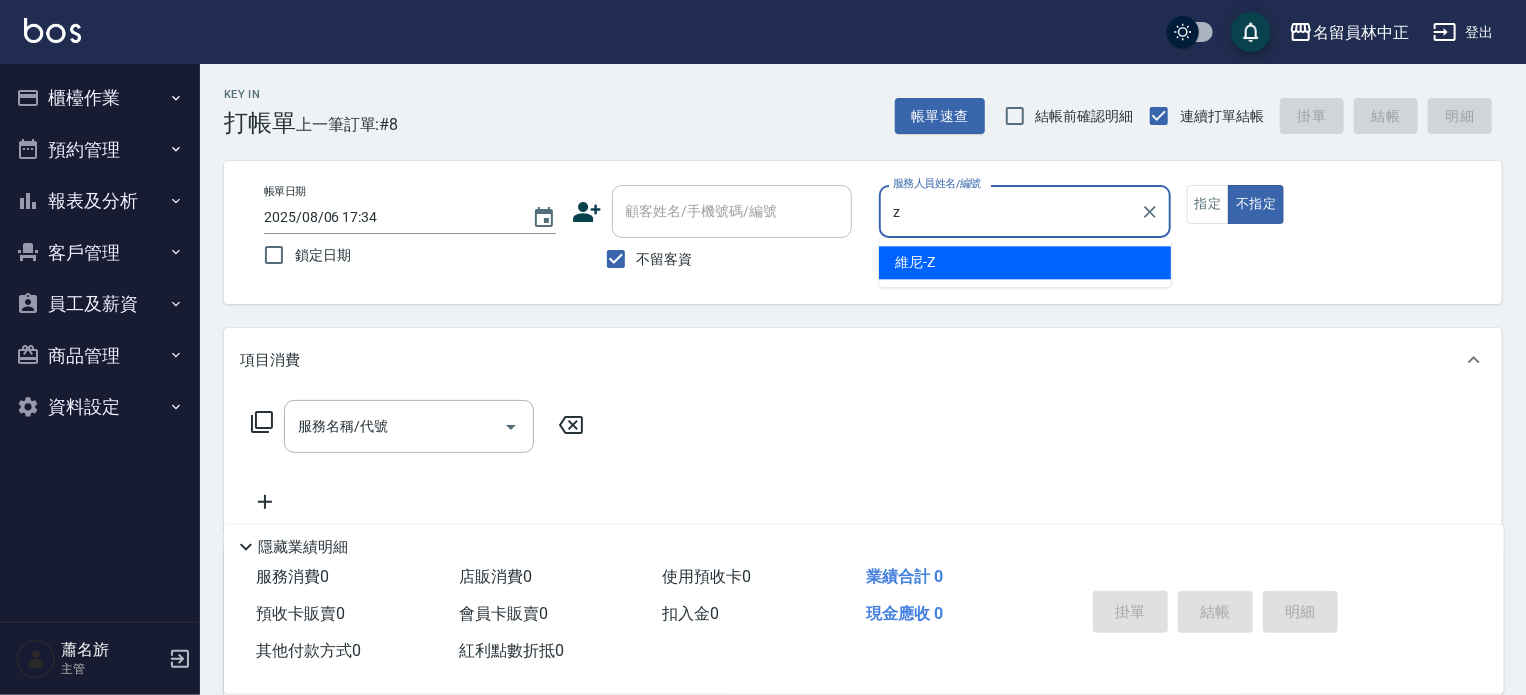type on "維尼-Z" 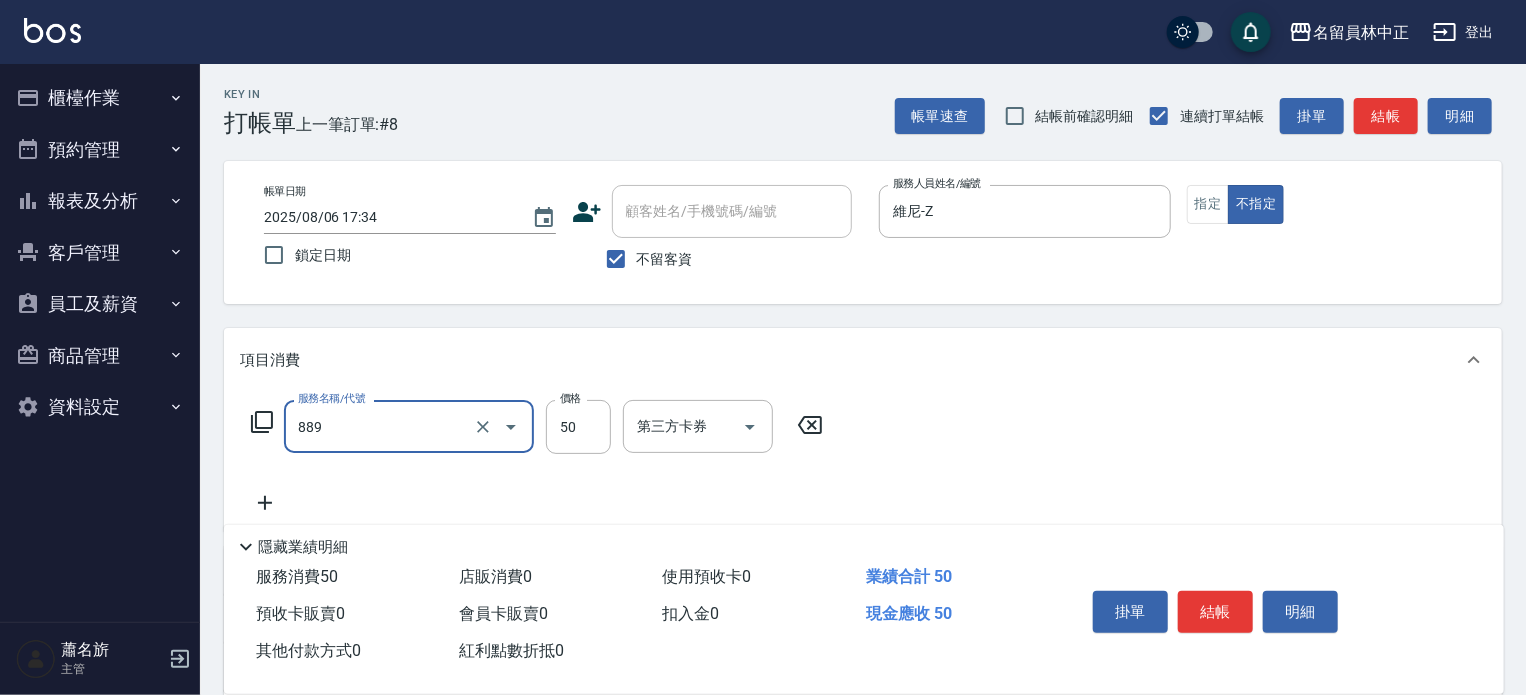 type on "精油(889)" 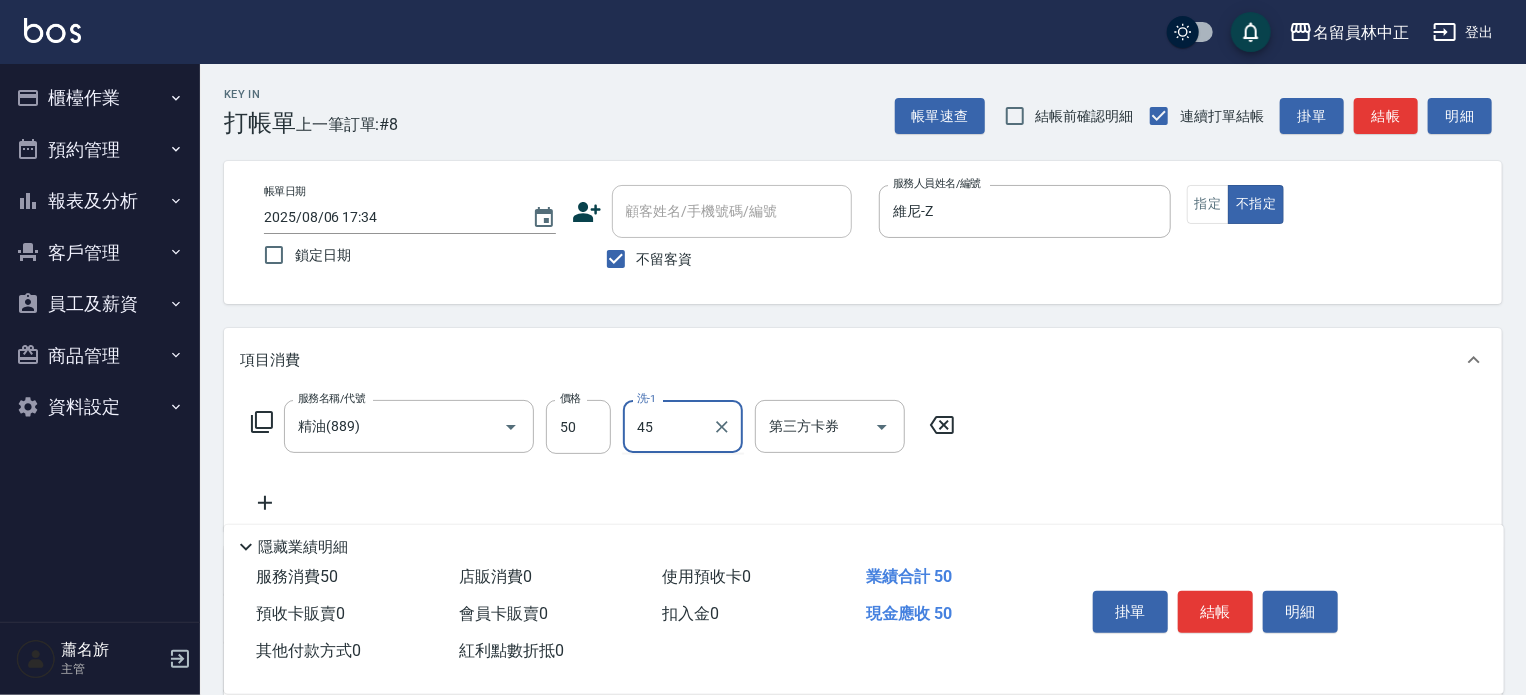 type on "[LAST] [FIRST]-[NUMBER]" 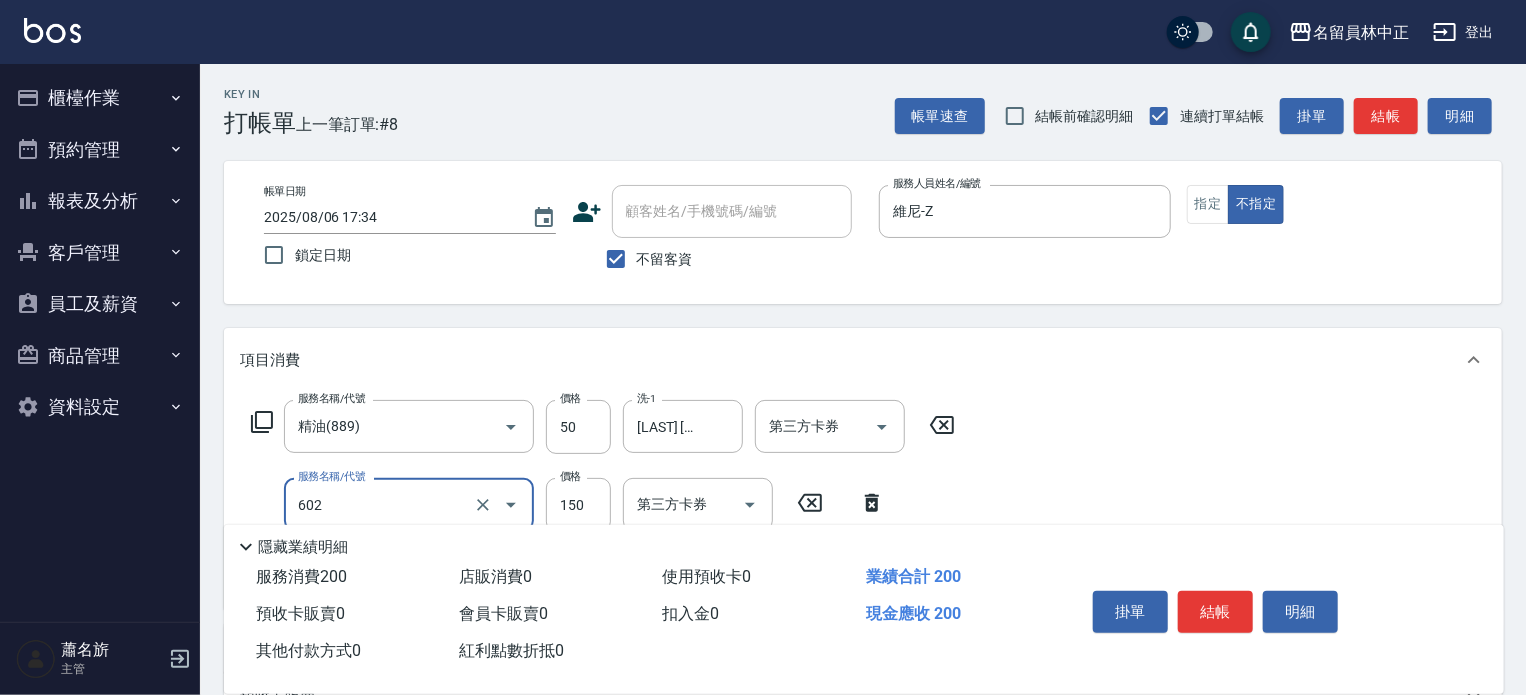 type on "一般洗髮(602)" 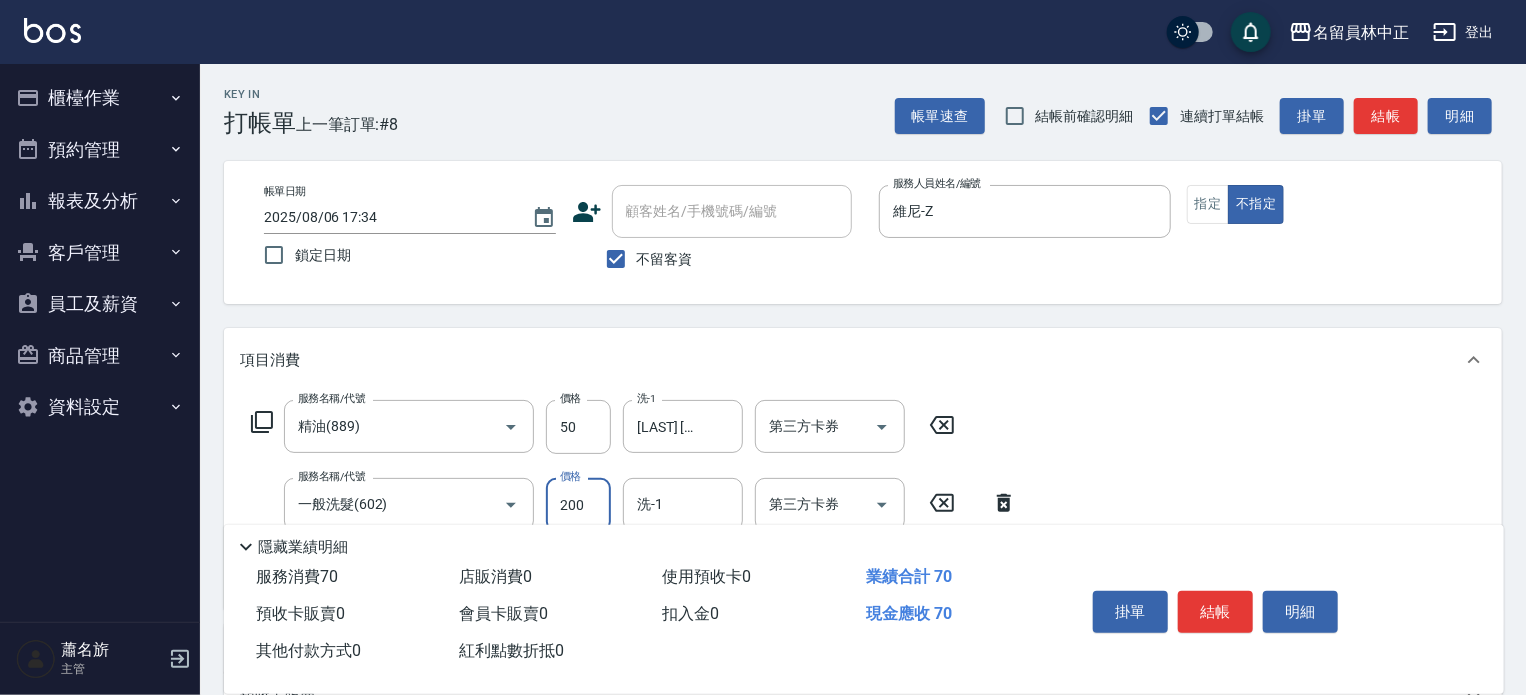 type on "200" 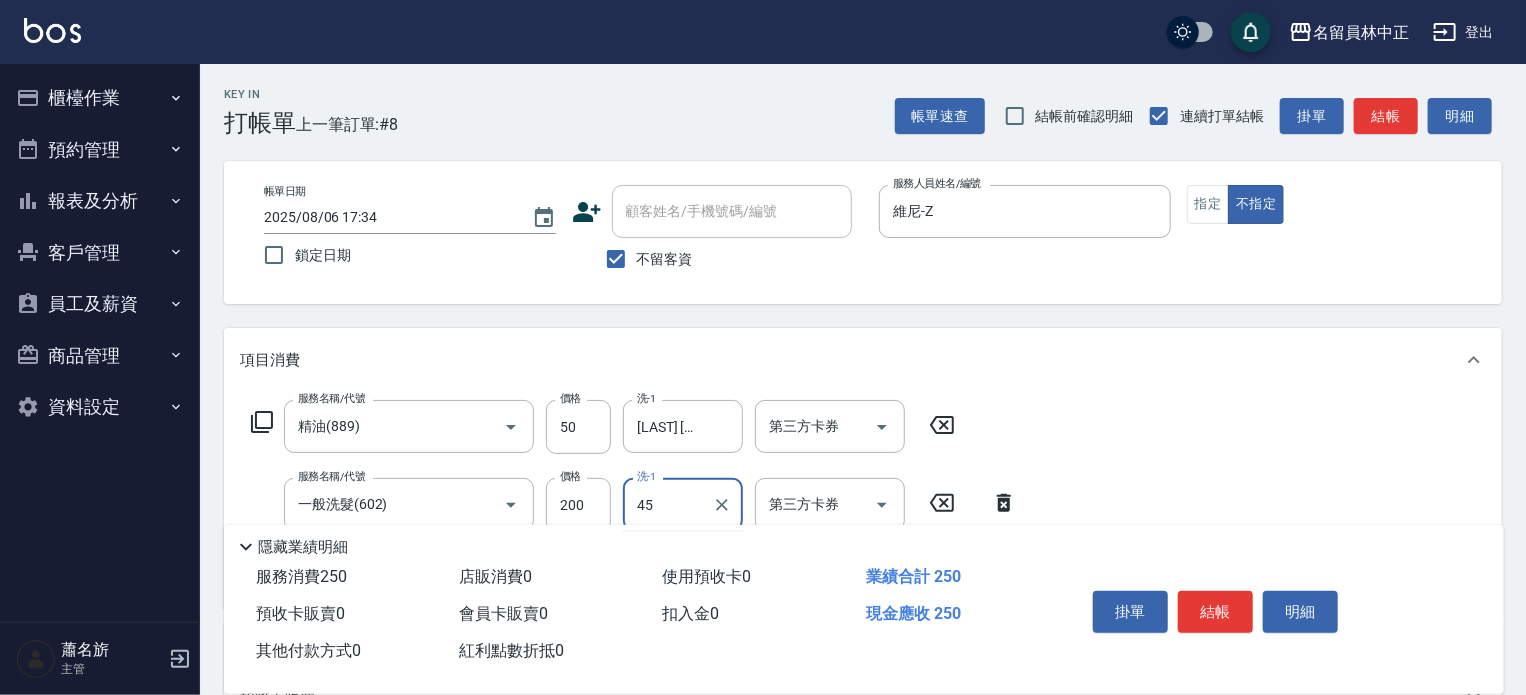 type on "[LAST] [FIRST]-[NUMBER]" 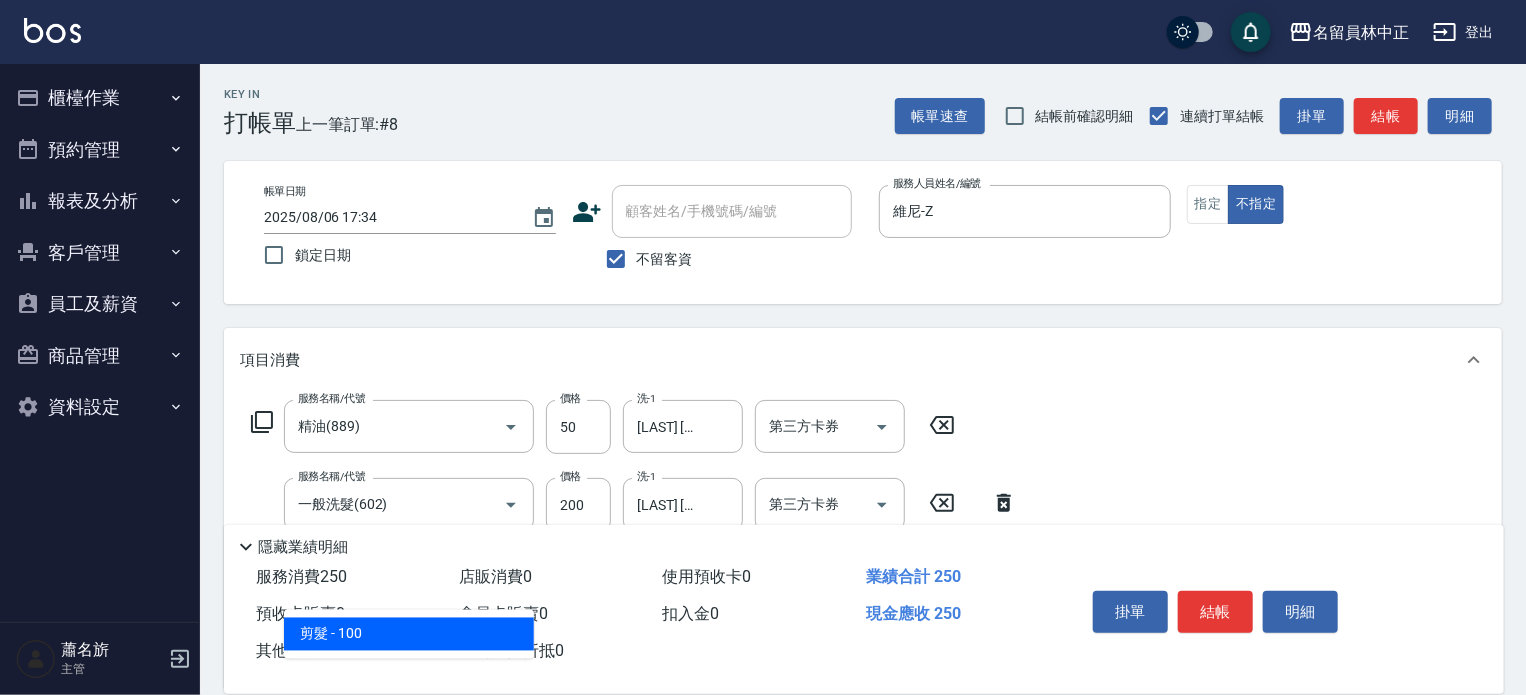 type on "剪髮(302)" 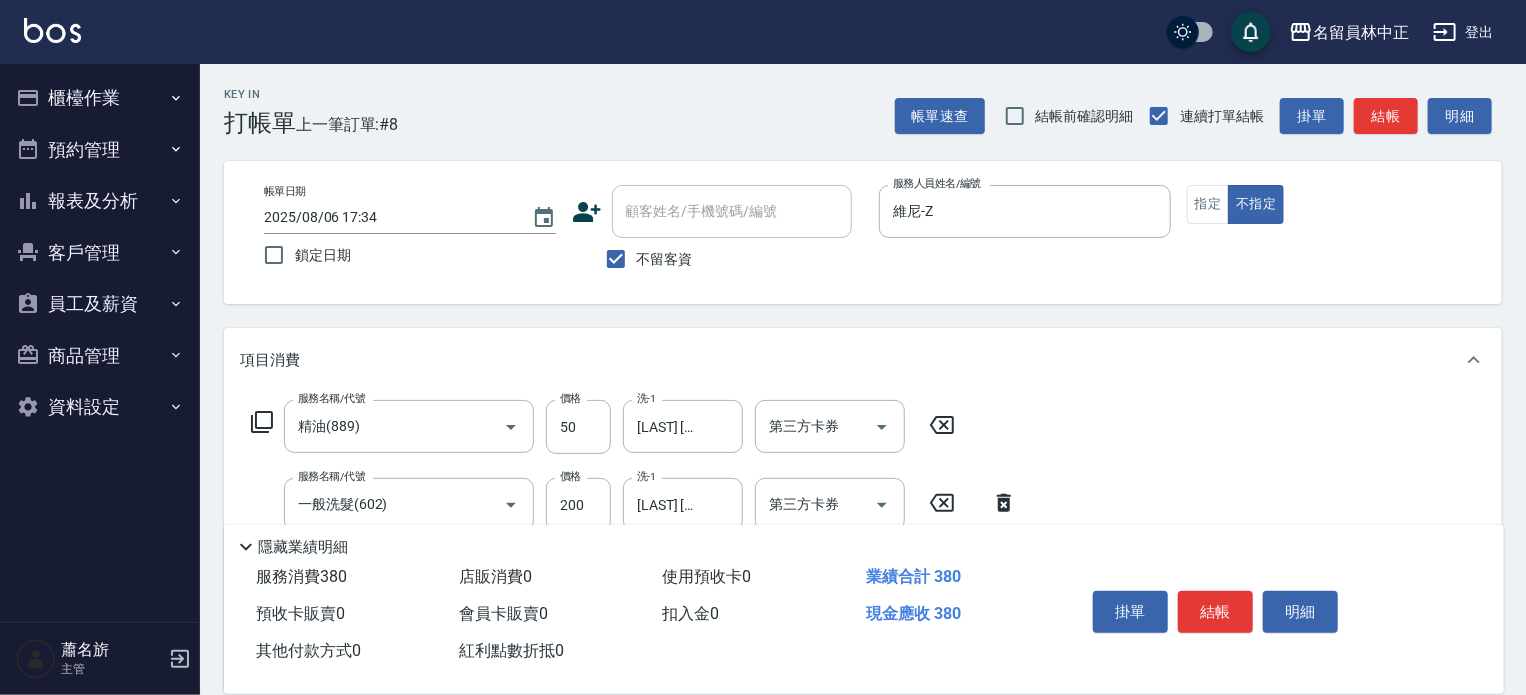 type on "130" 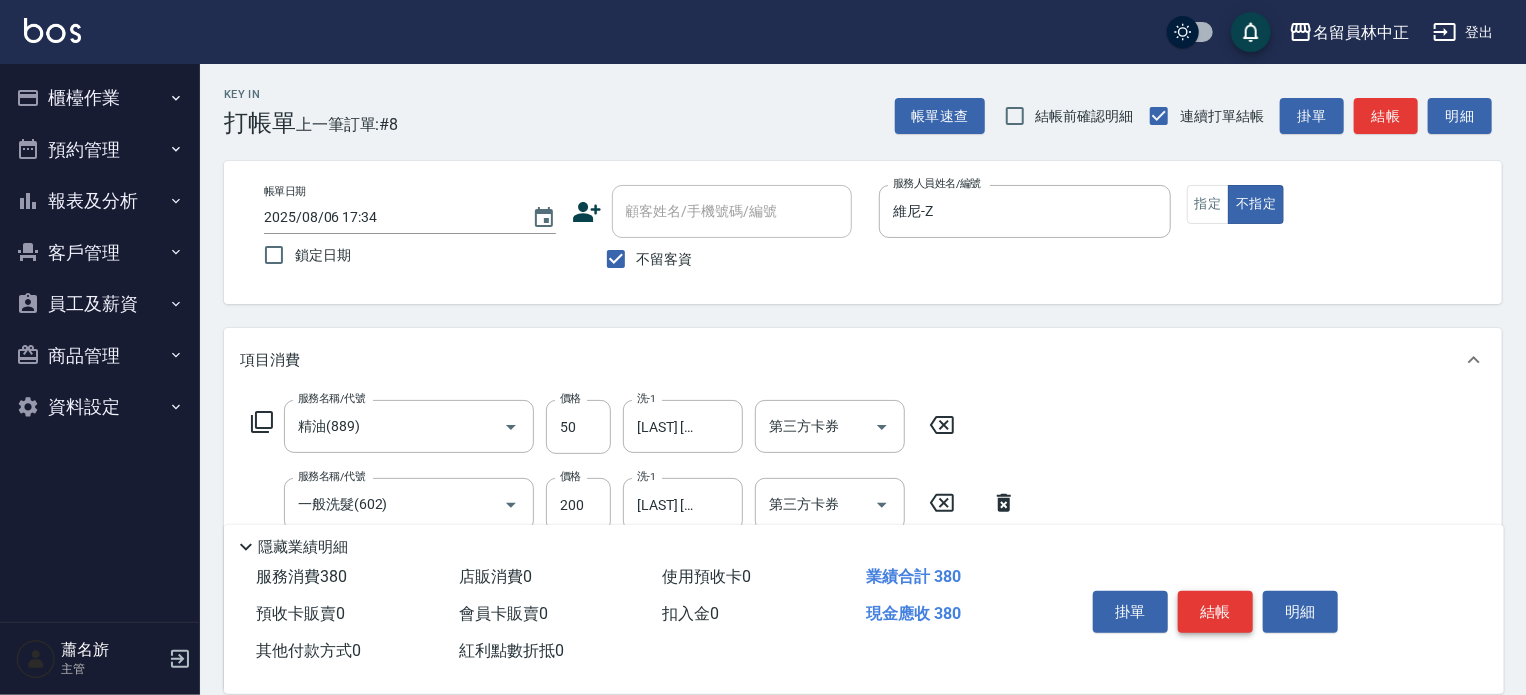click on "結帳" at bounding box center (1215, 612) 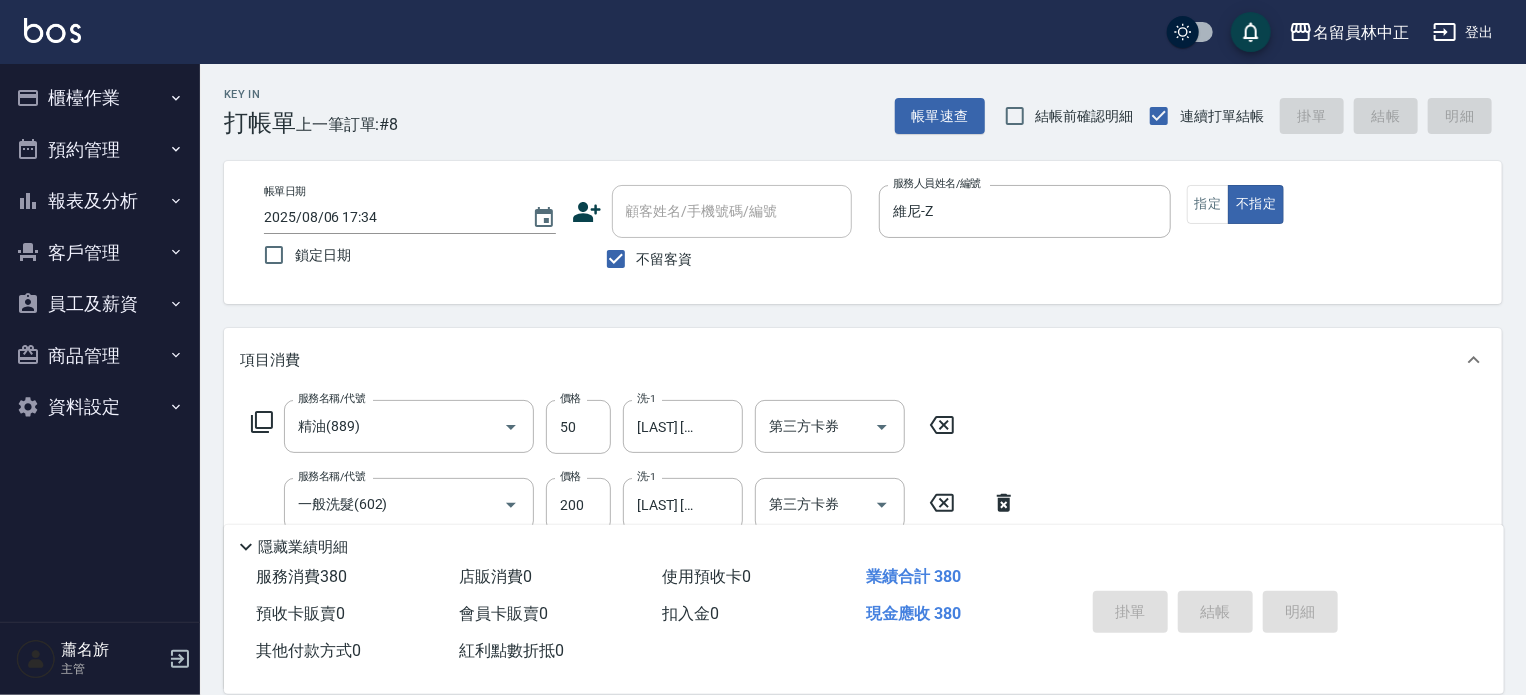 type 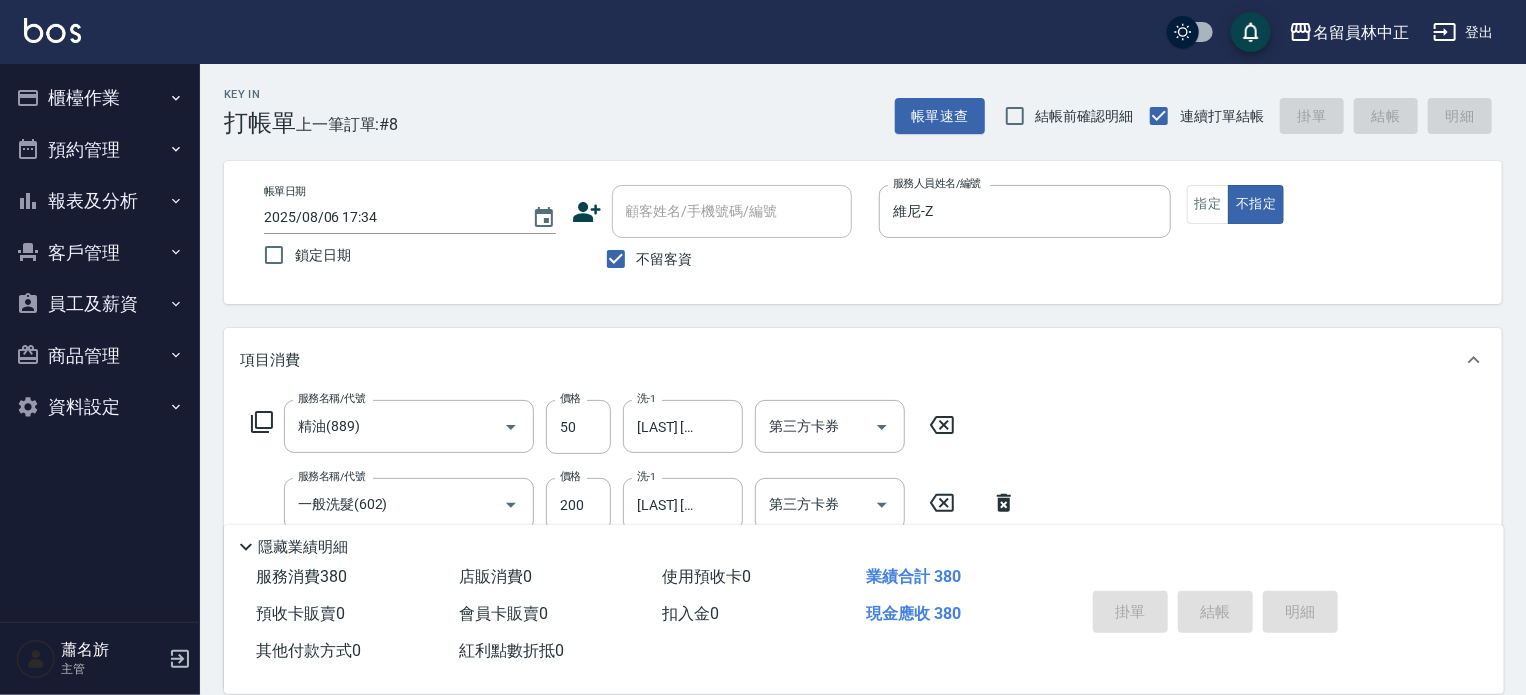 type 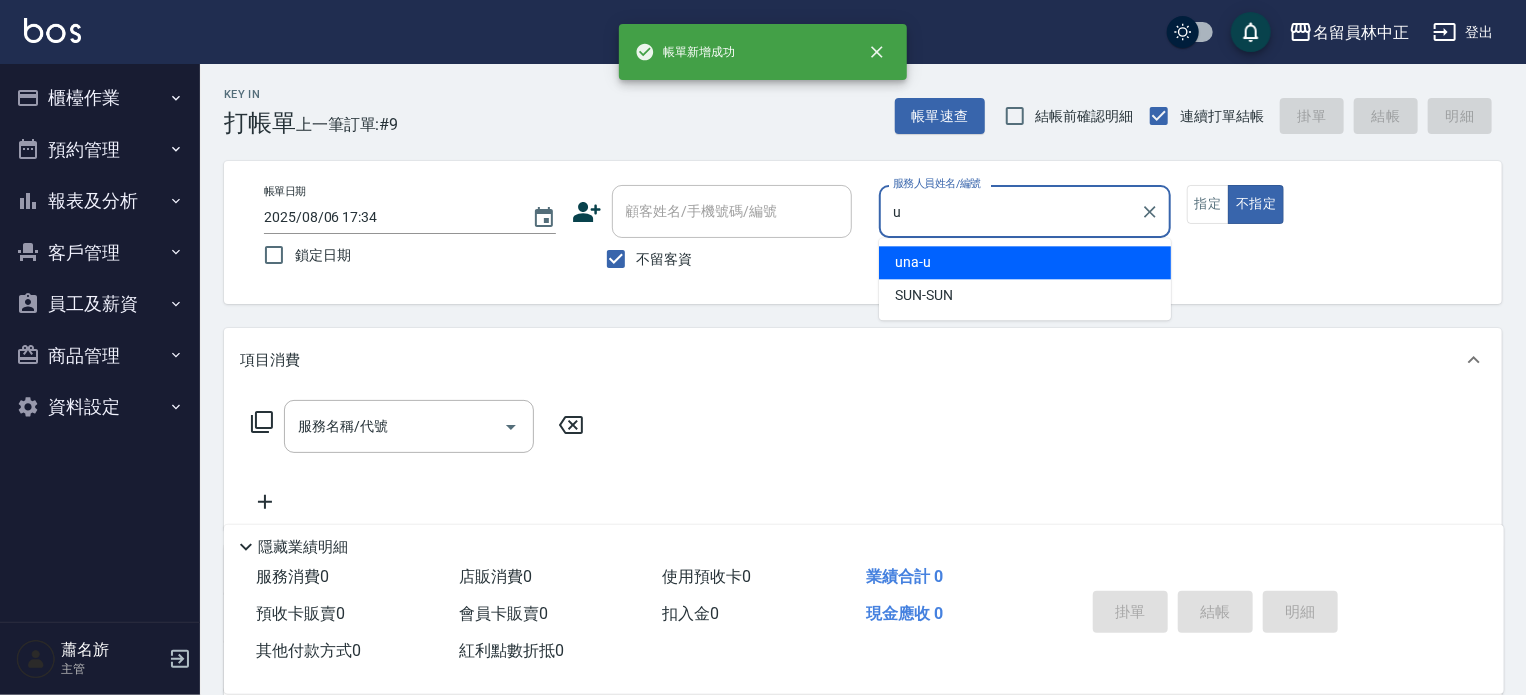 type on "una-u" 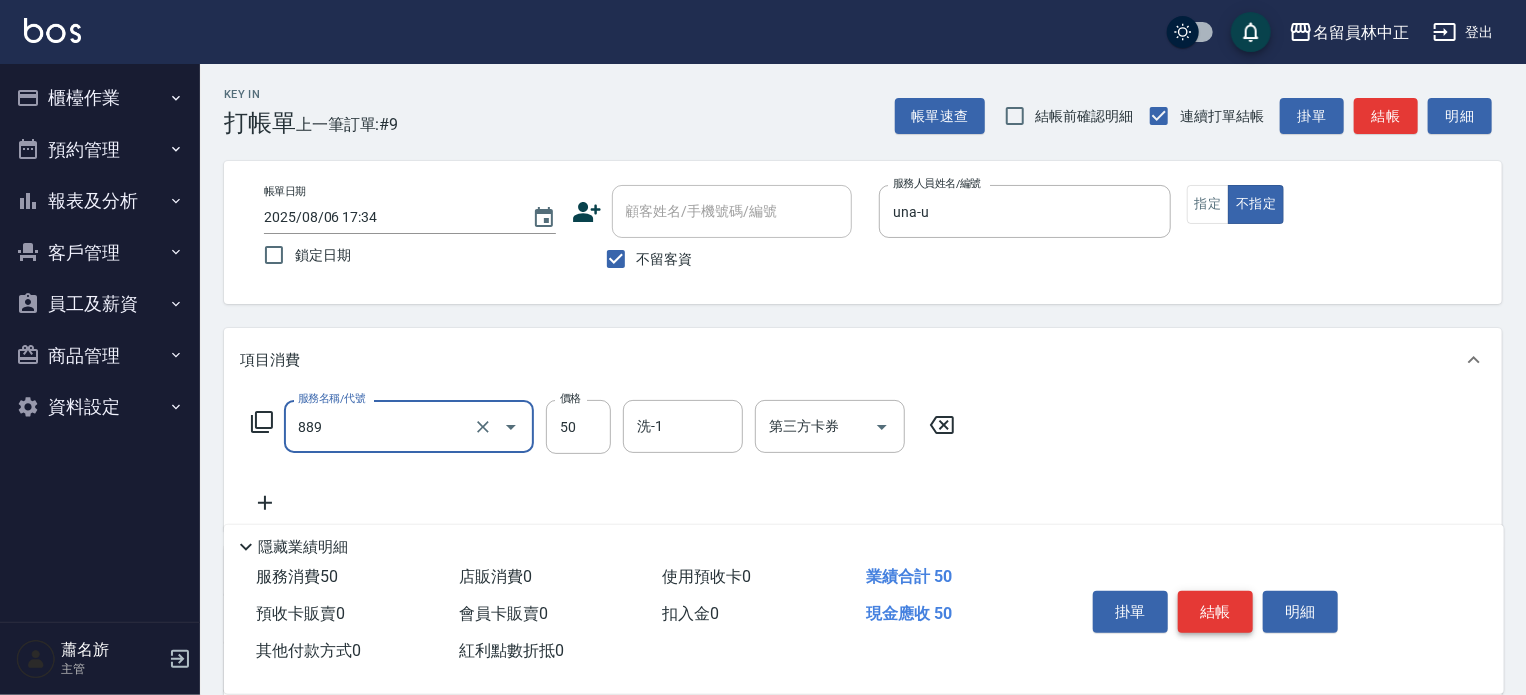 type on "精油(889)" 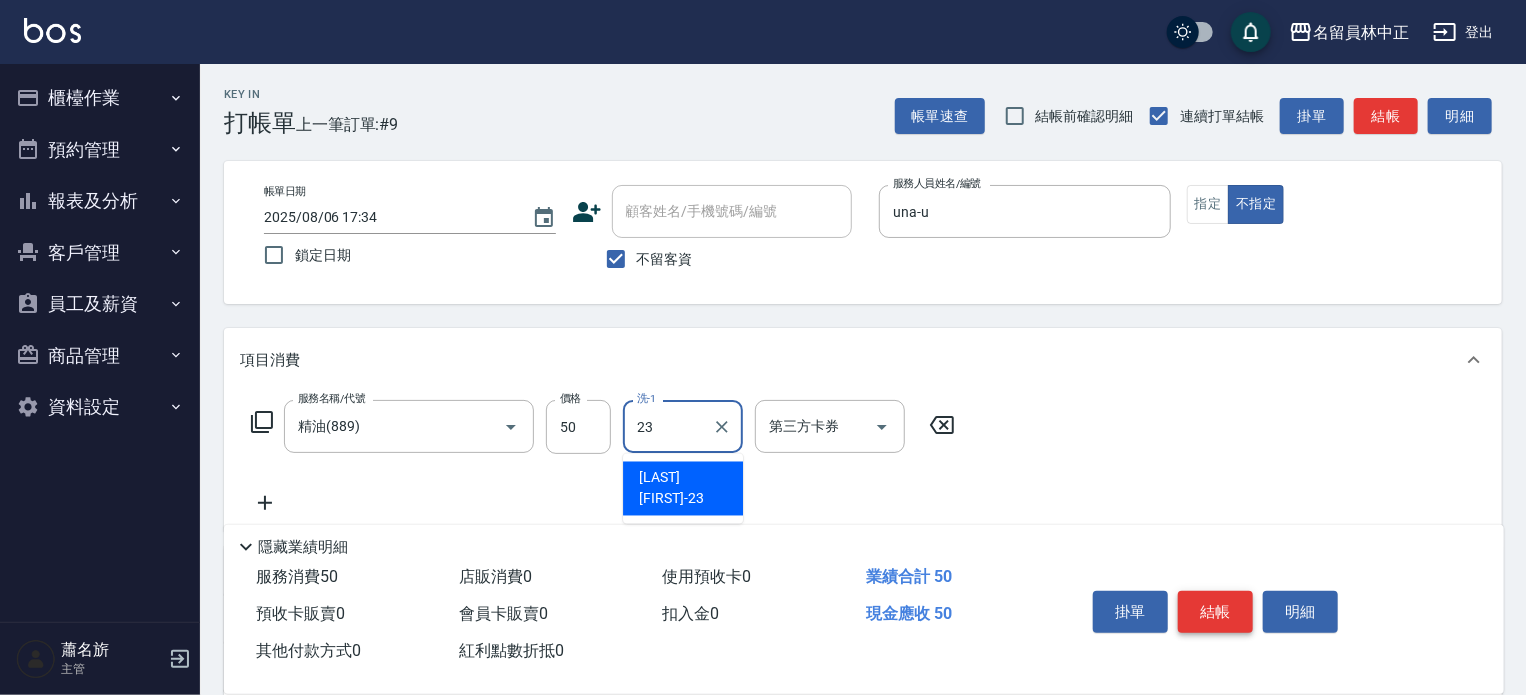 type on "[LAST] [FIRST]-[NUMBER]" 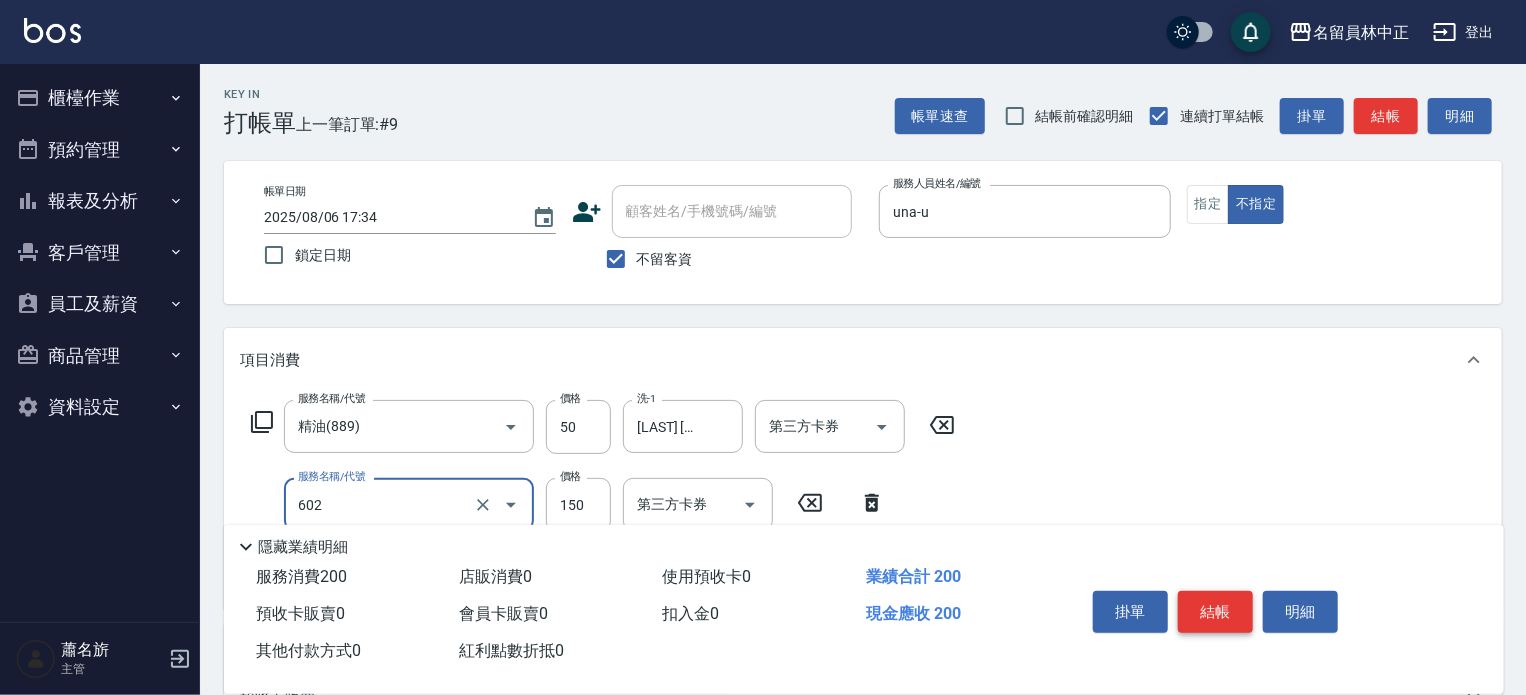 type on "一般洗髮(602)" 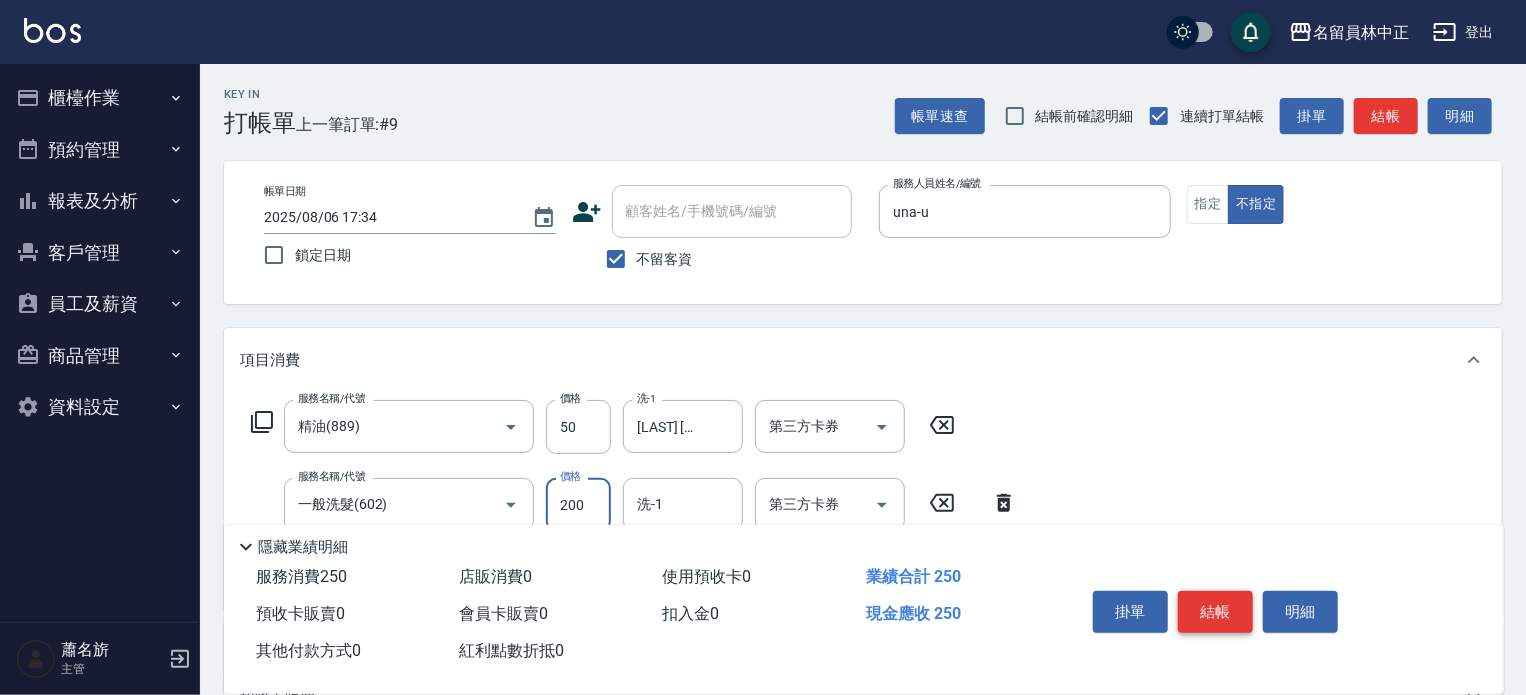 type on "200" 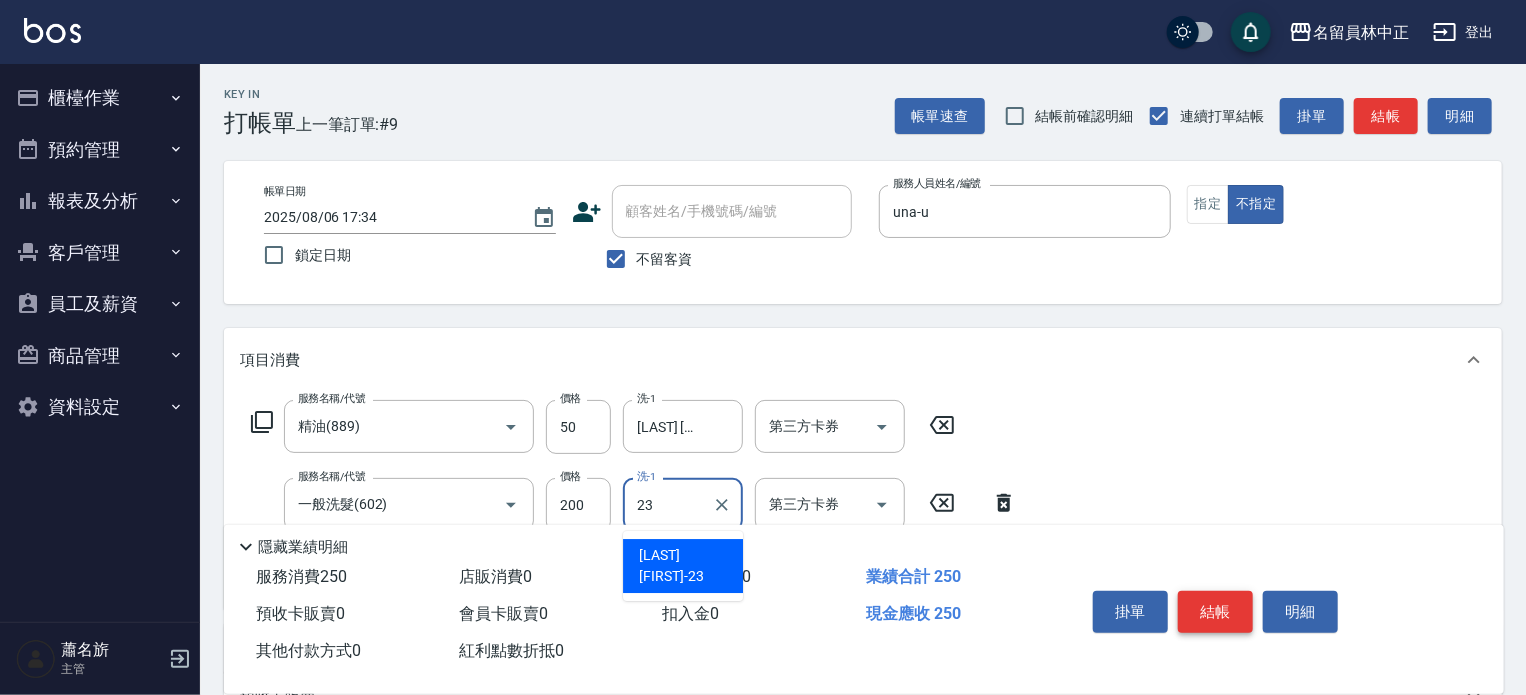 type on "[LAST] [FIRST]-[NUMBER]" 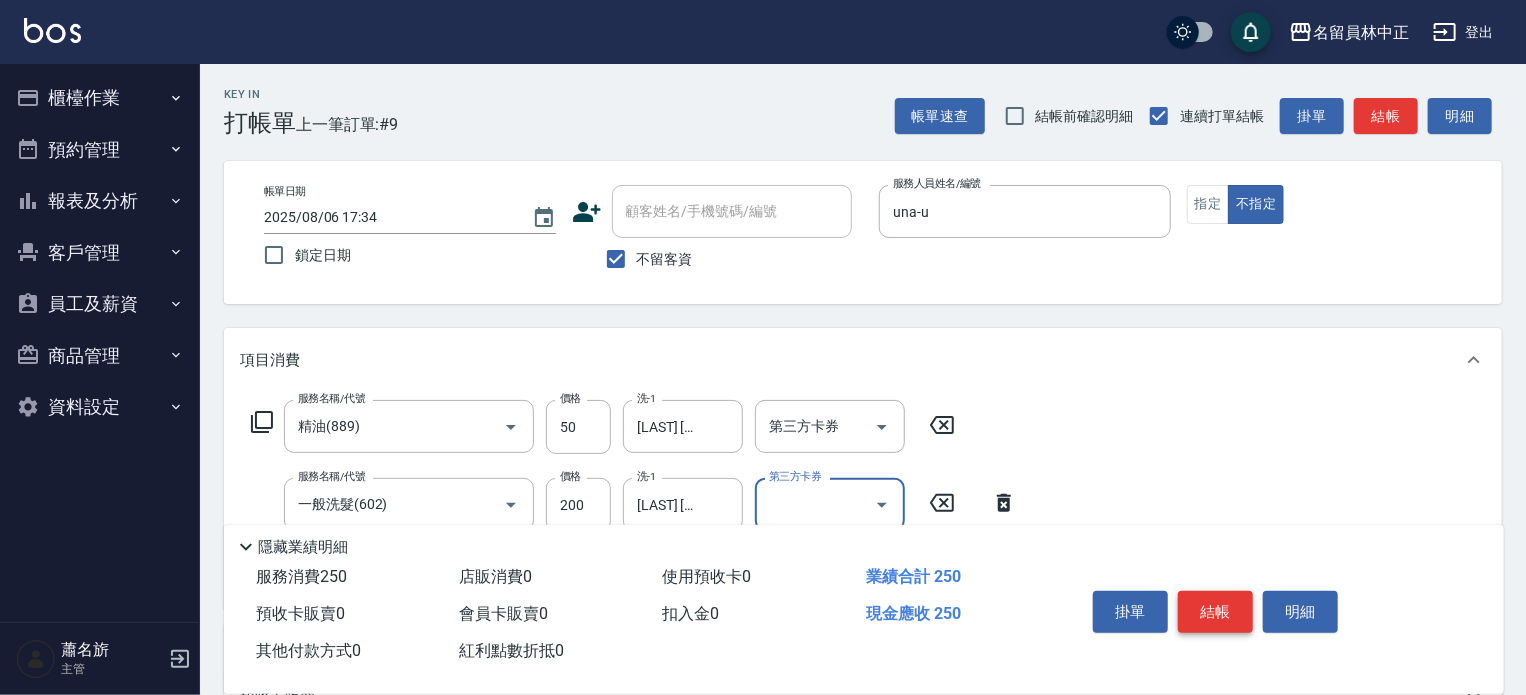 click on "結帳" at bounding box center (1215, 612) 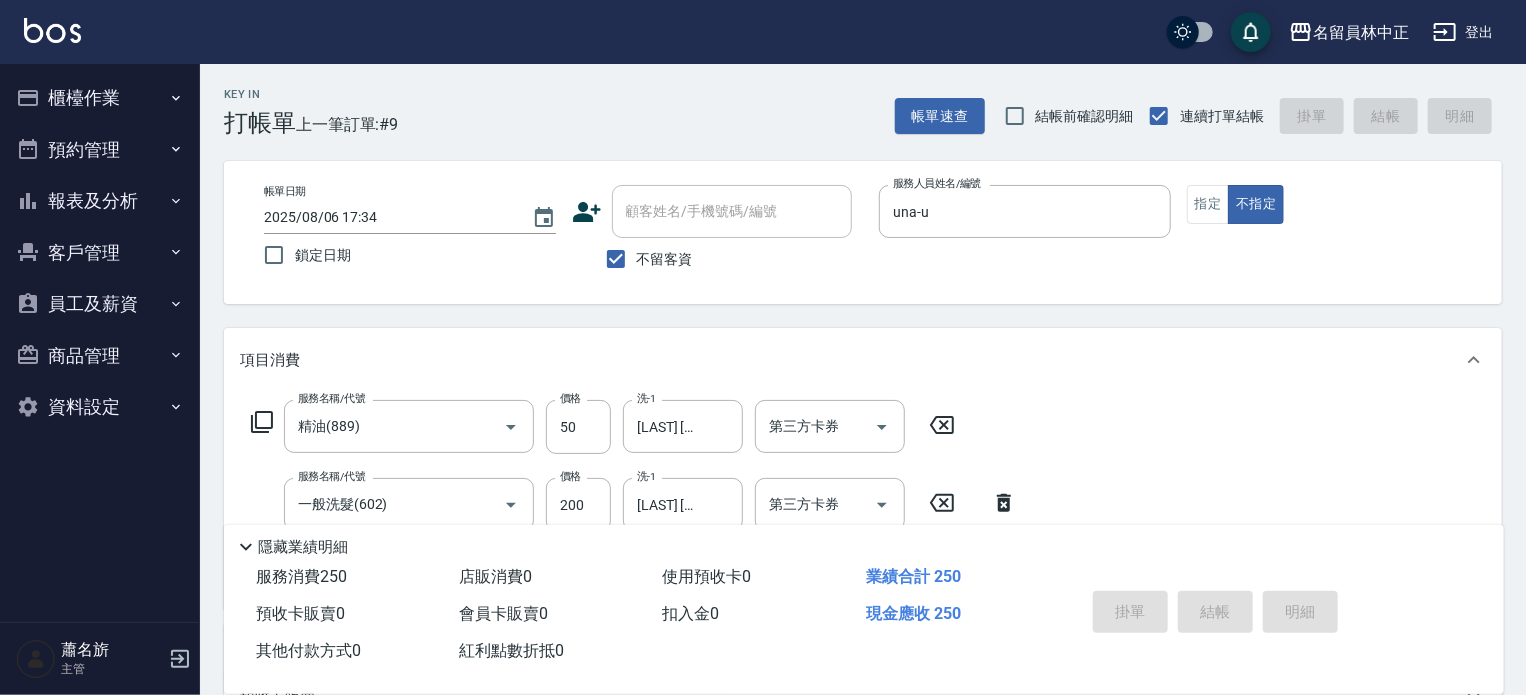 type 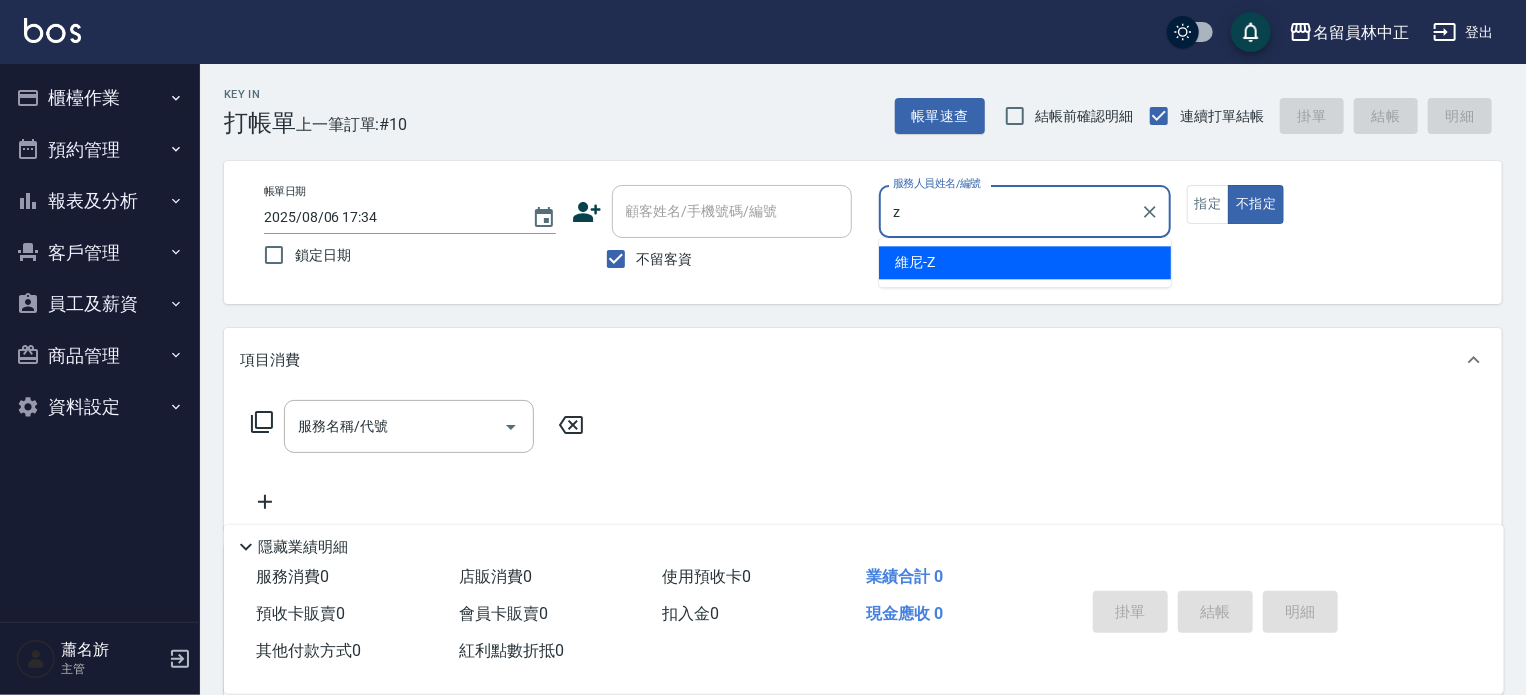 type on "維尼-Z" 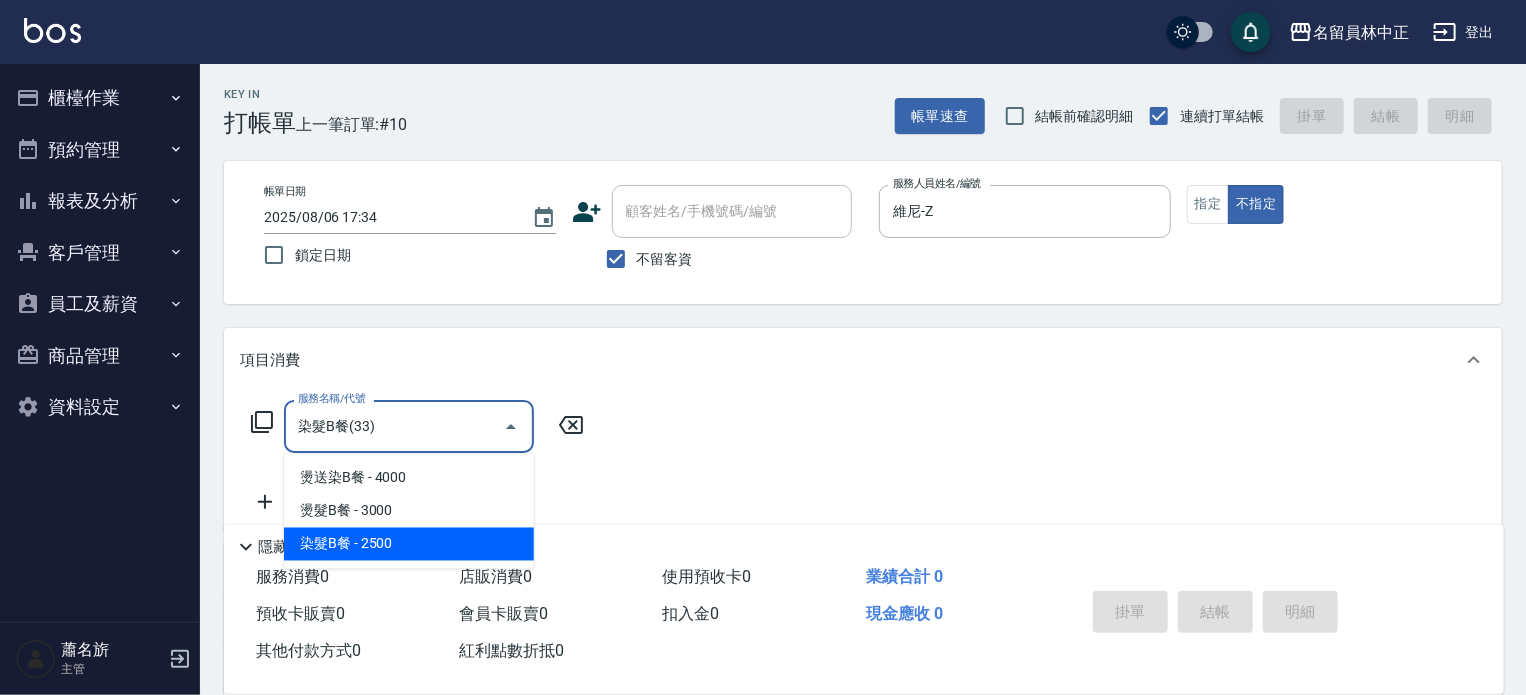 type on "染髮B餐(33)" 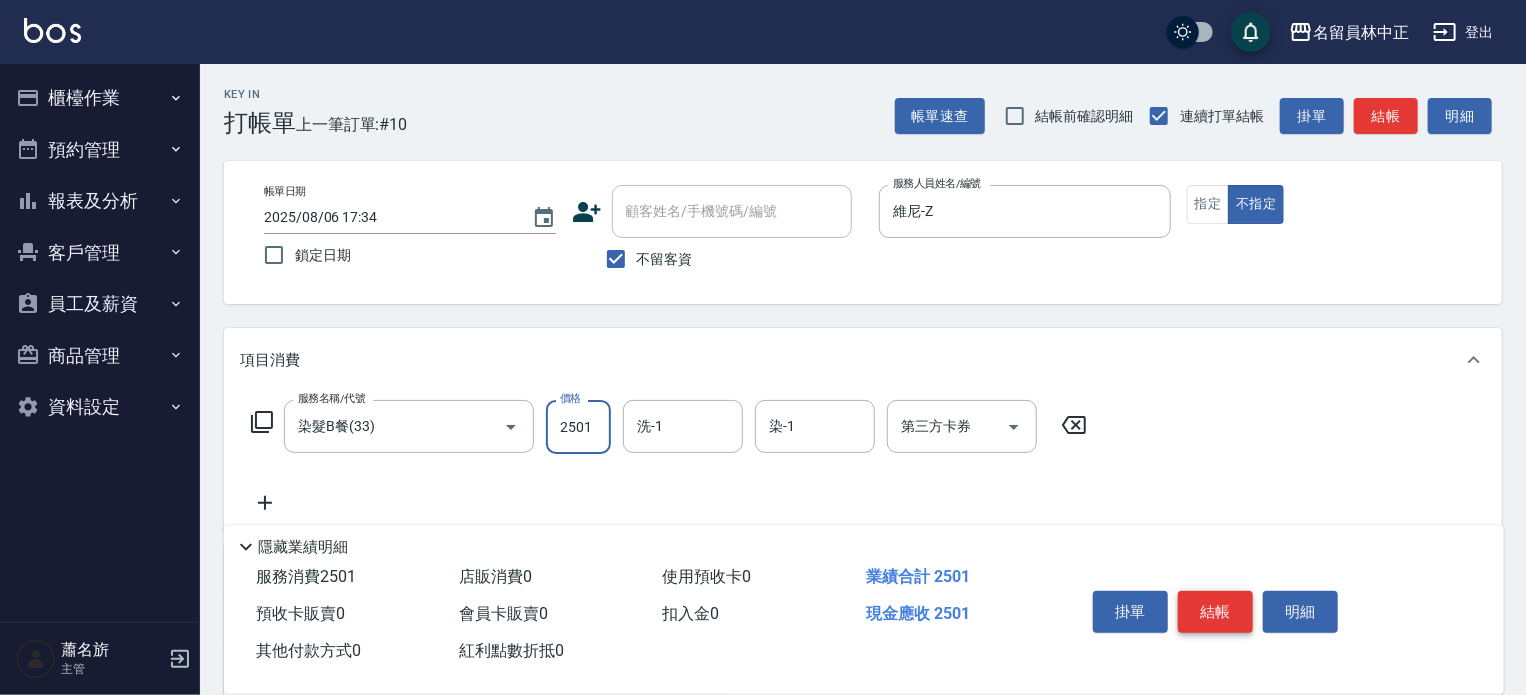 type on "2501" 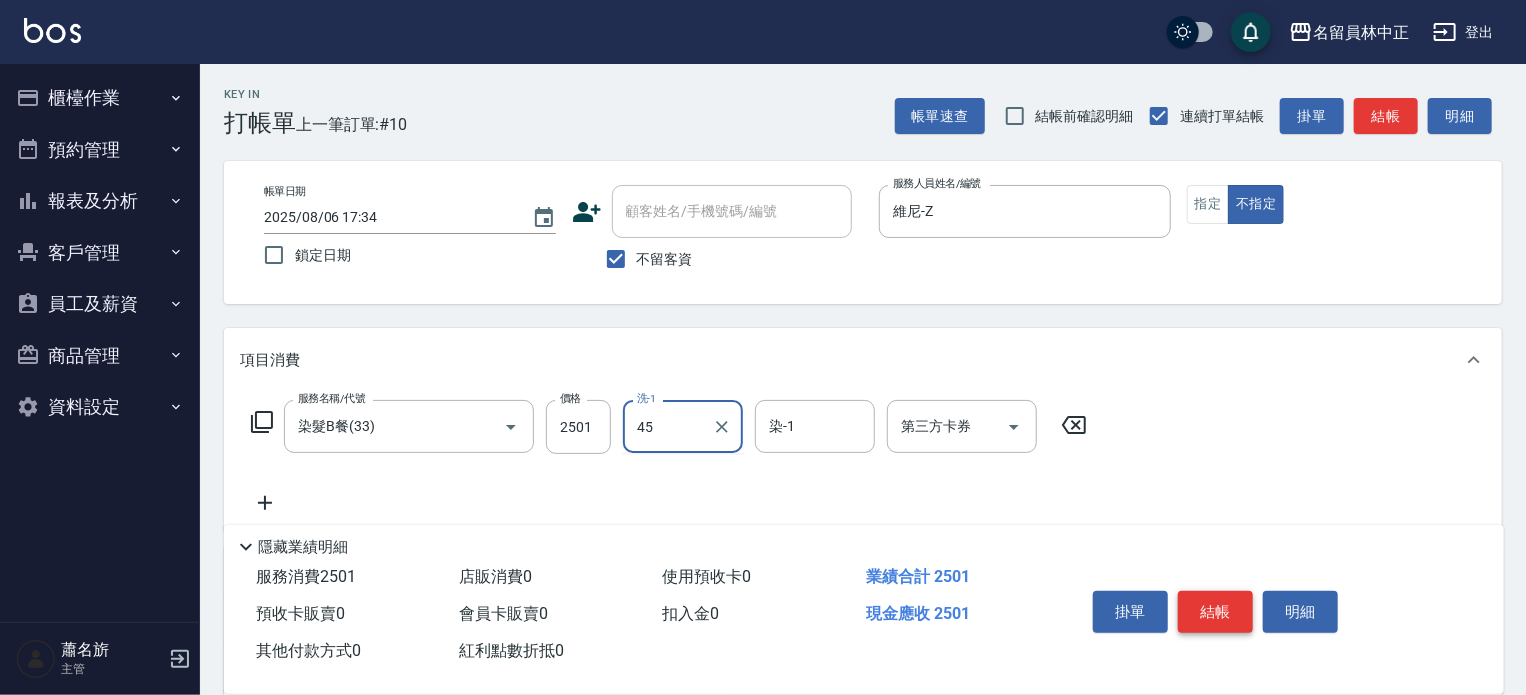 type on "[LAST] [FIRST]-[NUMBER]" 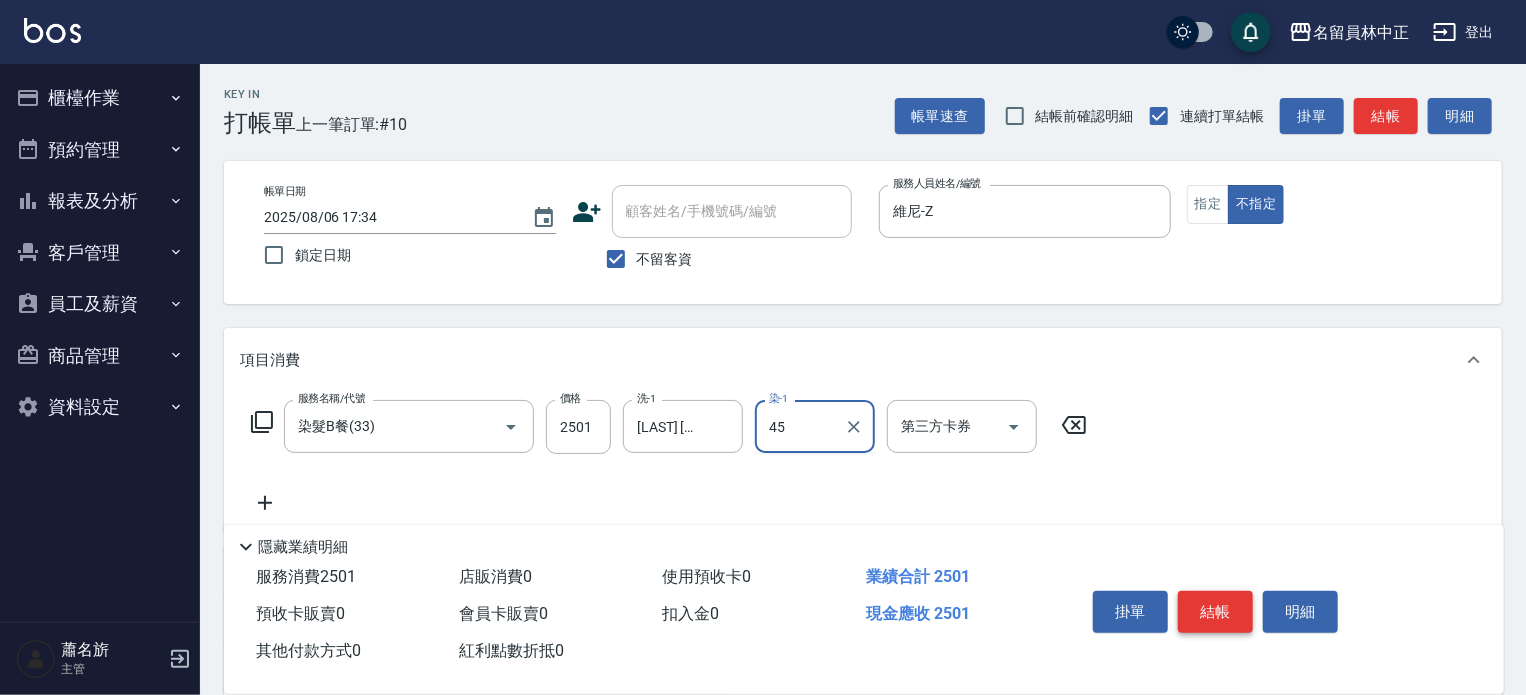 type on "[LAST] [FIRST]-[NUMBER]" 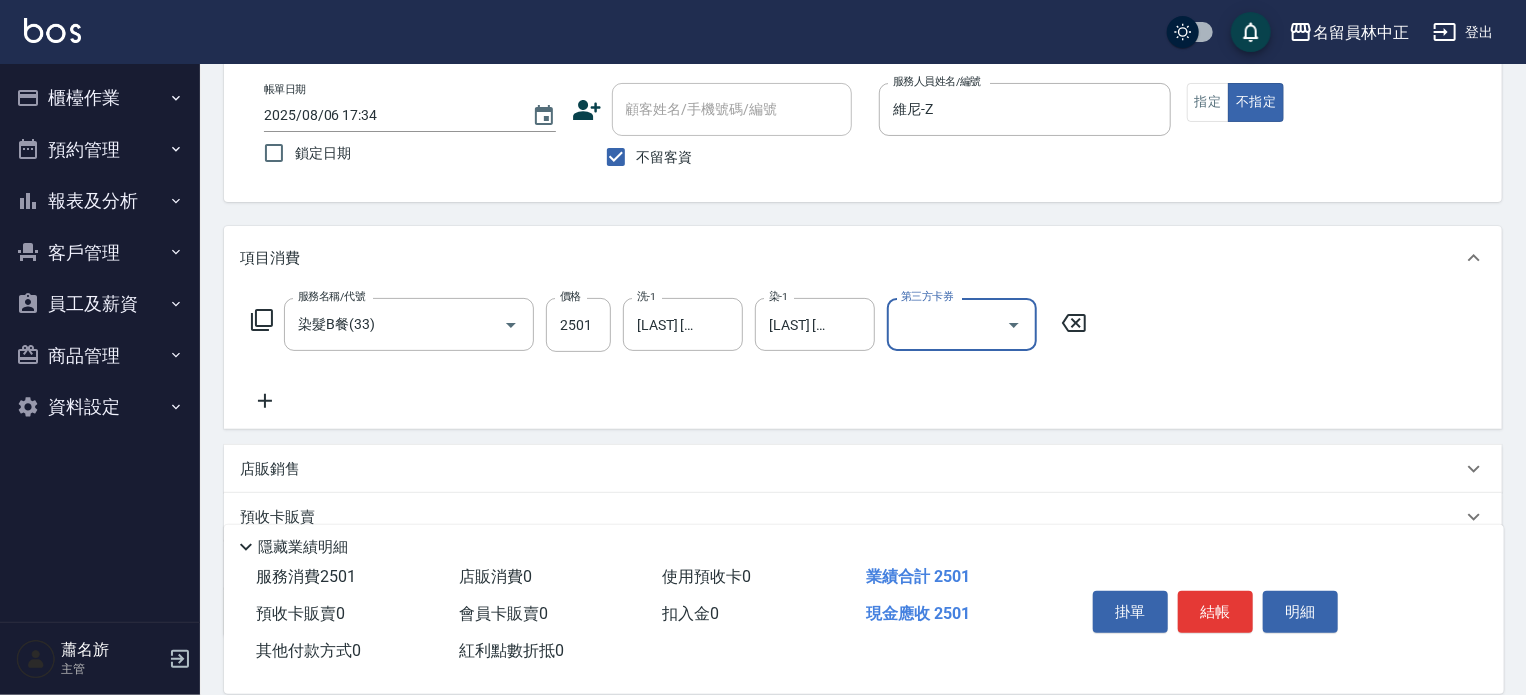 scroll, scrollTop: 200, scrollLeft: 0, axis: vertical 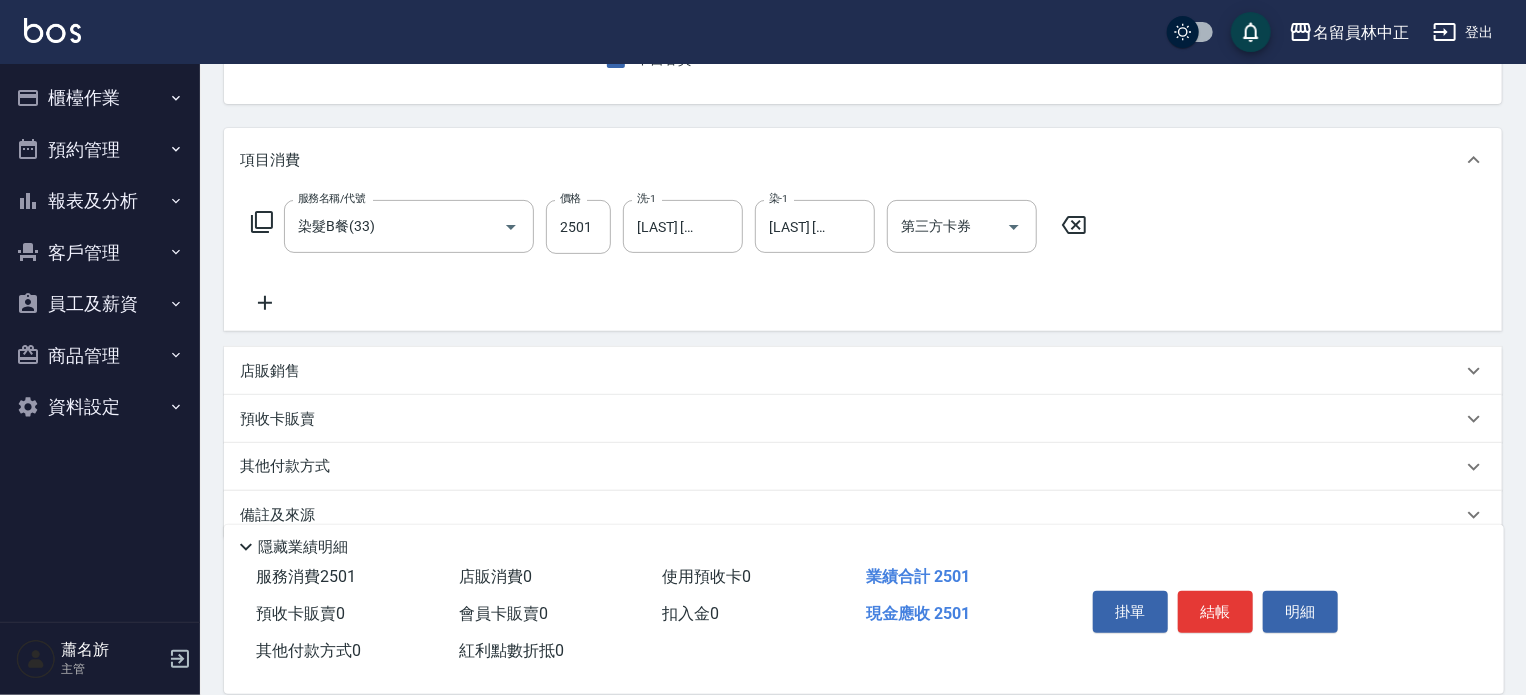 click on "店販銷售" at bounding box center (851, 371) 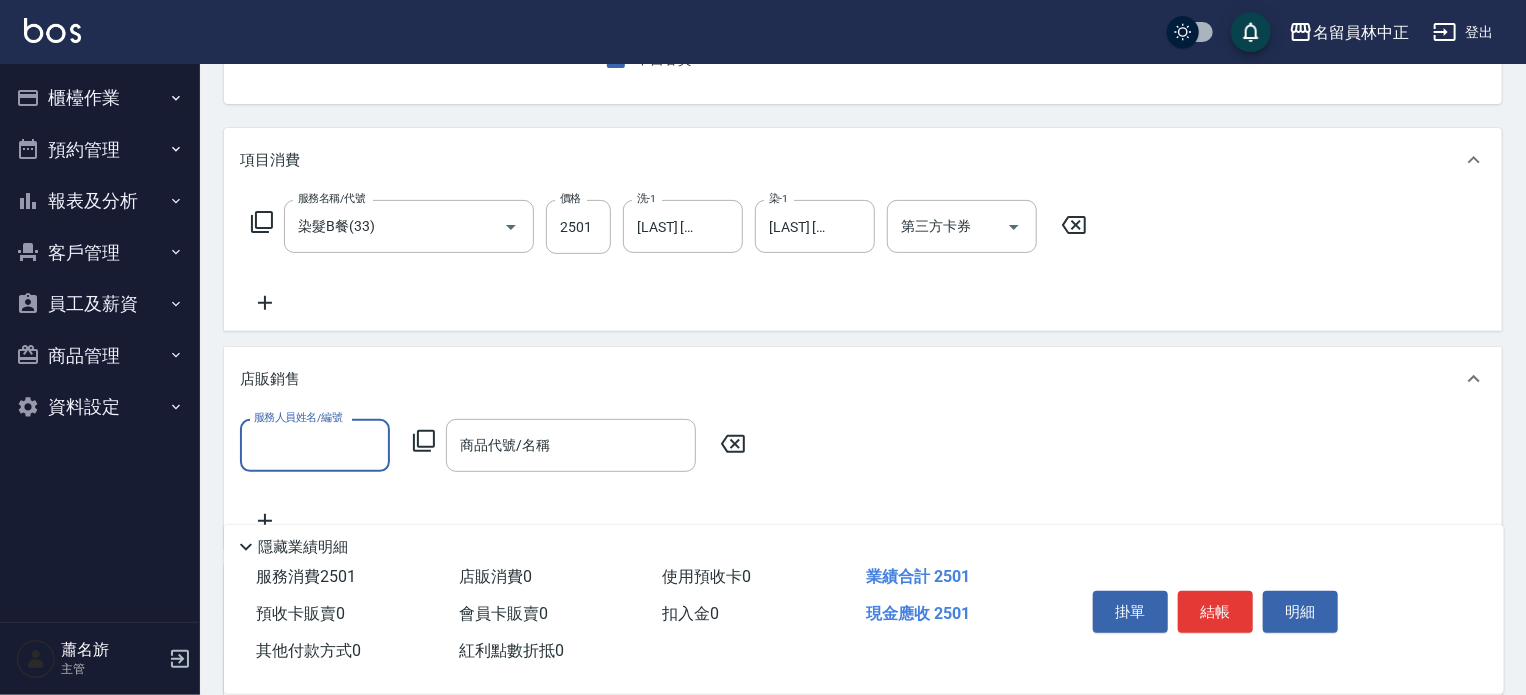 scroll, scrollTop: 0, scrollLeft: 0, axis: both 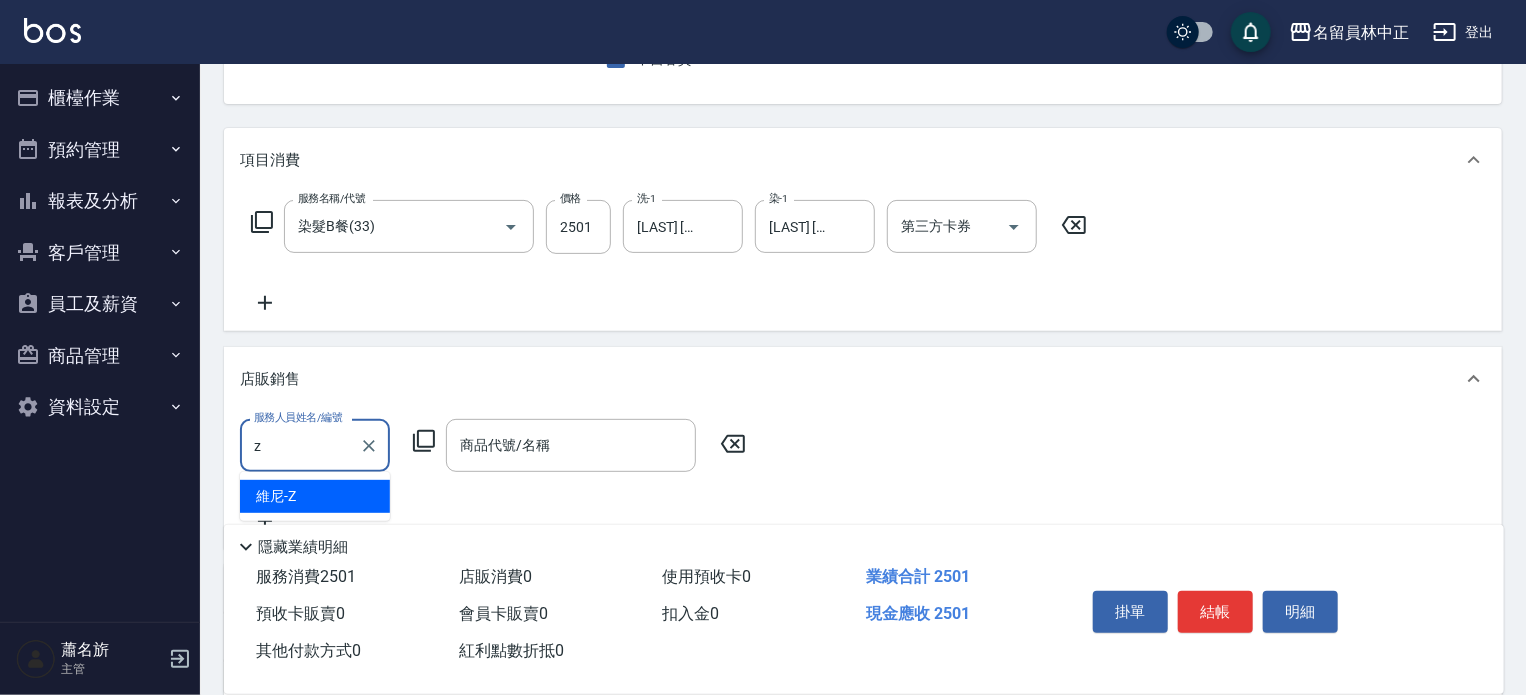 type on "維尼-Z" 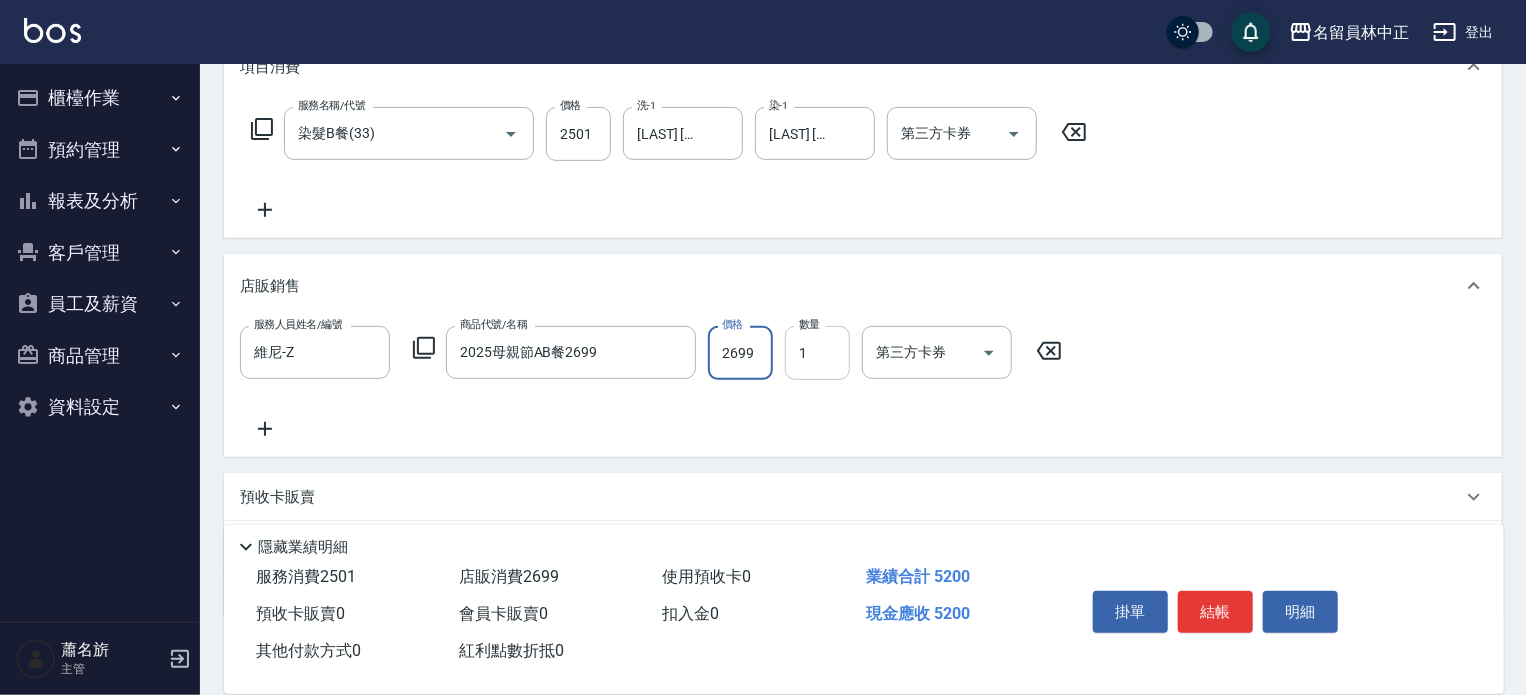 scroll, scrollTop: 300, scrollLeft: 0, axis: vertical 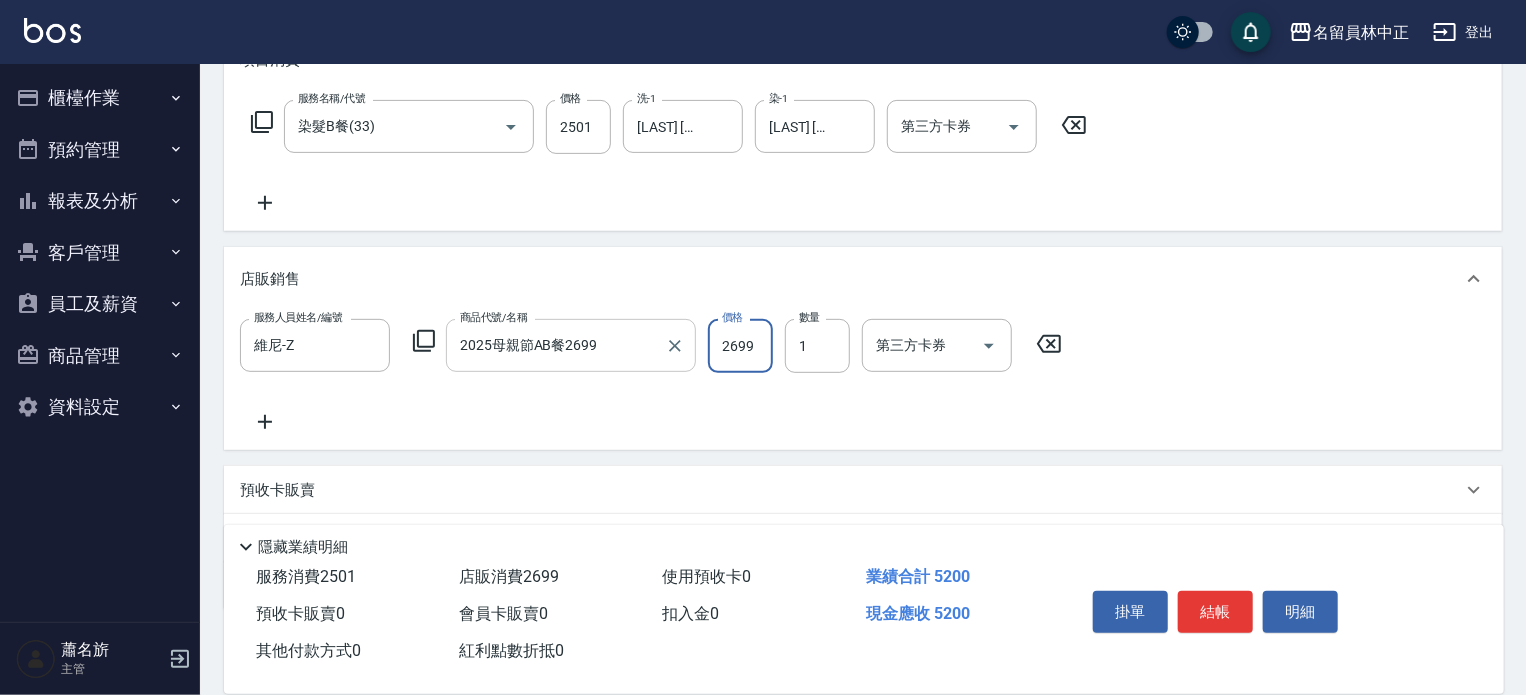 click on "2025母親節AB餐2699 商品代號/名稱" at bounding box center (571, 345) 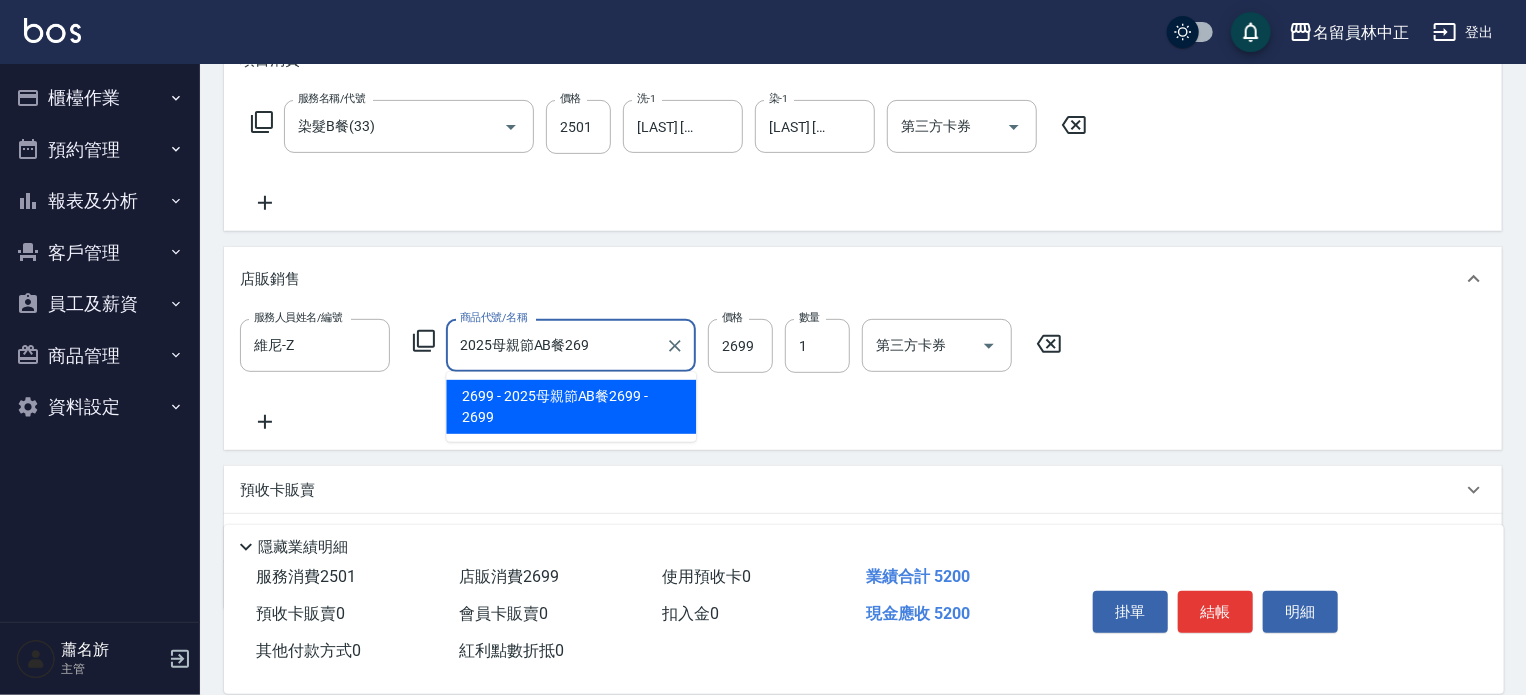 scroll, scrollTop: 0, scrollLeft: 0, axis: both 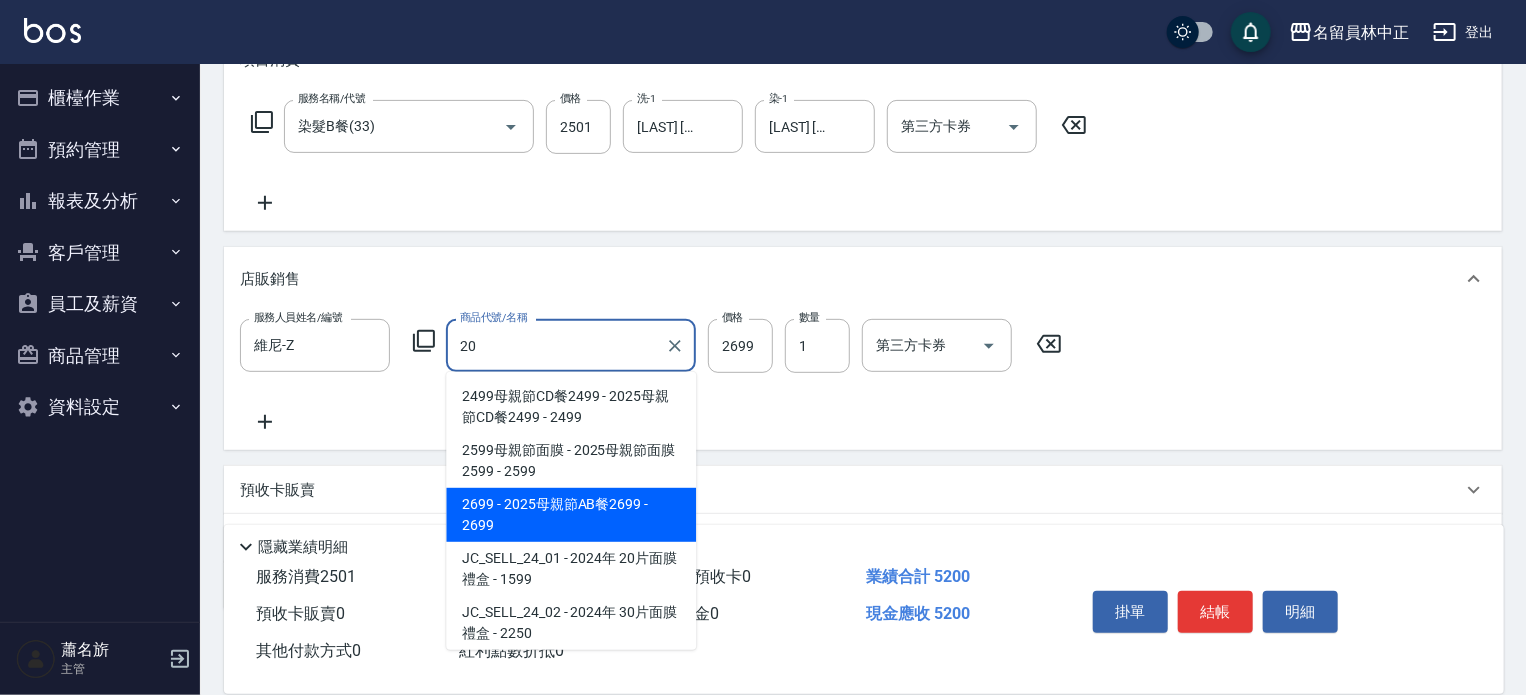 type on "2" 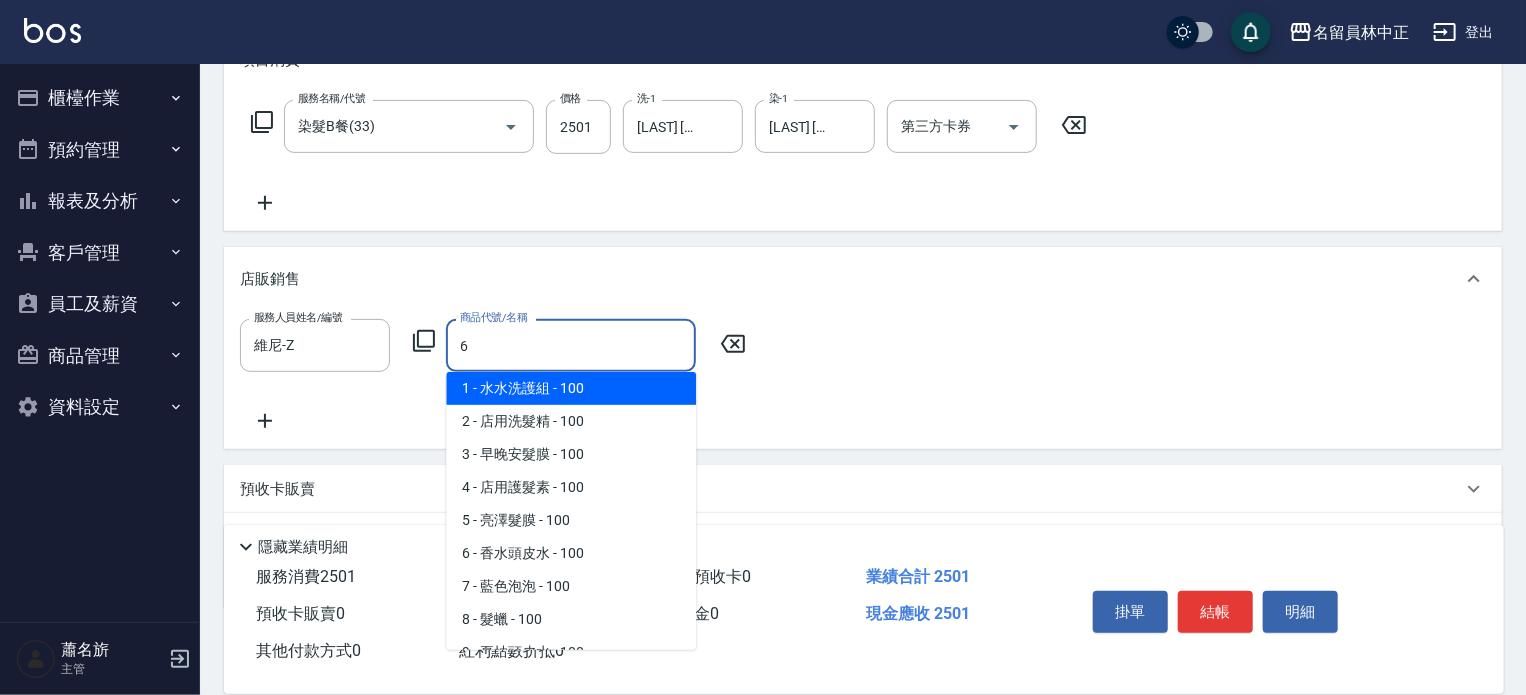scroll, scrollTop: 0, scrollLeft: 0, axis: both 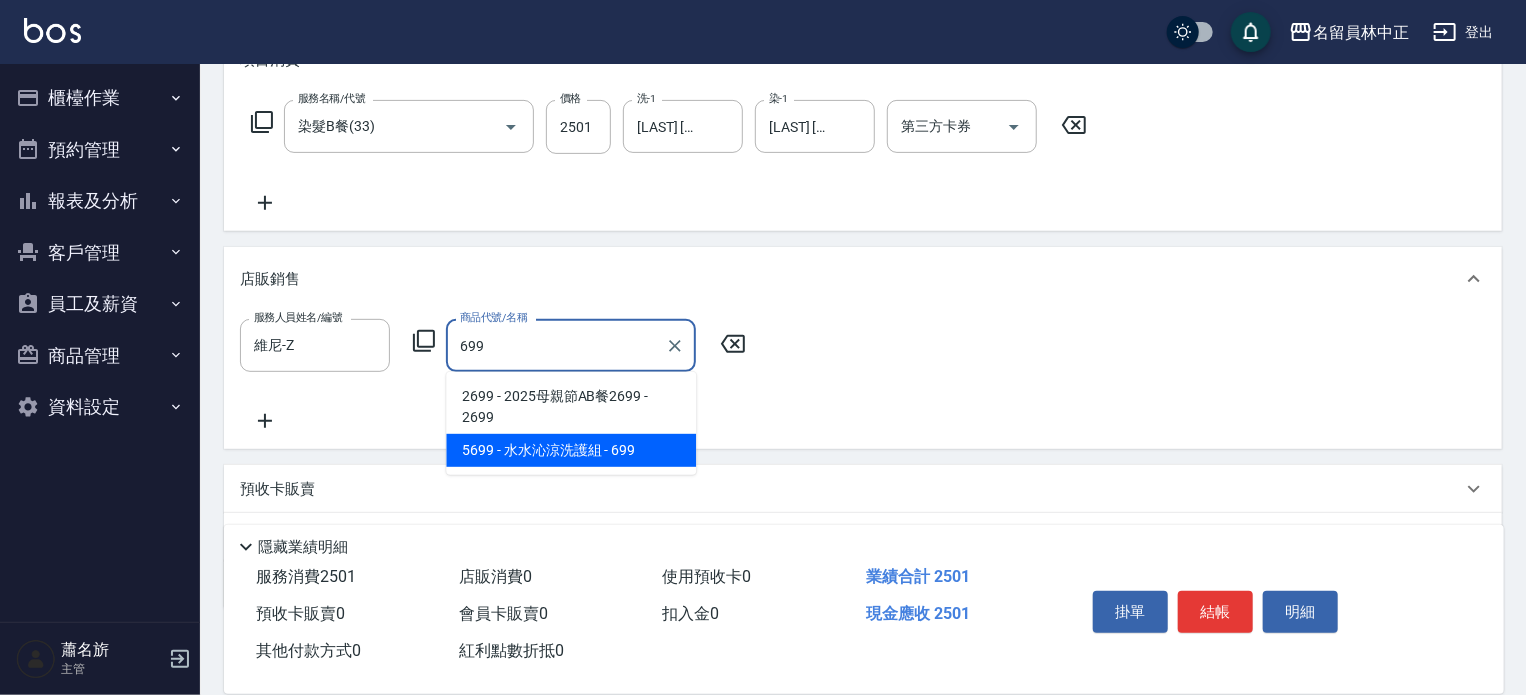 type on "水水沁涼洗護組" 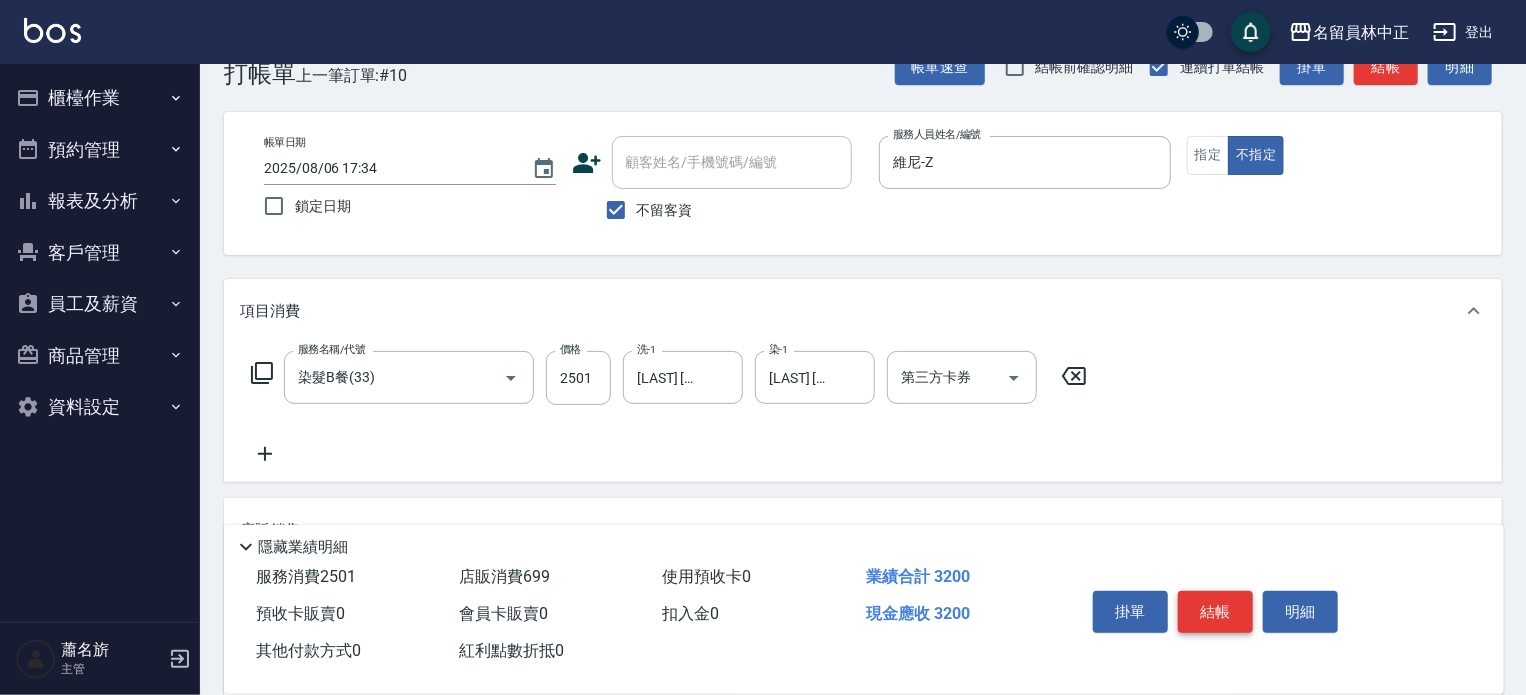 scroll, scrollTop: 0, scrollLeft: 0, axis: both 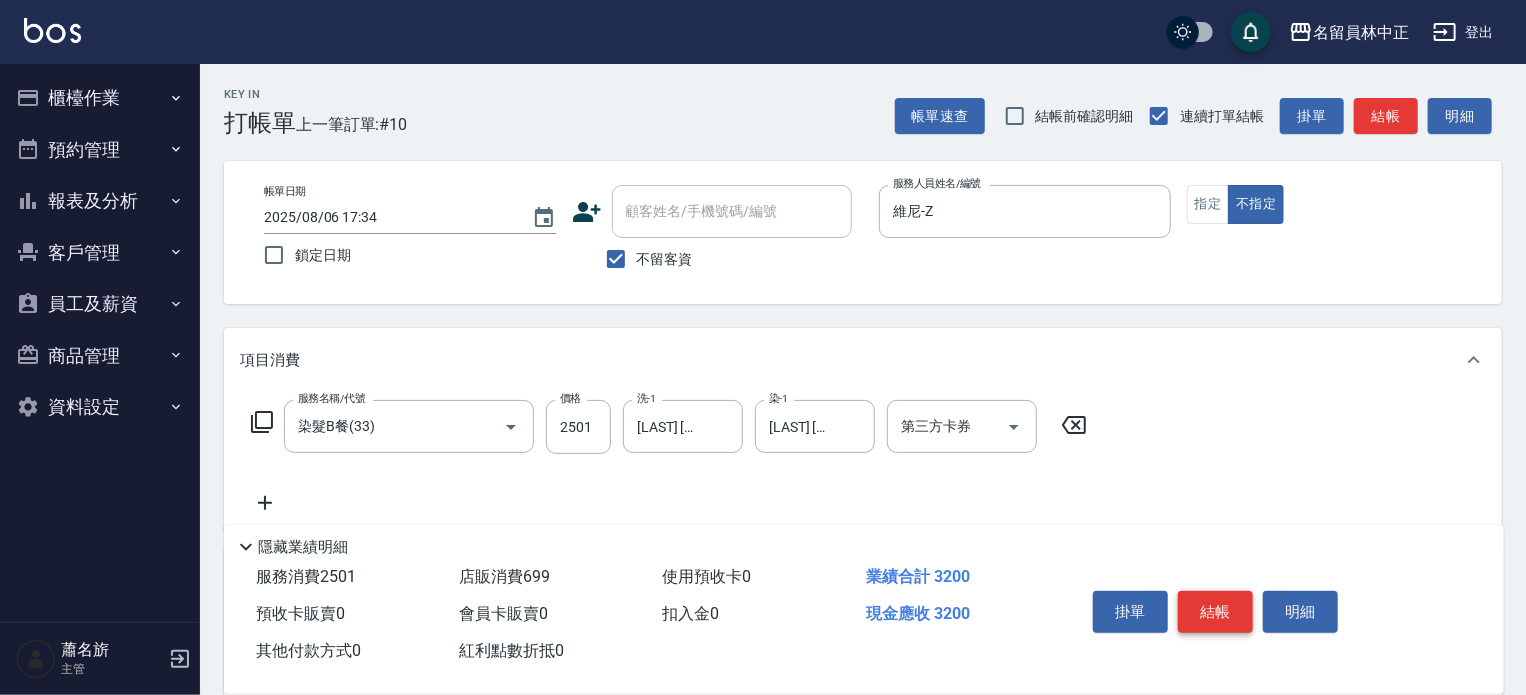 click on "結帳" at bounding box center [1215, 612] 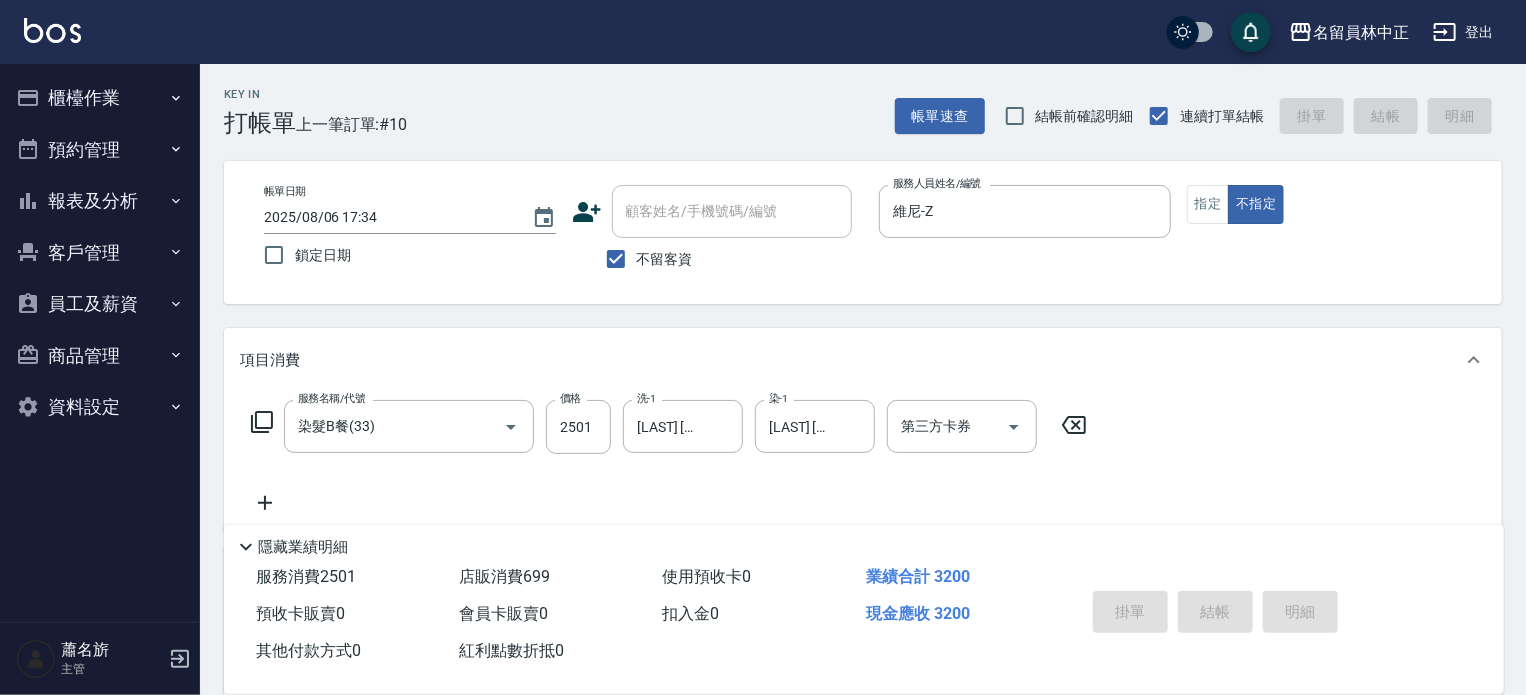 type on "2025/08/06 17:35" 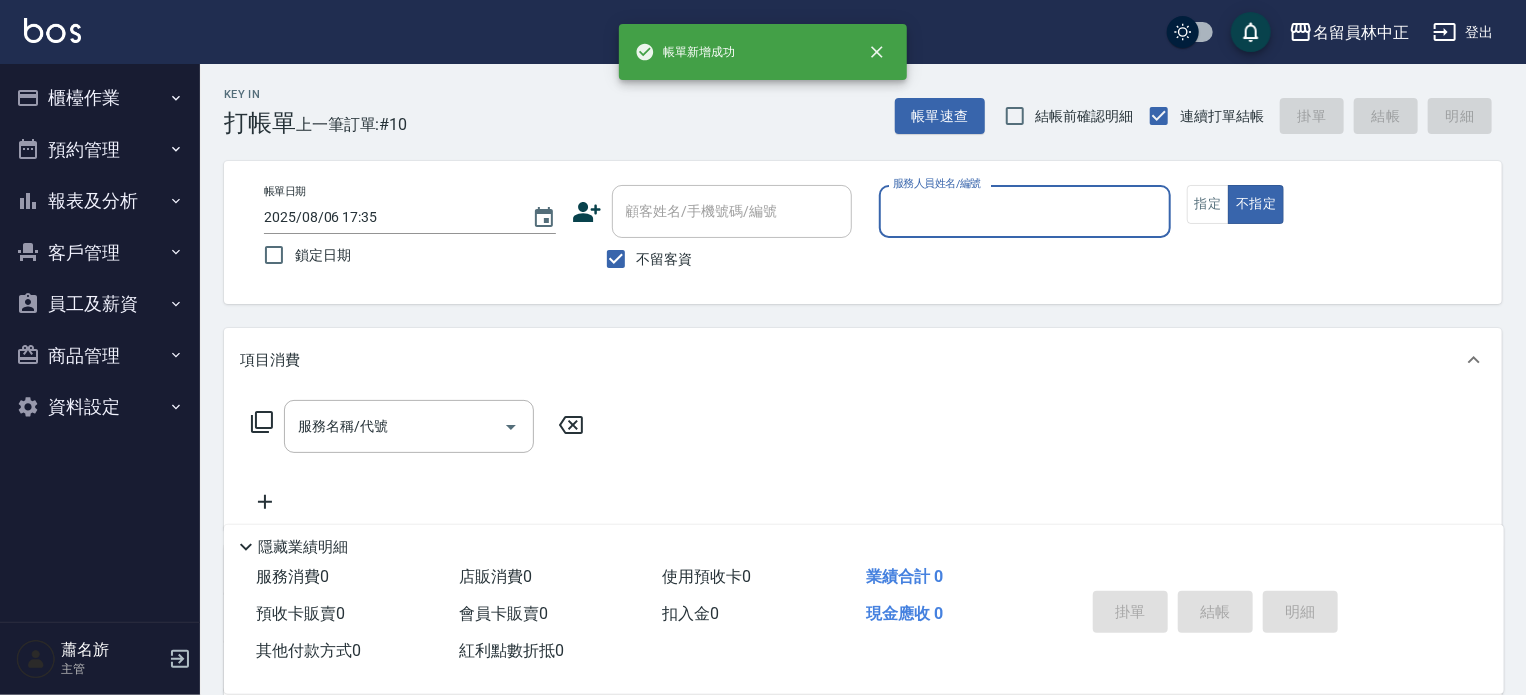 scroll, scrollTop: 0, scrollLeft: 0, axis: both 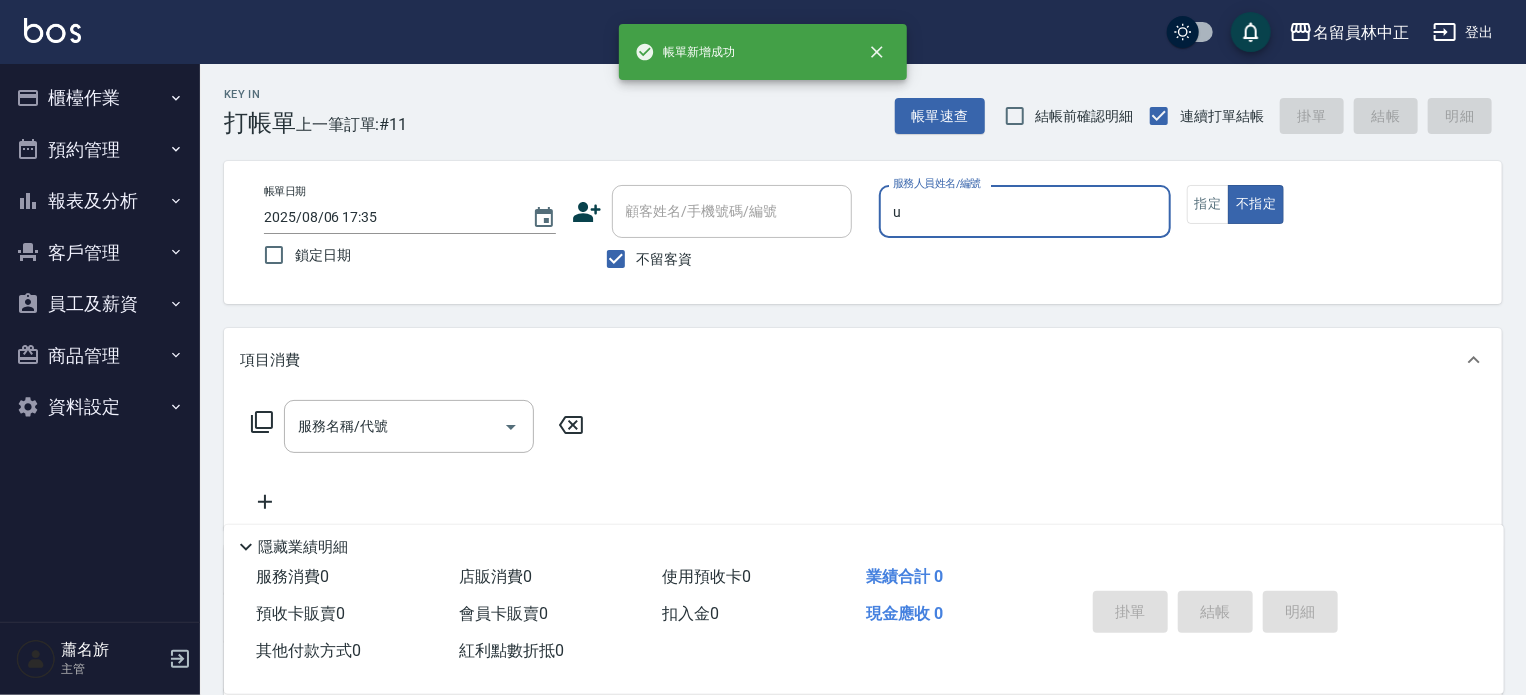 type on "una-u" 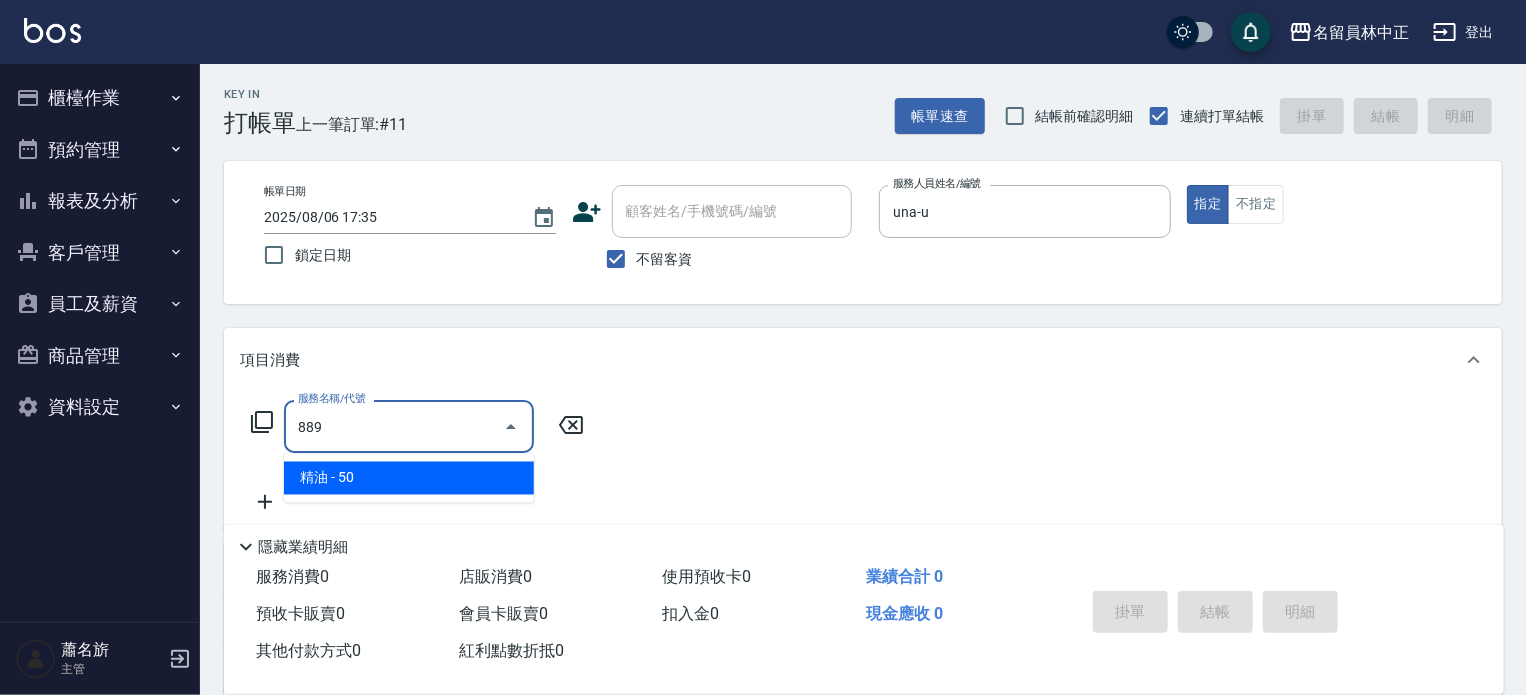 type on "精油(889)" 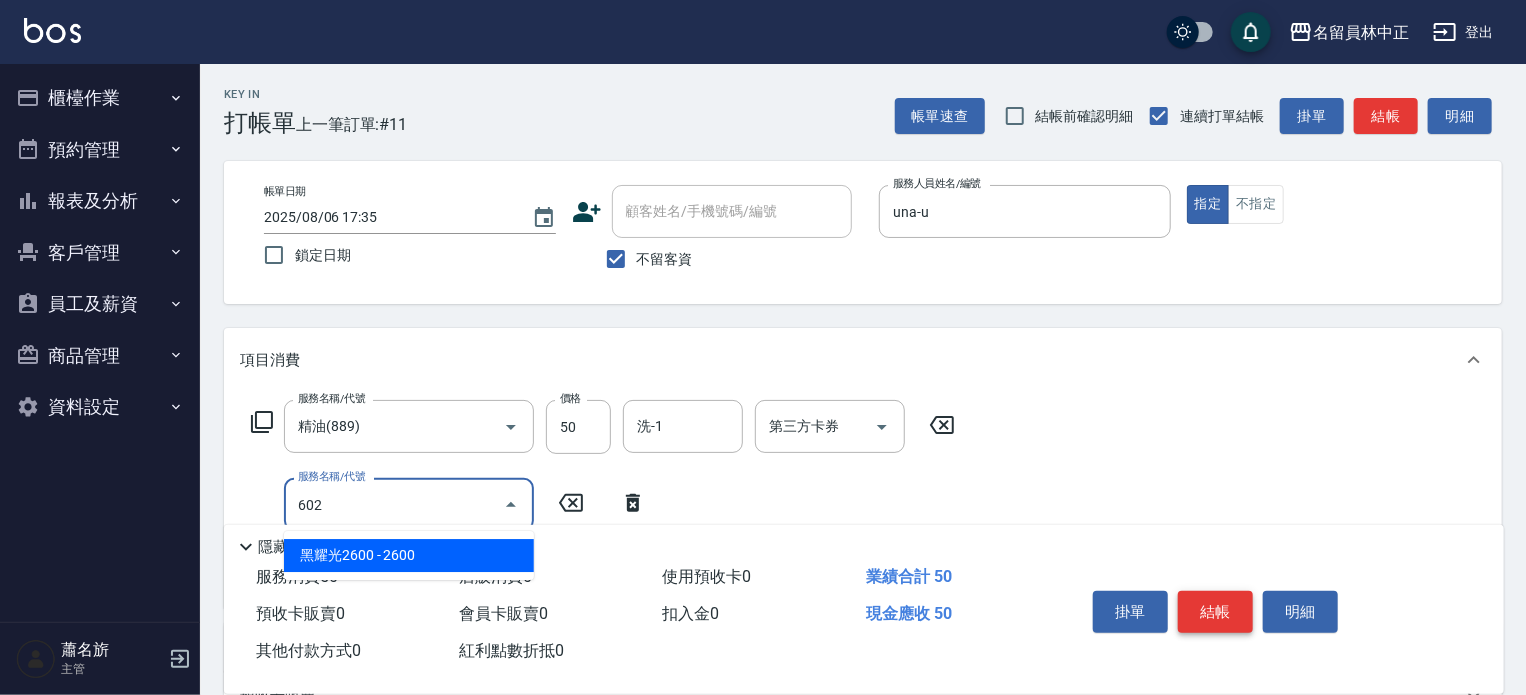 type on "一般洗髮(602)" 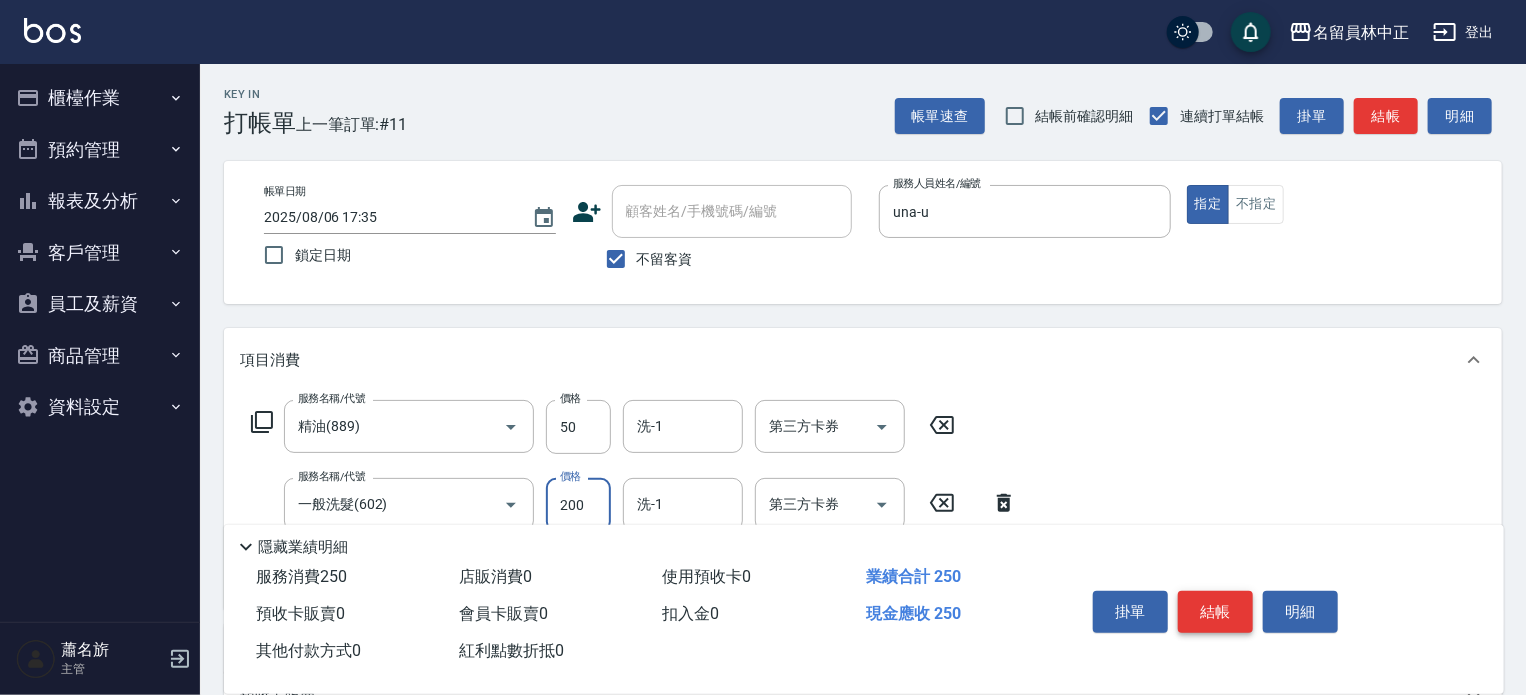 type on "200" 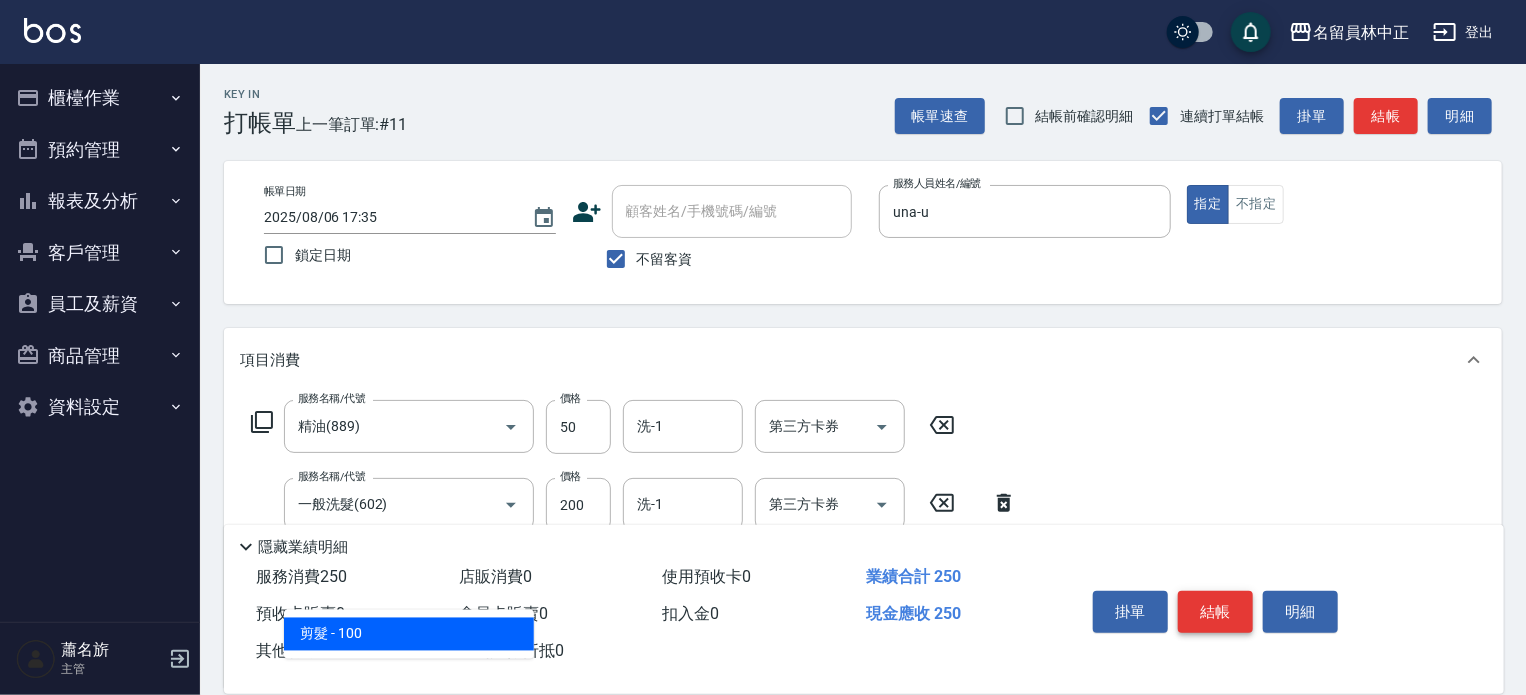type on "剪髮(302)" 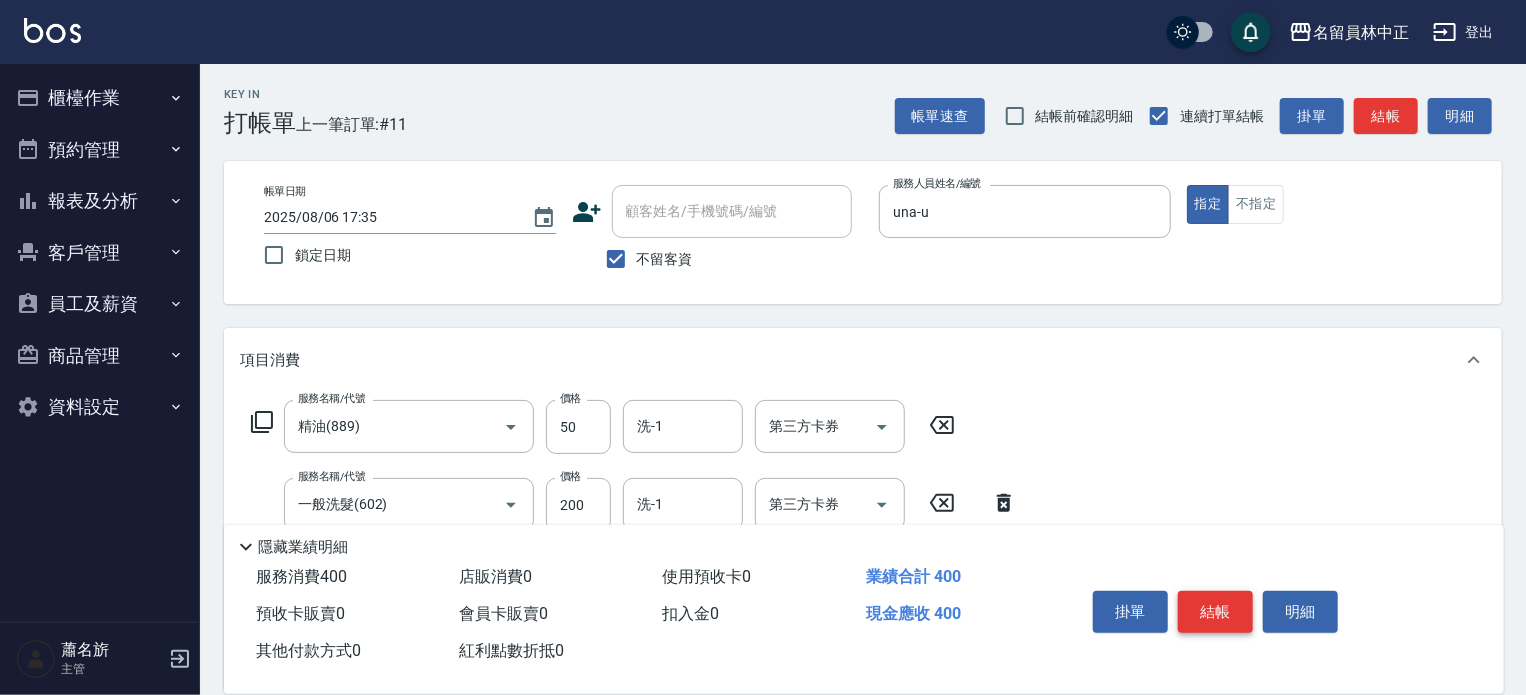 type on "150" 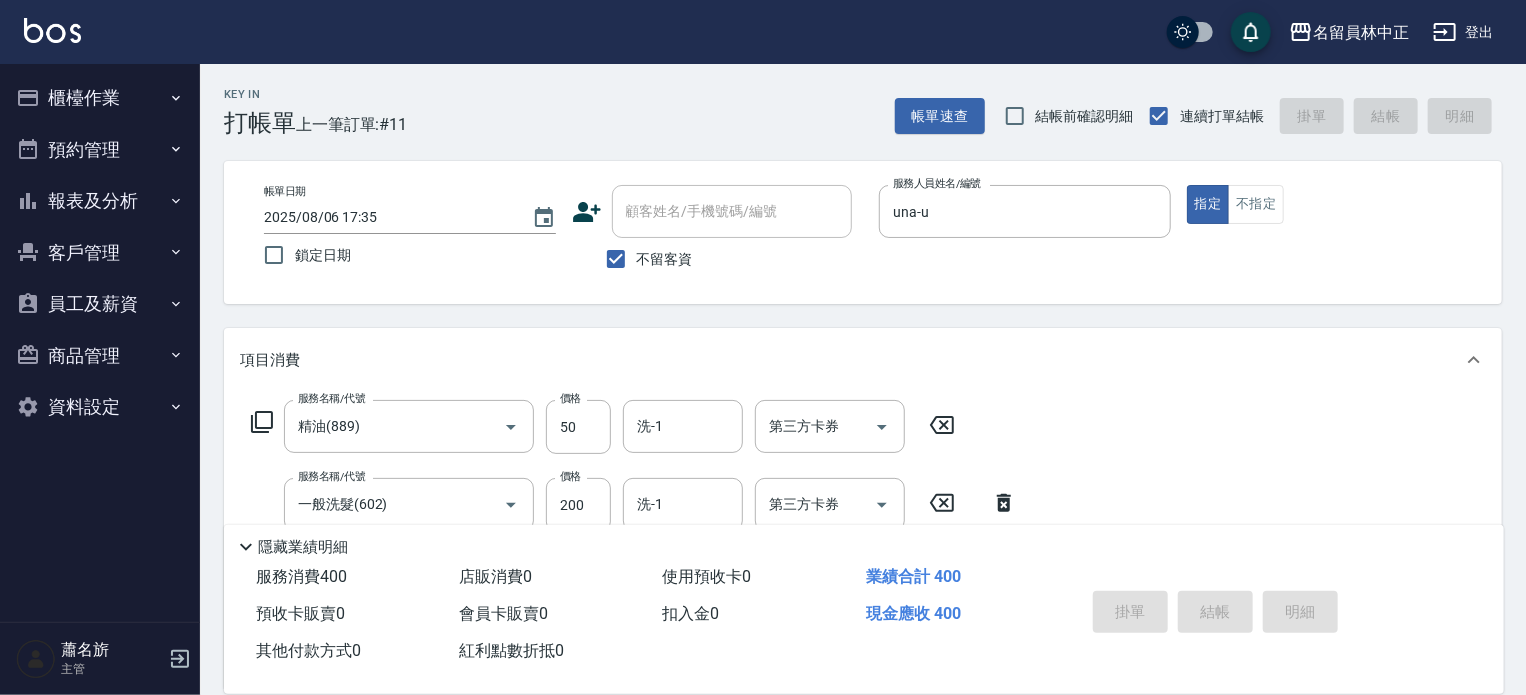 type 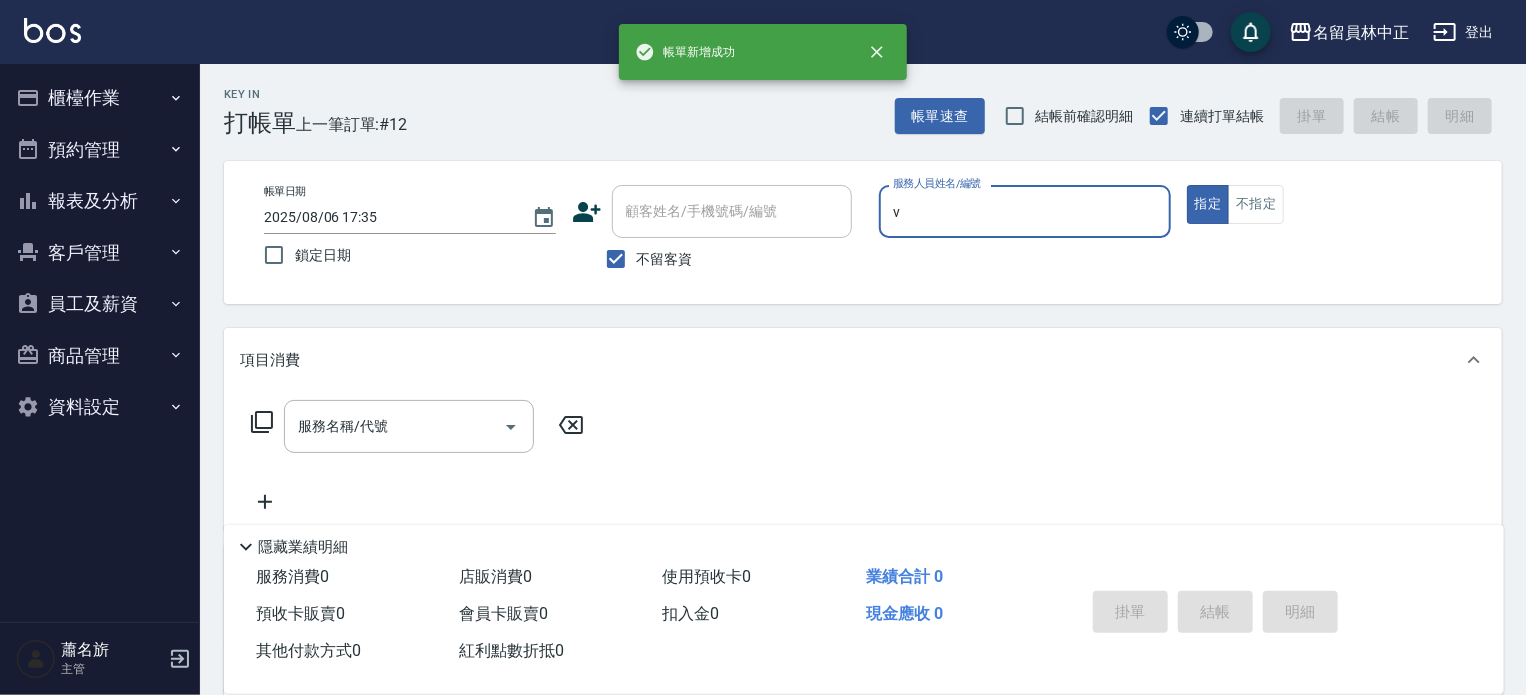 type on "[LAST] [FIRST]-[NUMBER]" 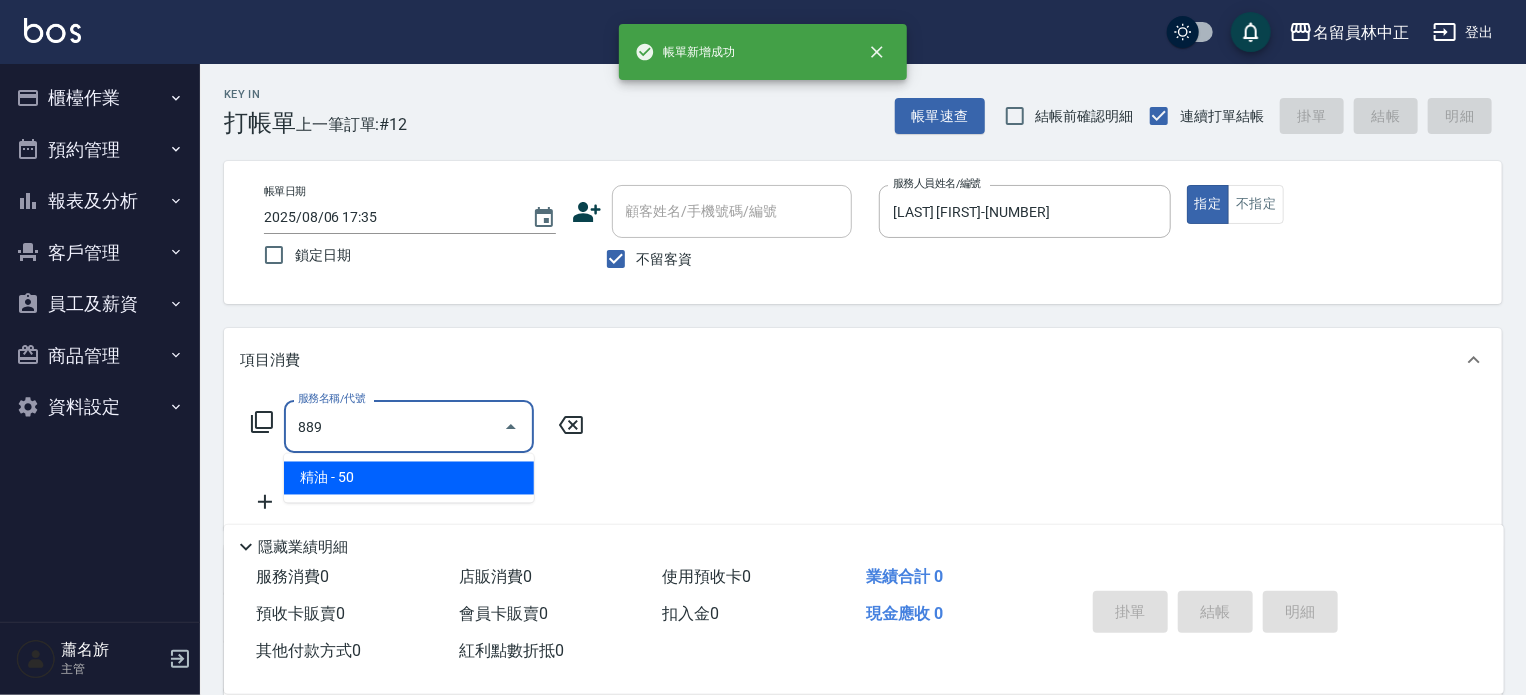 type on "精油(889)" 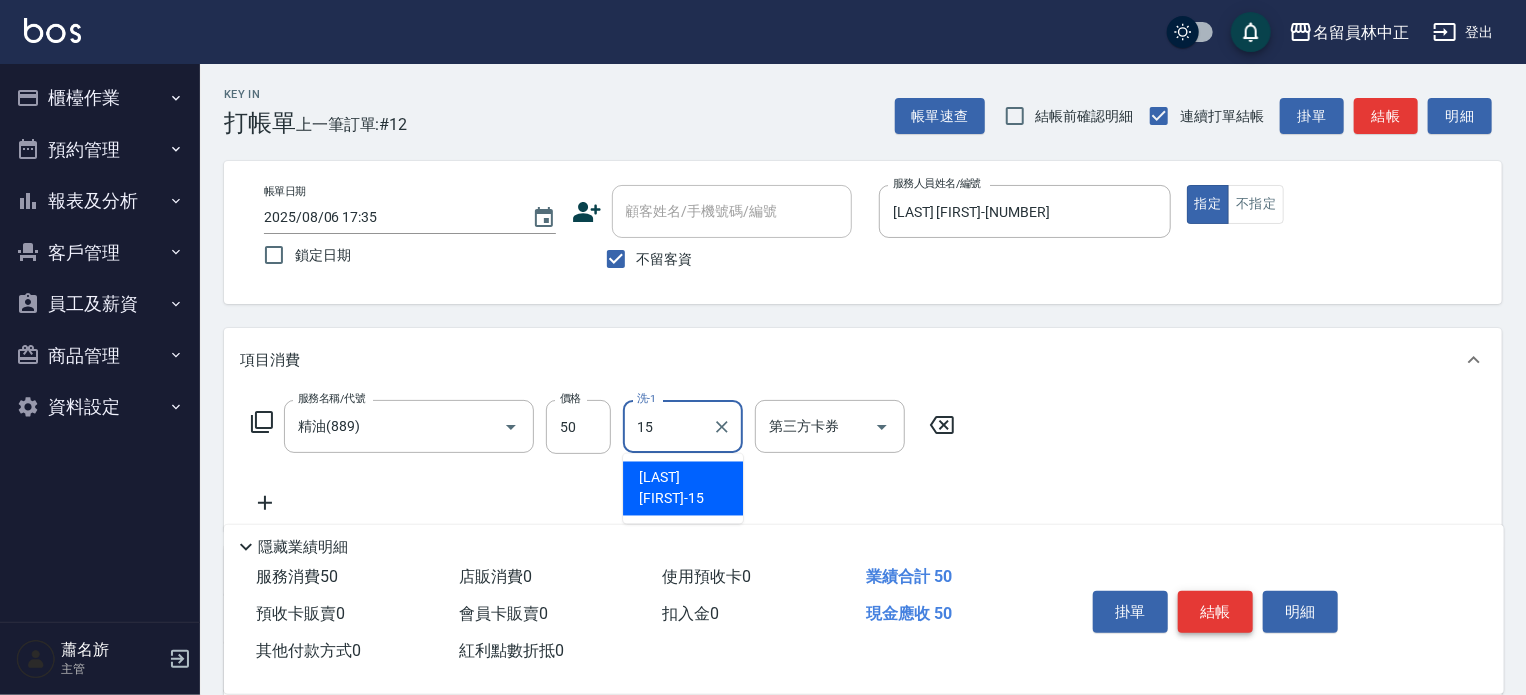 type on "[LAST] [FIRST]-[NUMBER]" 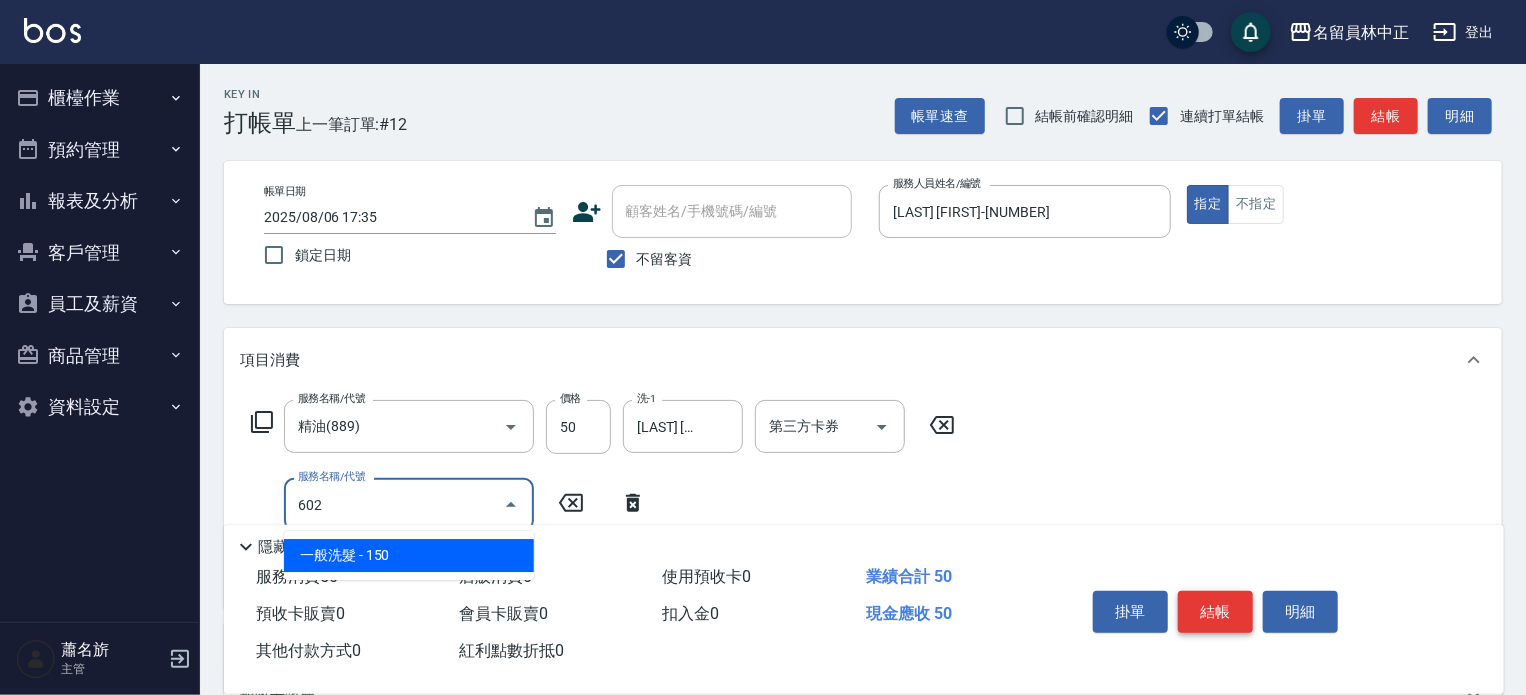 type on "一般洗髮(602)" 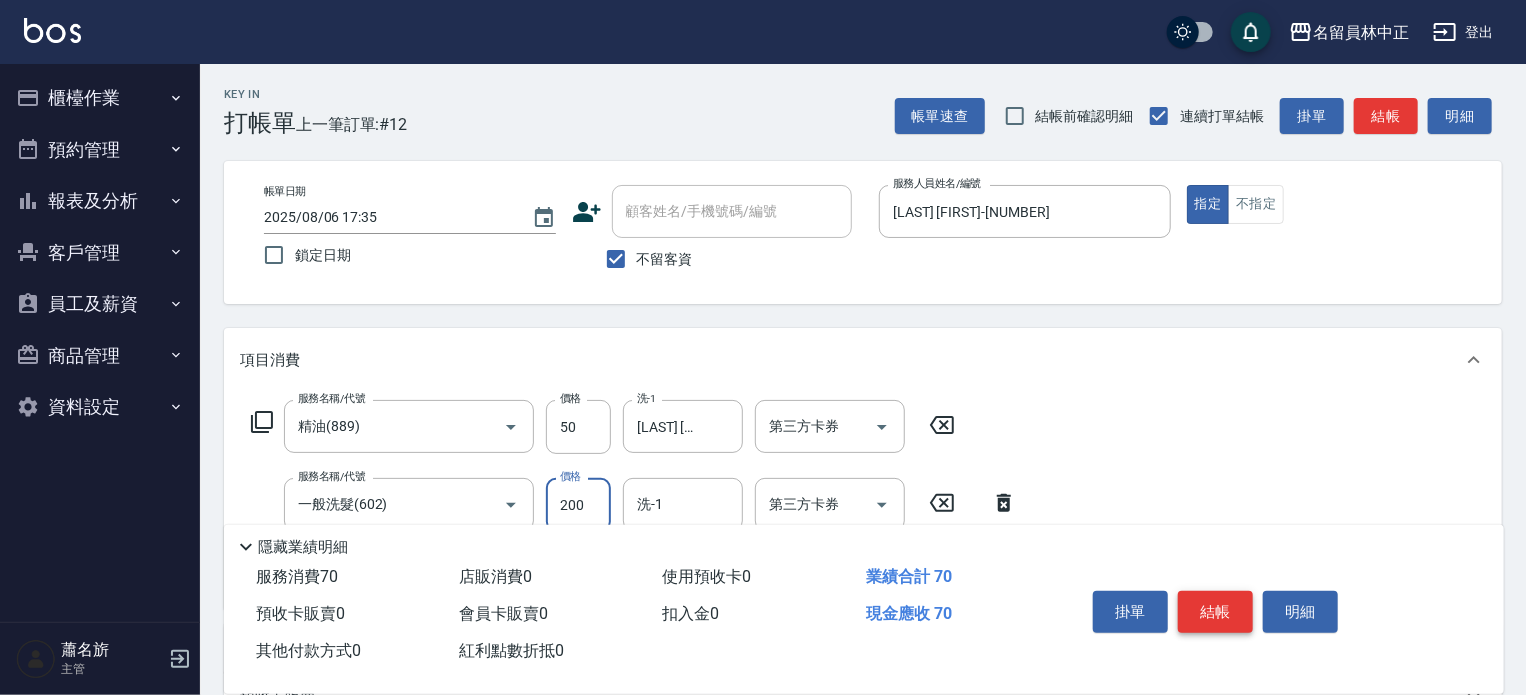 type on "200" 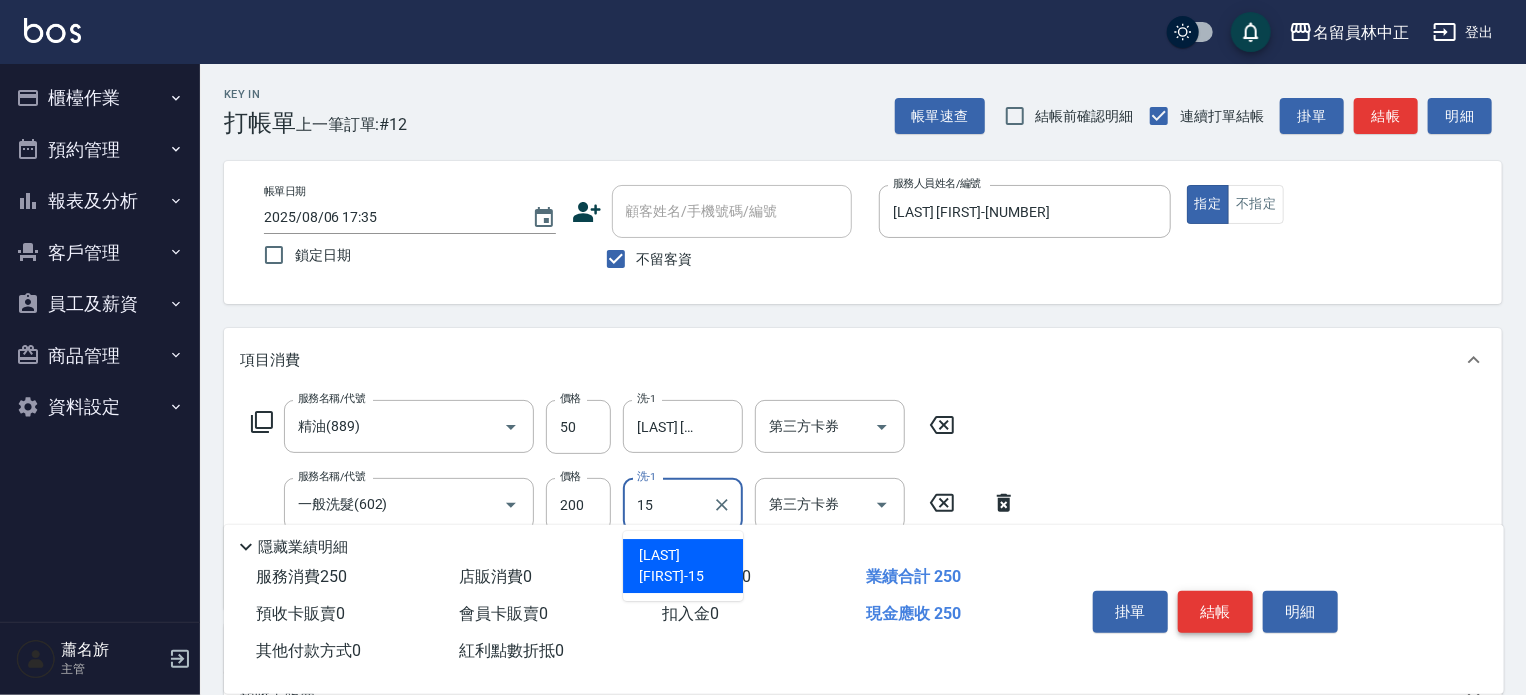 type on "[LAST] [FIRST]-[NUMBER]" 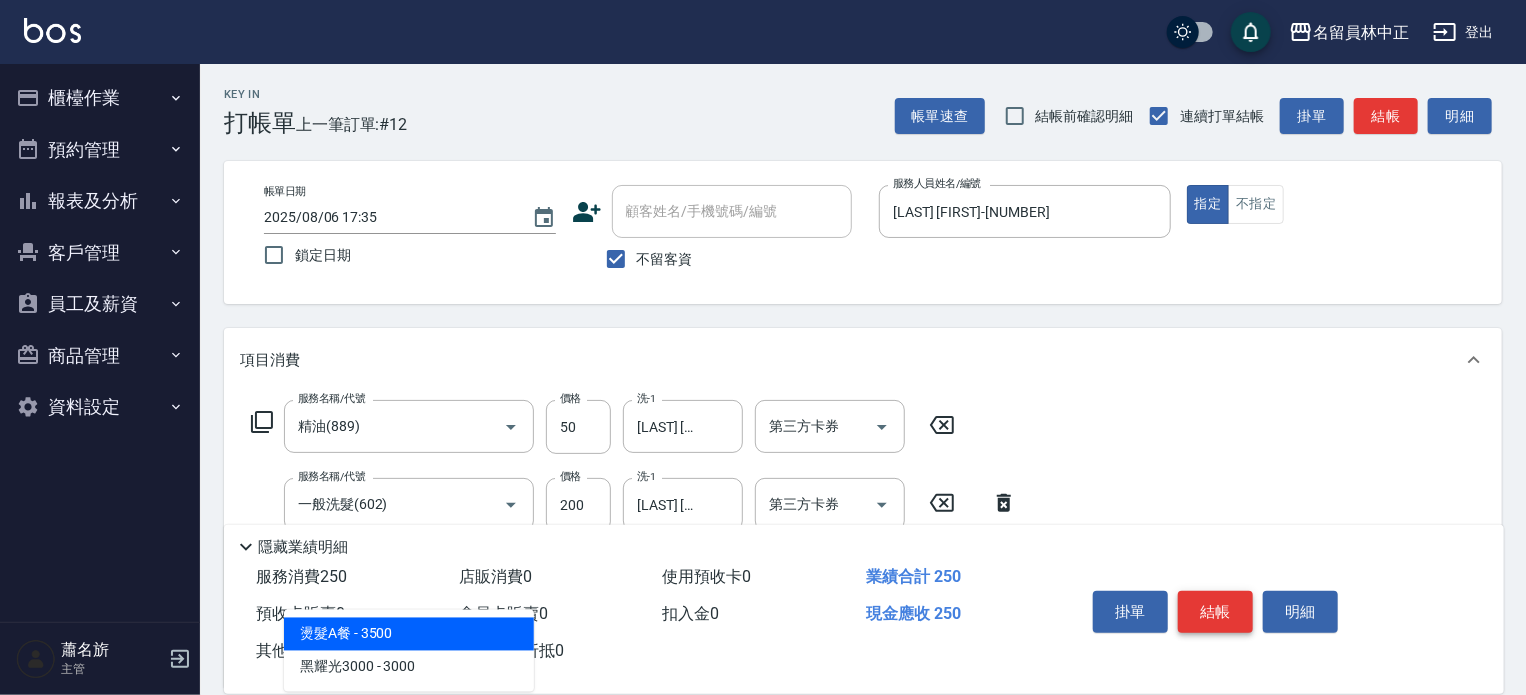type on "302" 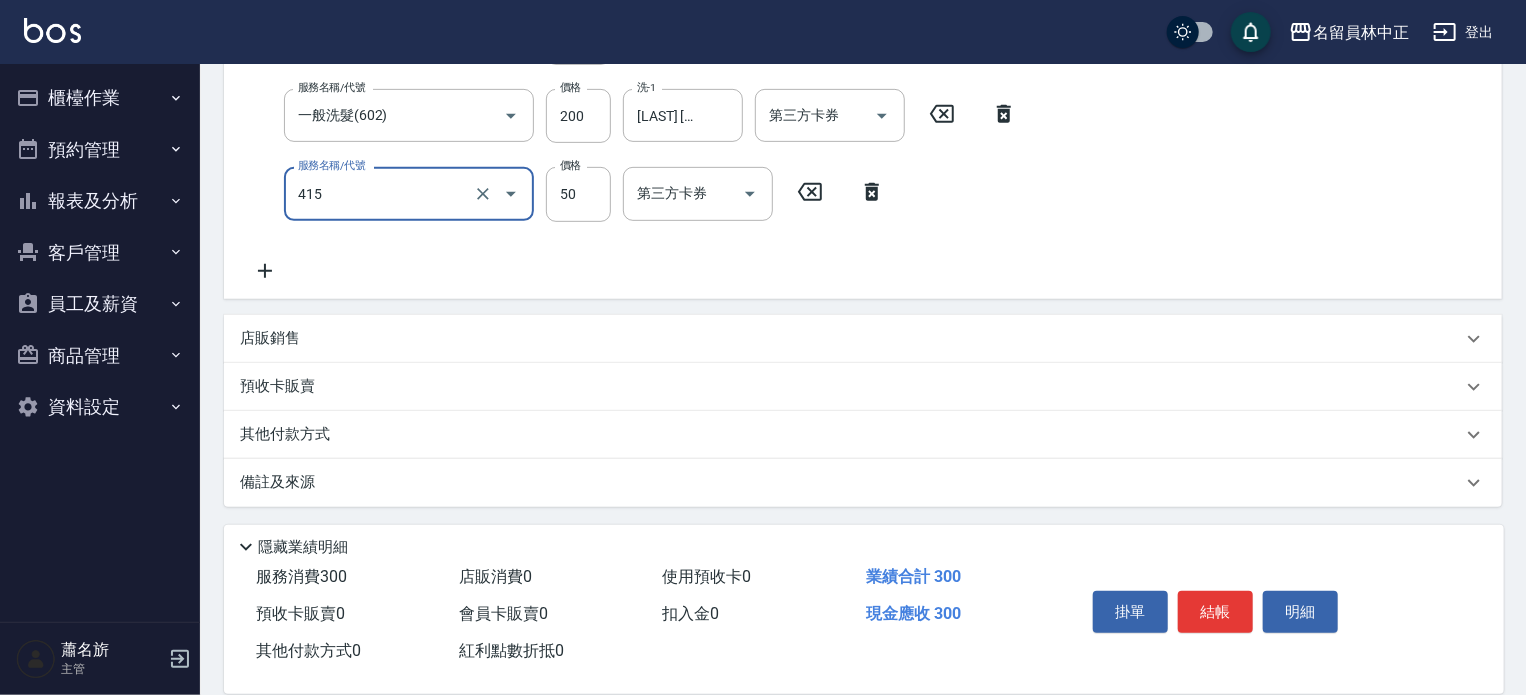 scroll, scrollTop: 390, scrollLeft: 0, axis: vertical 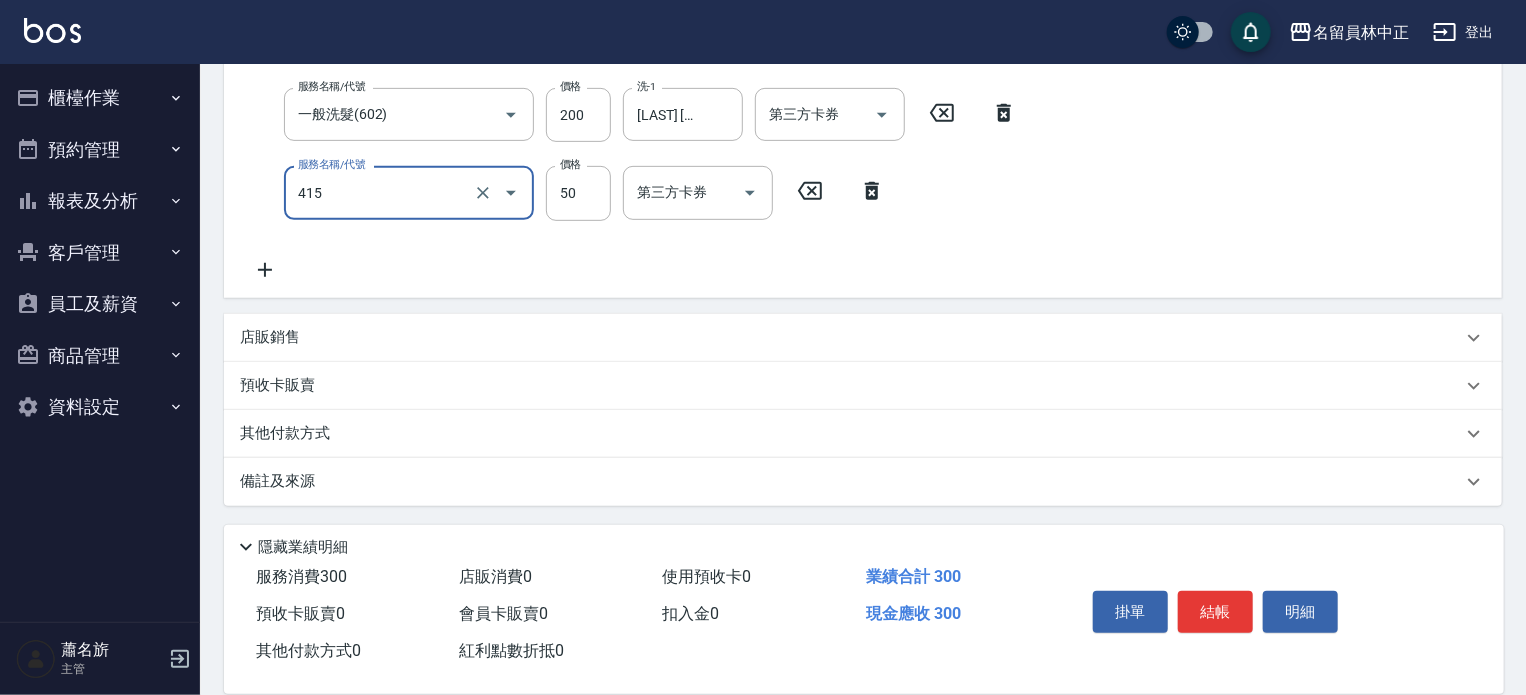 type on "瞬間保養(415)" 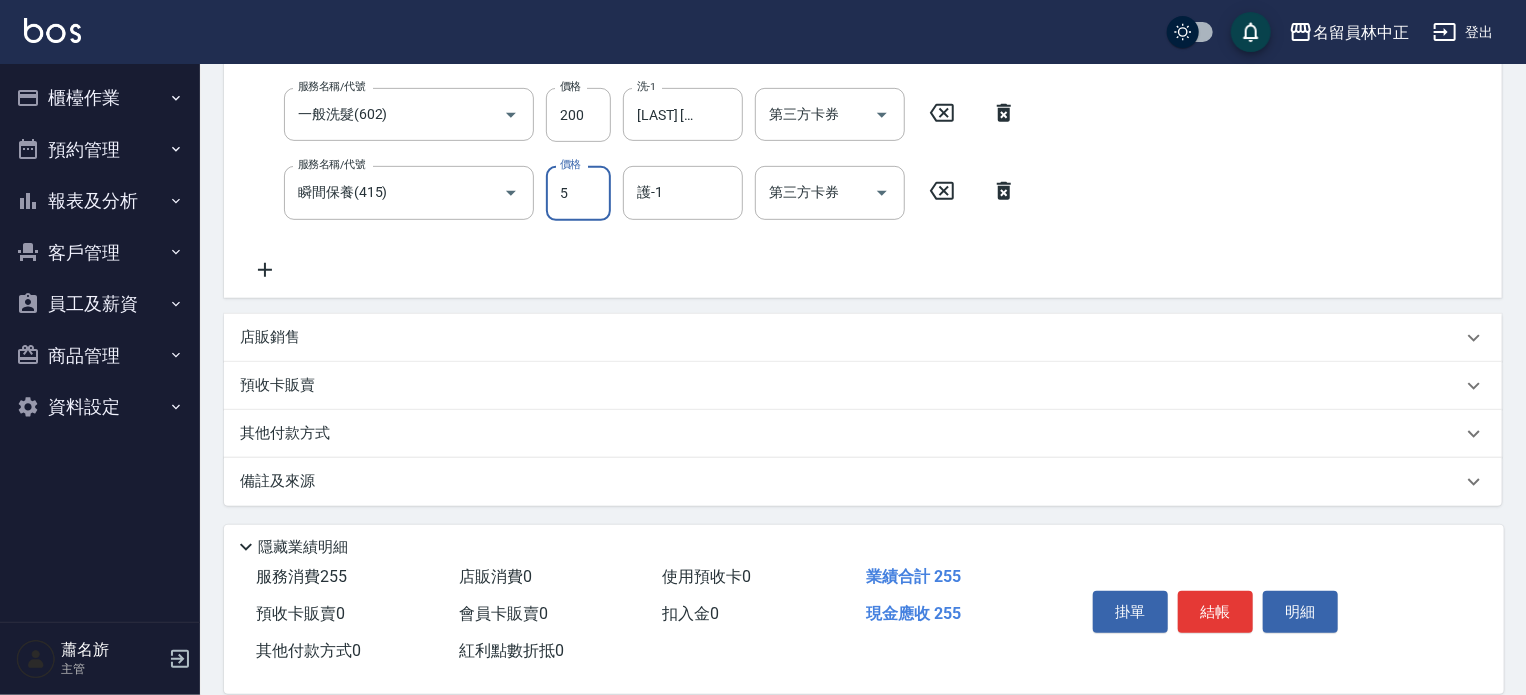 type on "50" 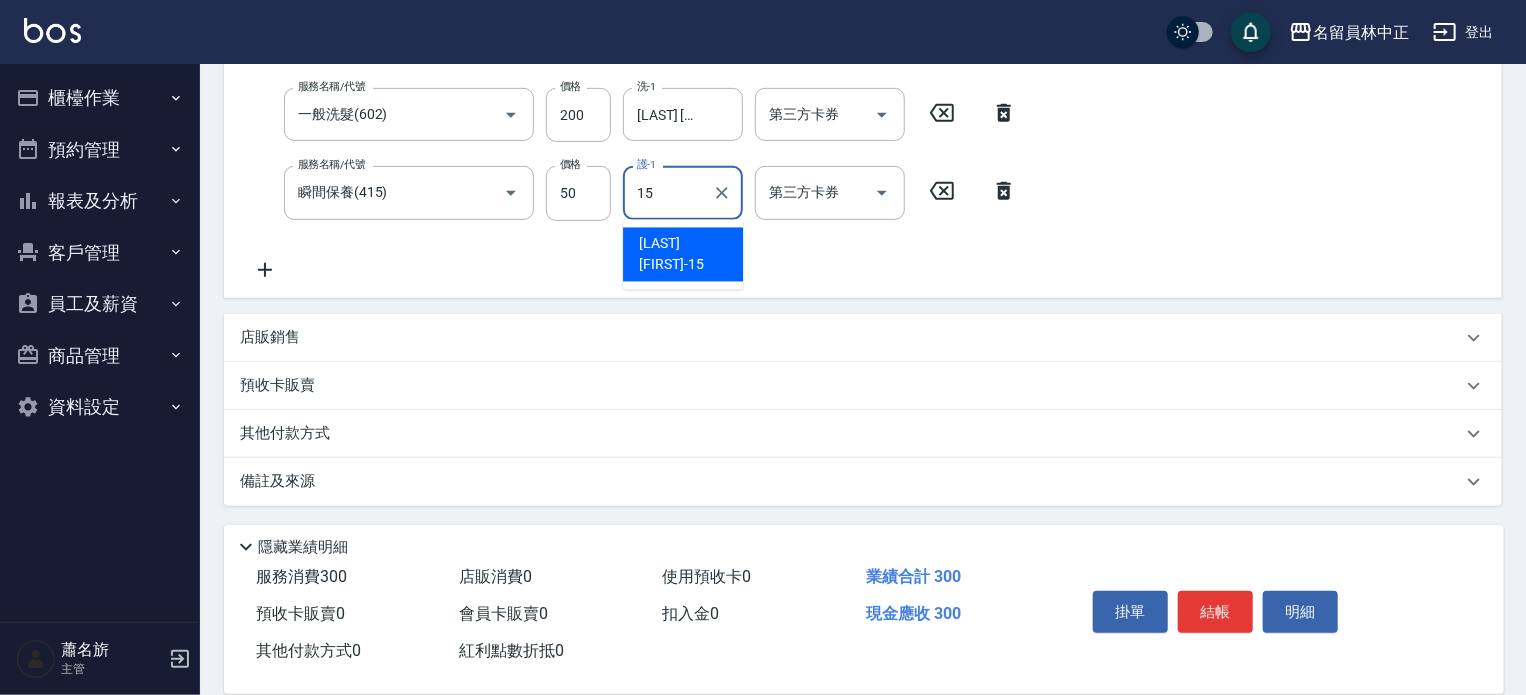 type on "[LAST] [FIRST]-[NUMBER]" 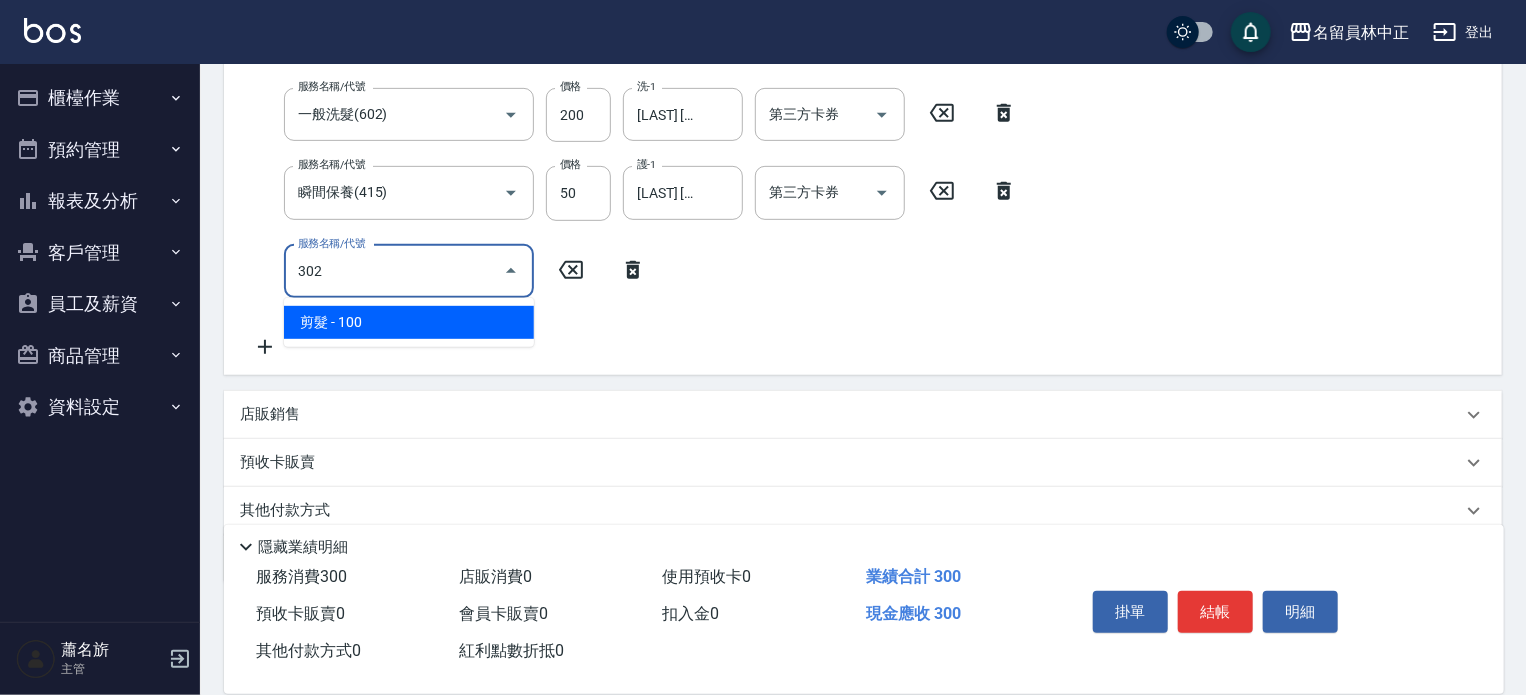 type on "剪髮(302)" 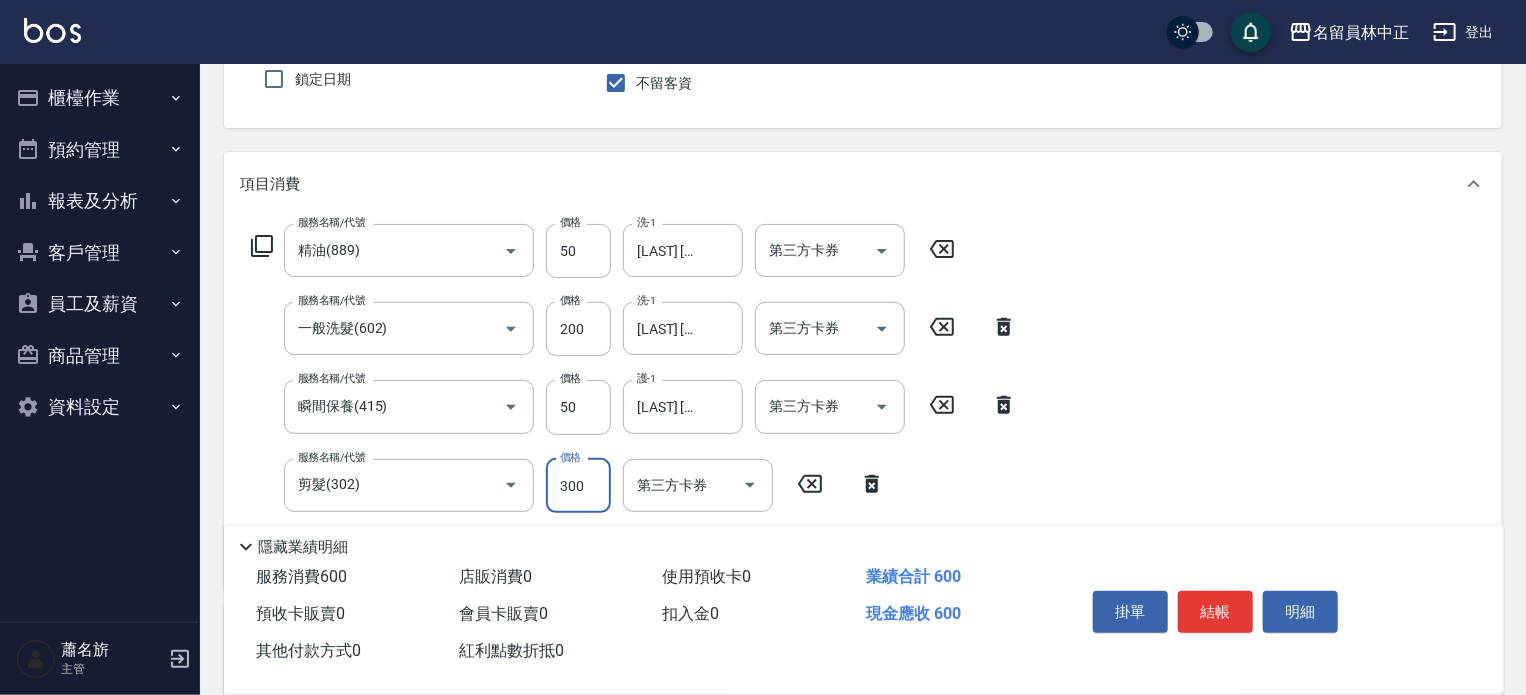 scroll, scrollTop: 68, scrollLeft: 0, axis: vertical 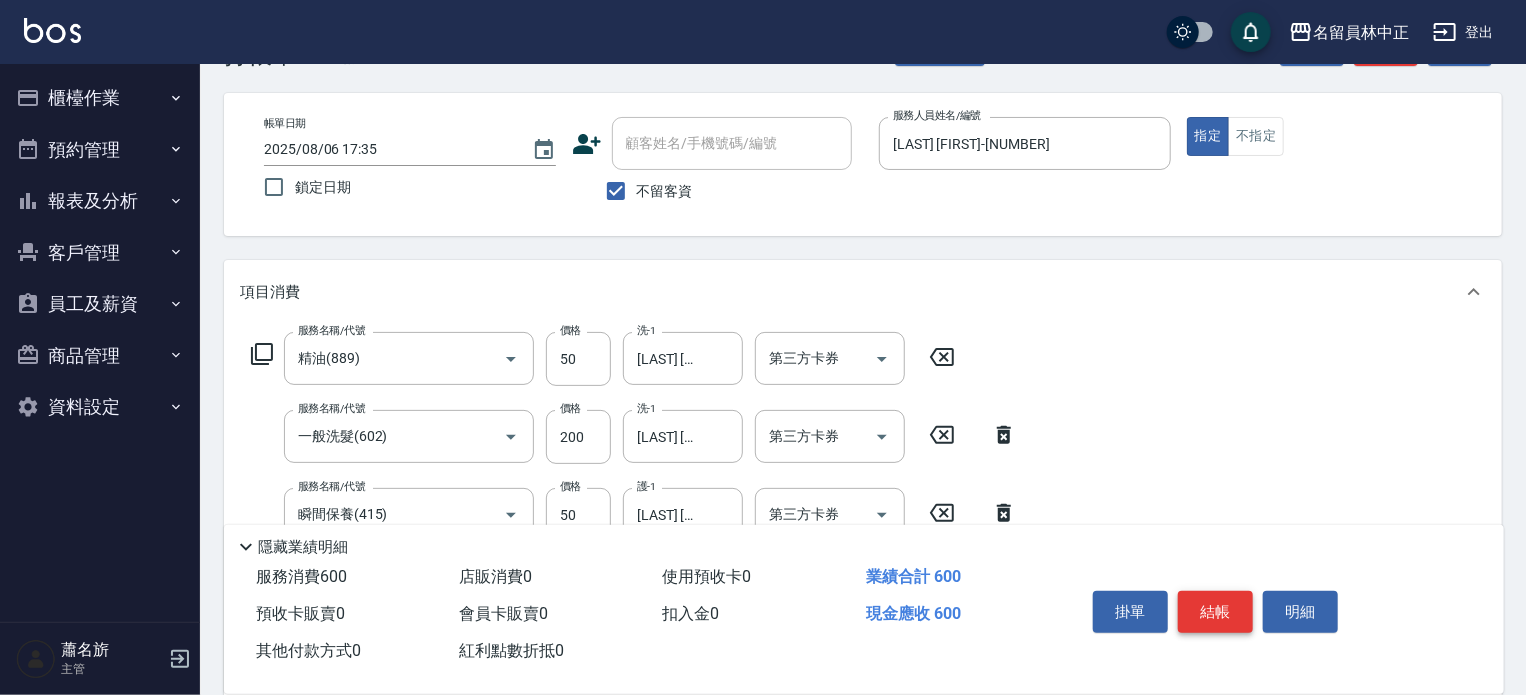 type on "300" 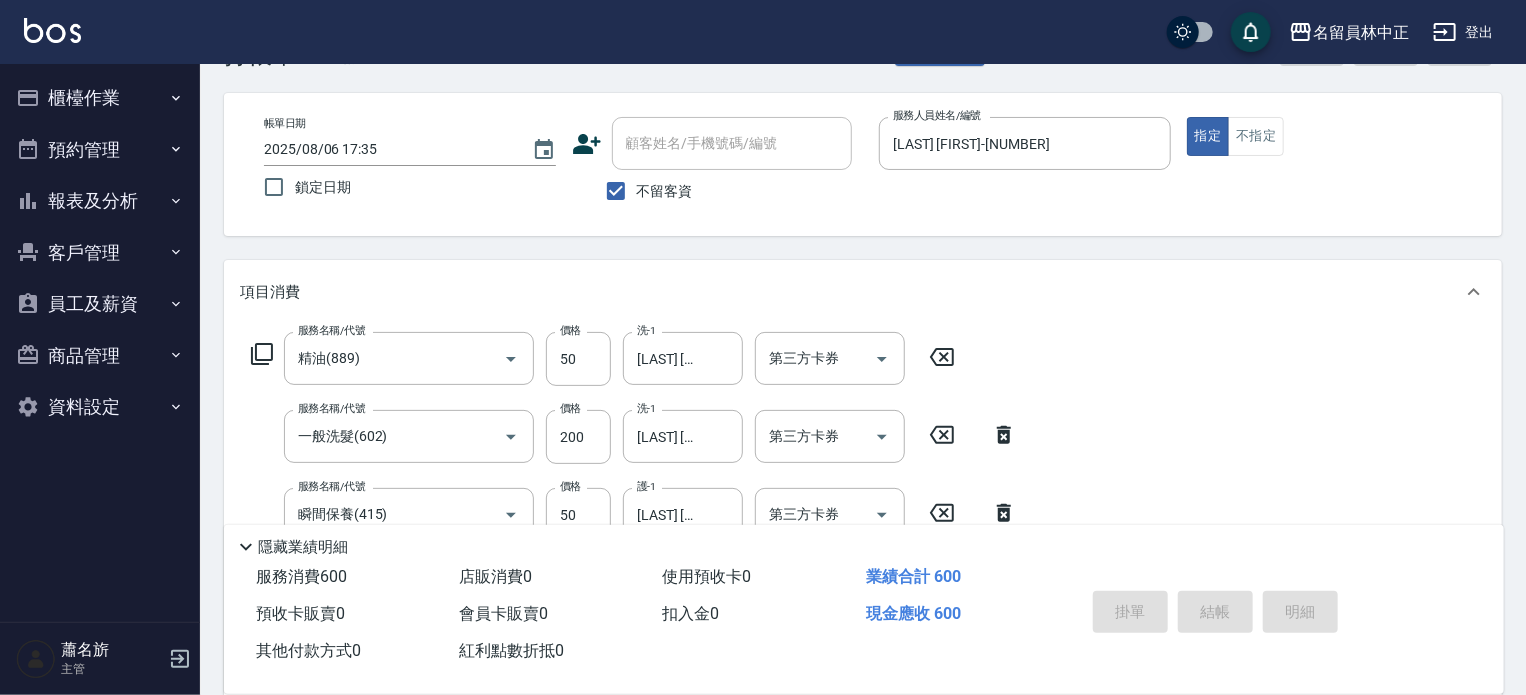 type 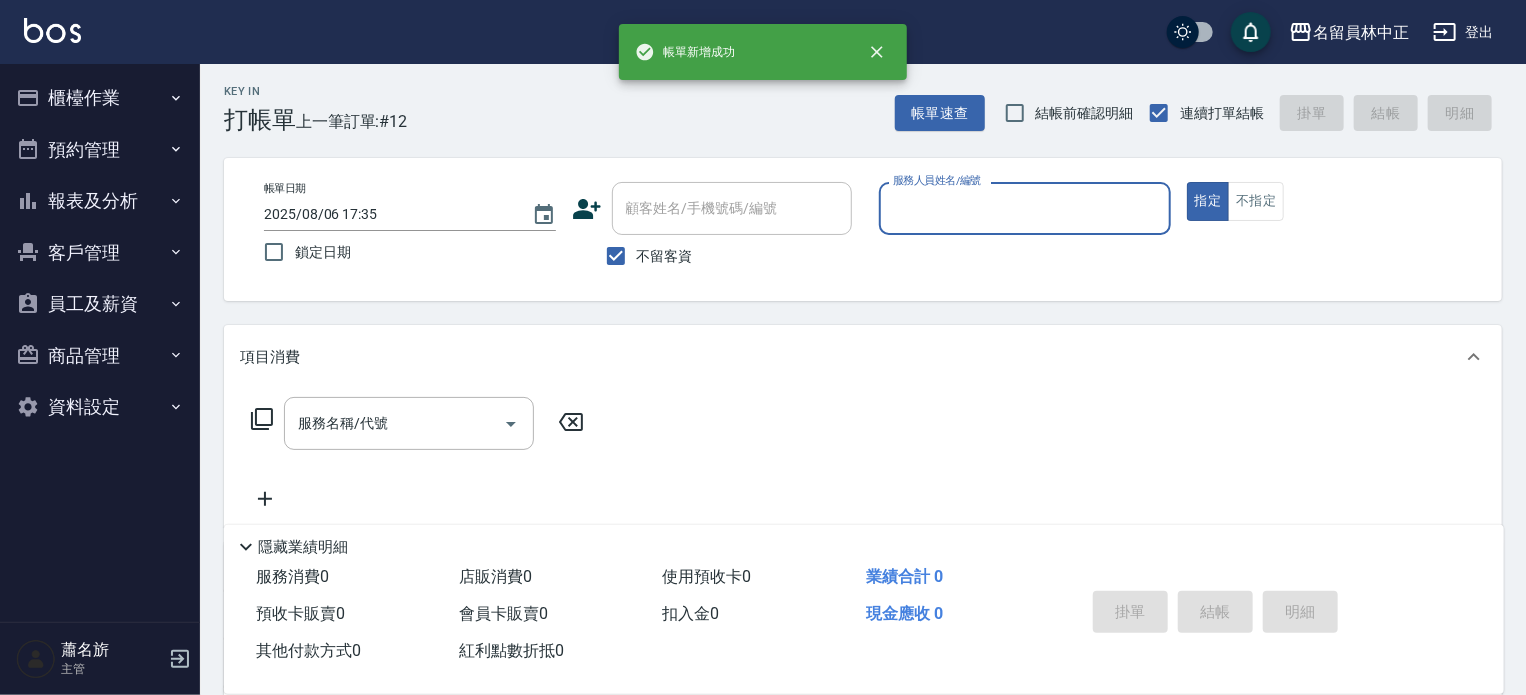 scroll, scrollTop: 0, scrollLeft: 0, axis: both 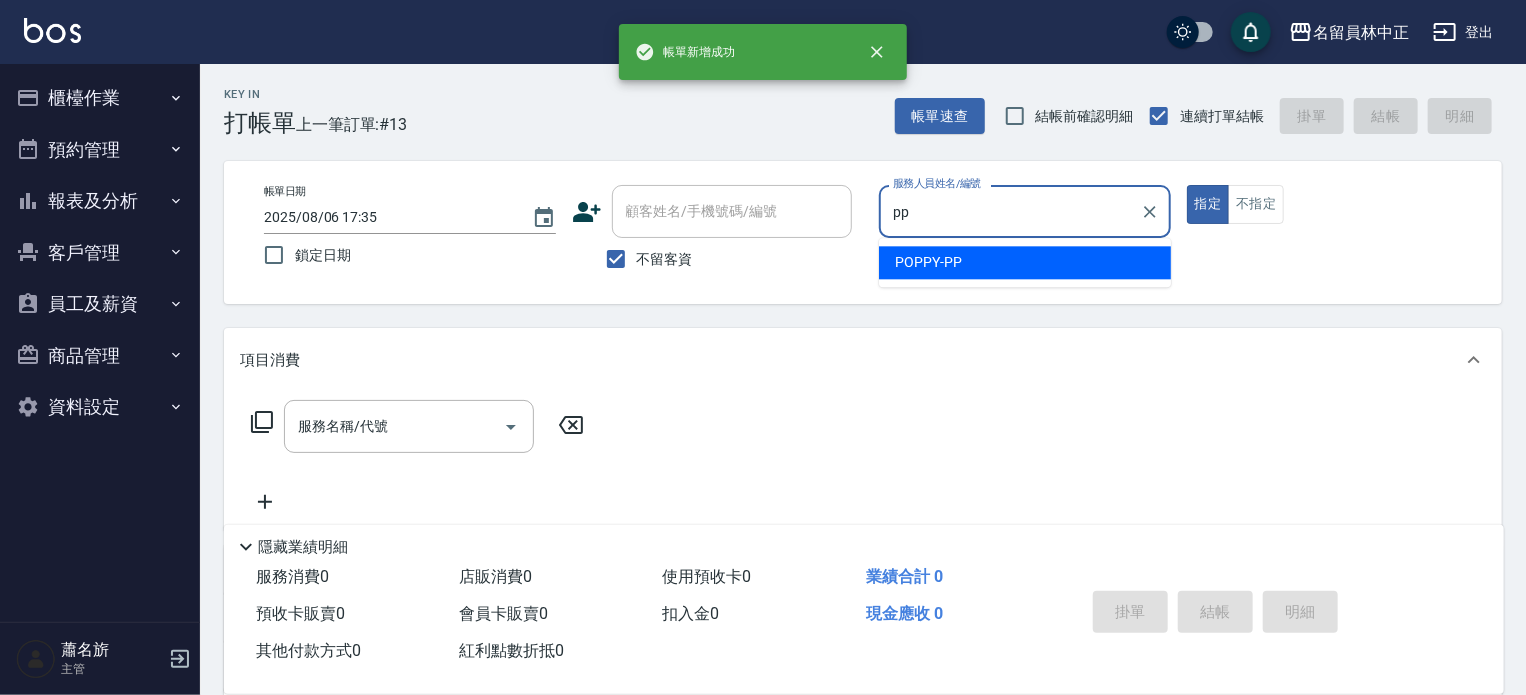 type on "POPPY-PP" 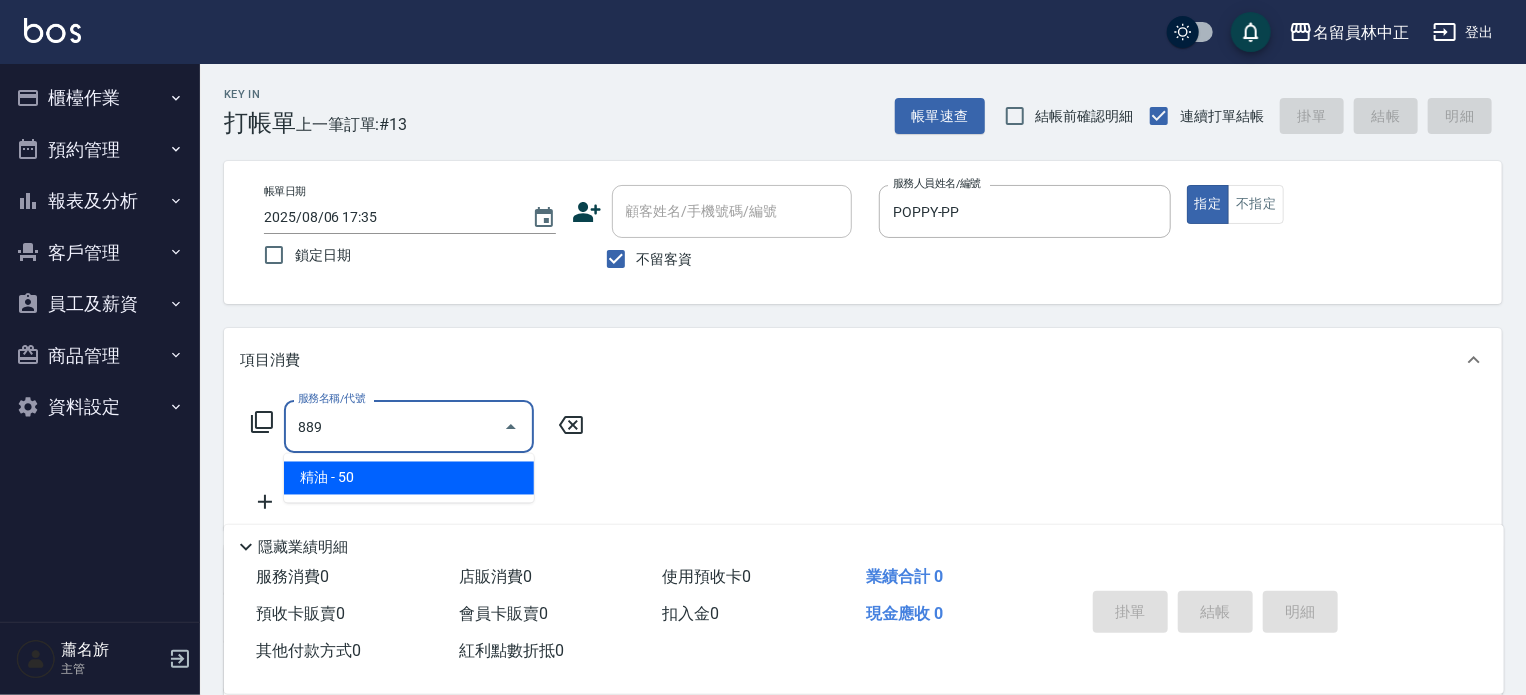 type on "精油(889)" 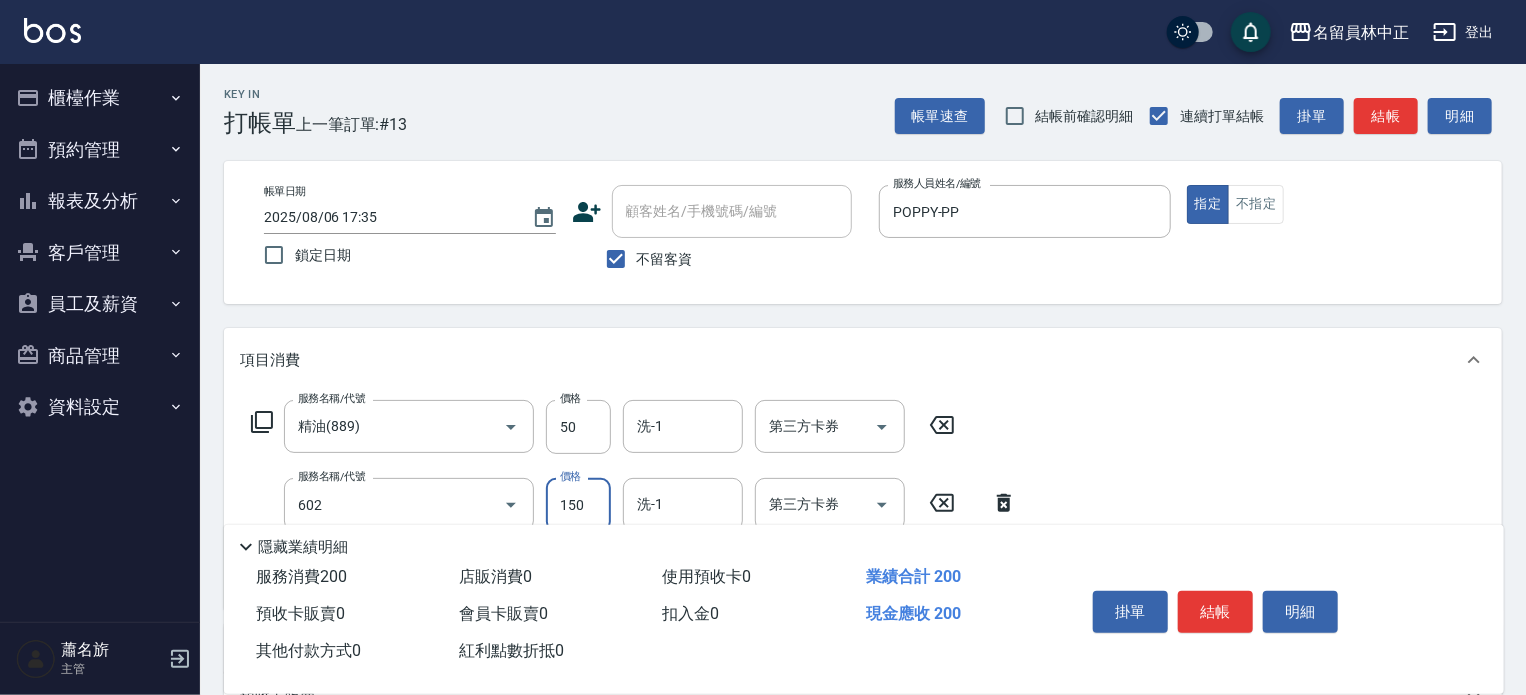 type on "一般洗髮(602)" 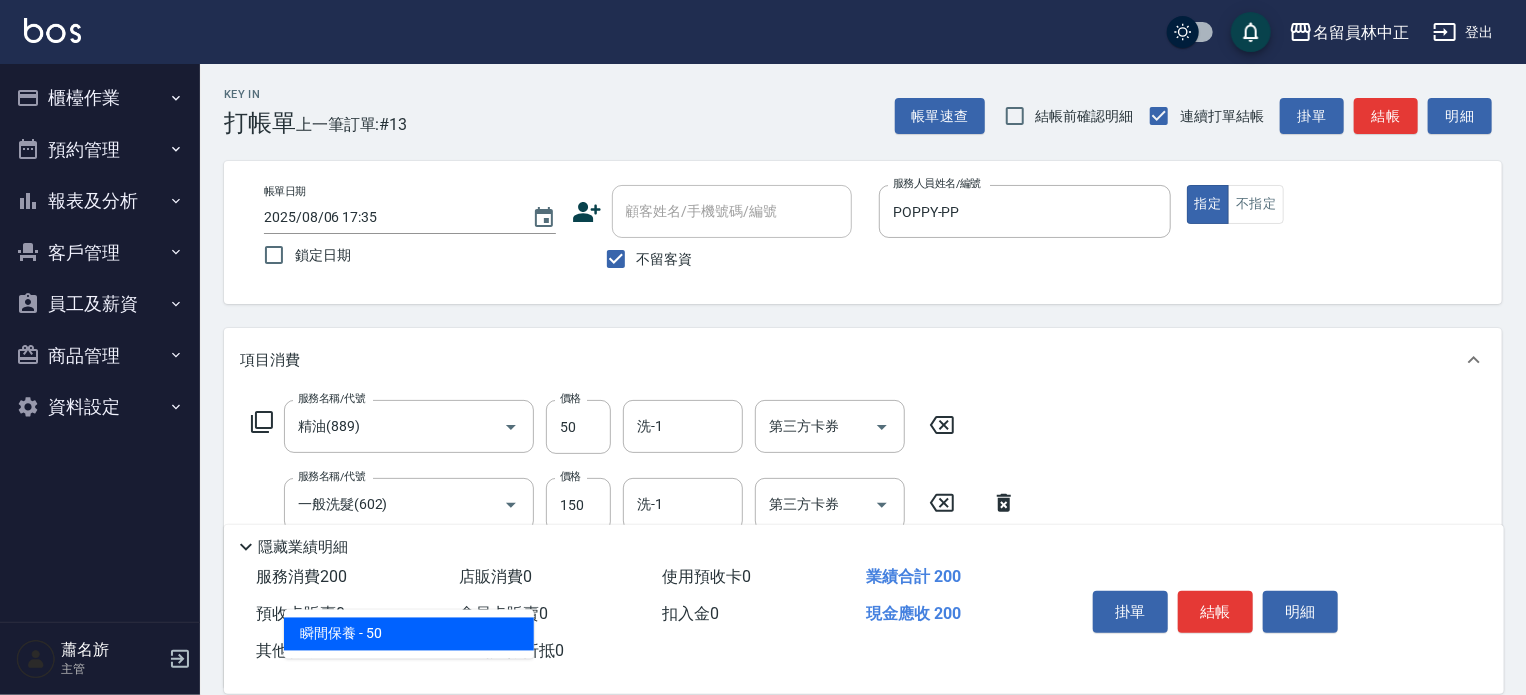 type on "瞬間保養(415)" 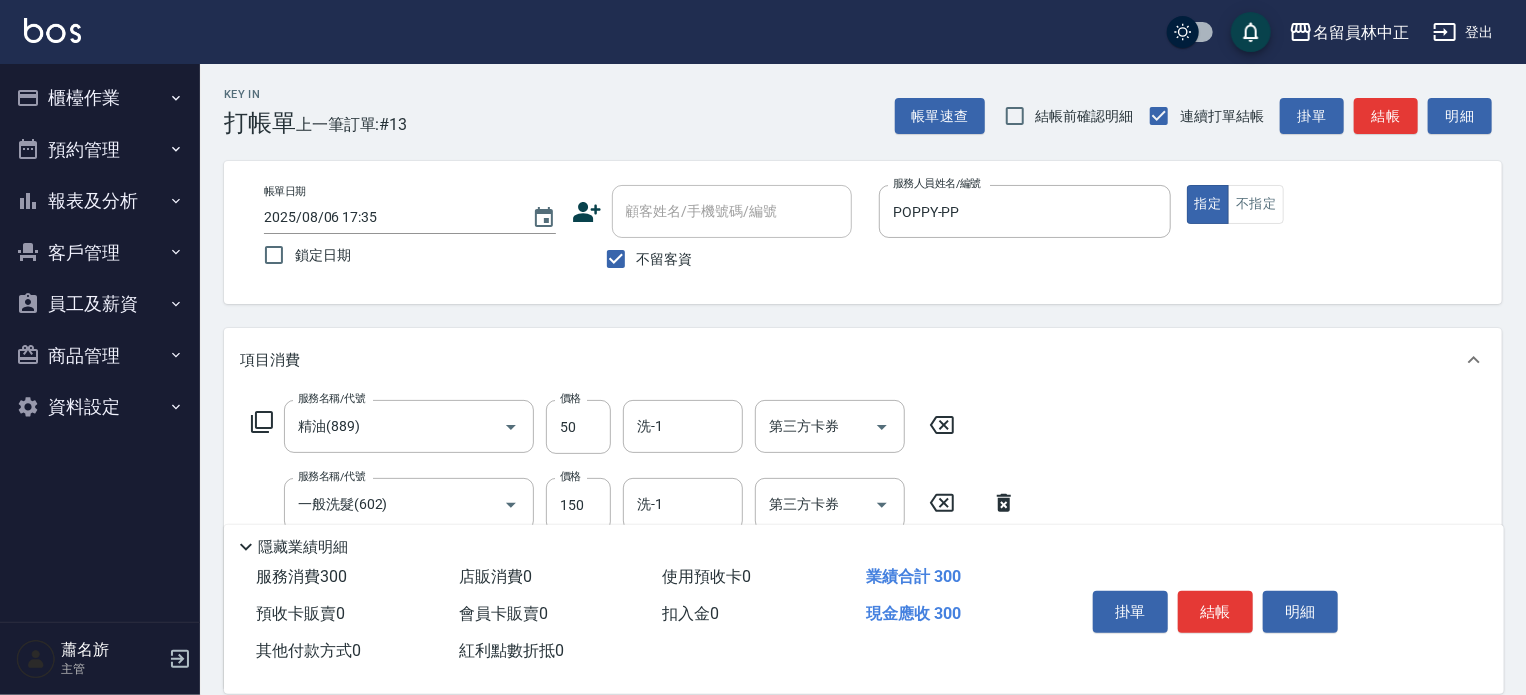 type on "100" 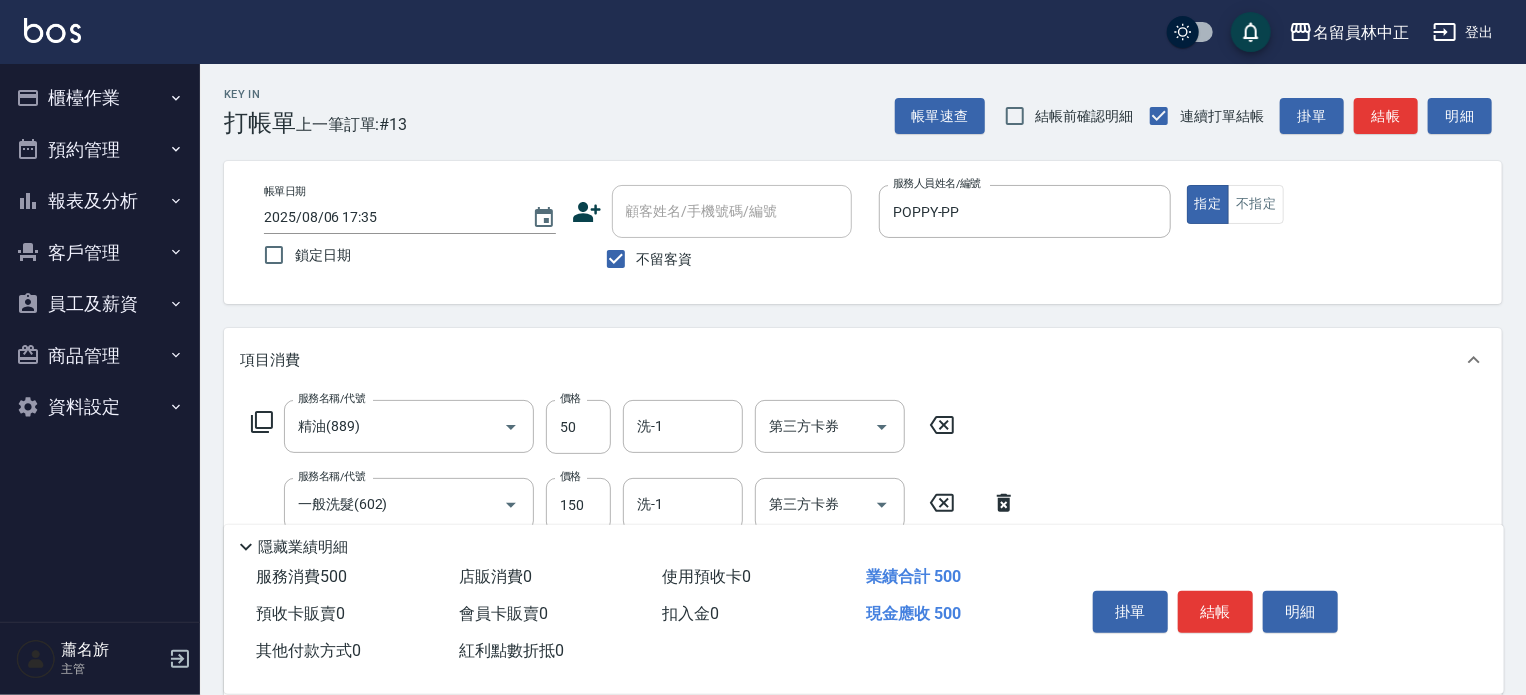 type on "自備護髮(200)" 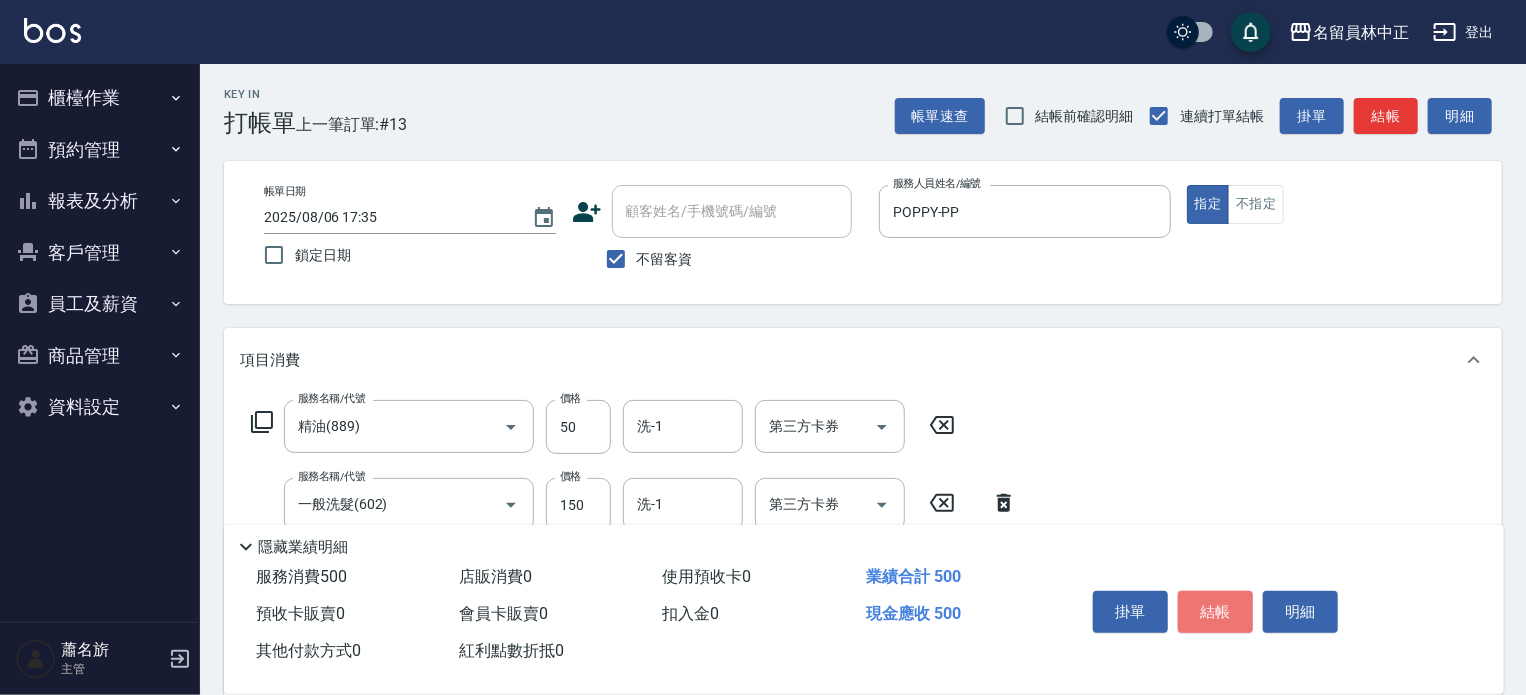 click on "結帳" at bounding box center (1215, 612) 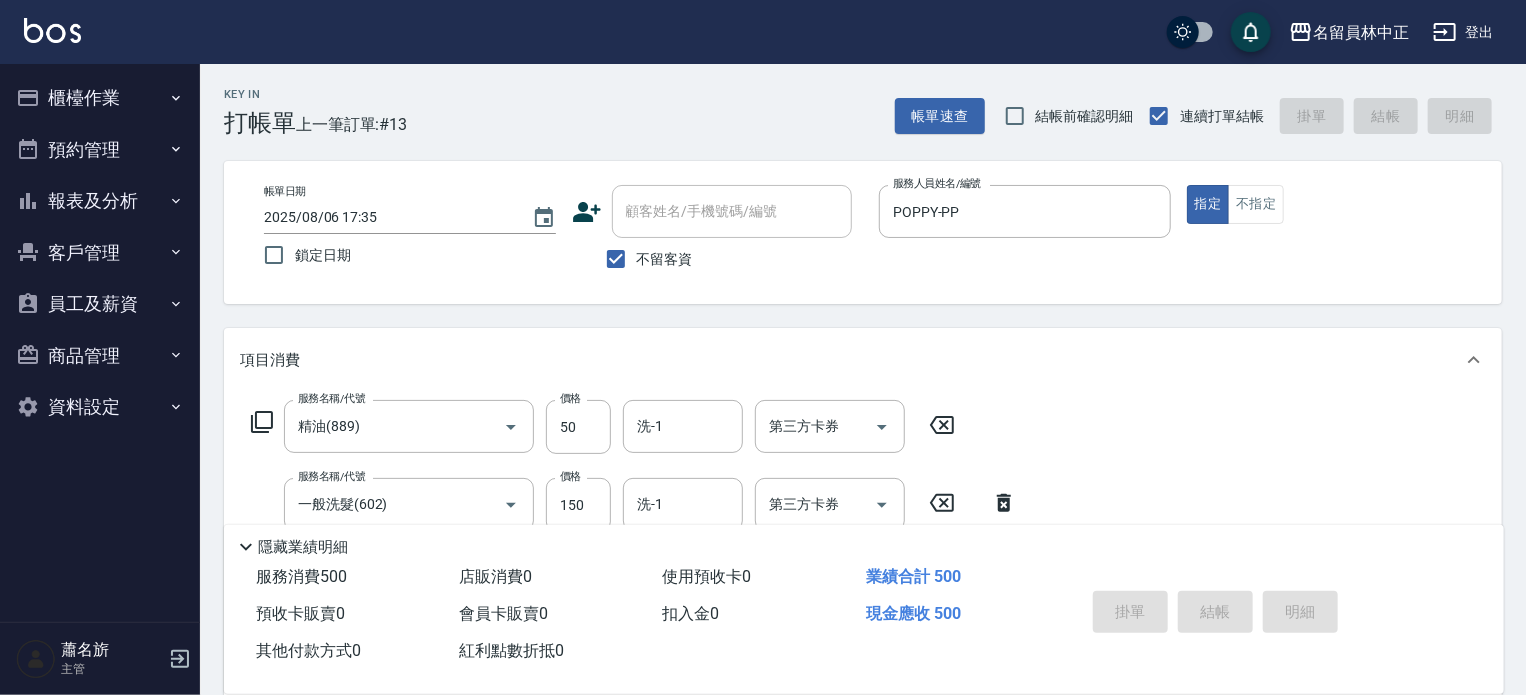 type 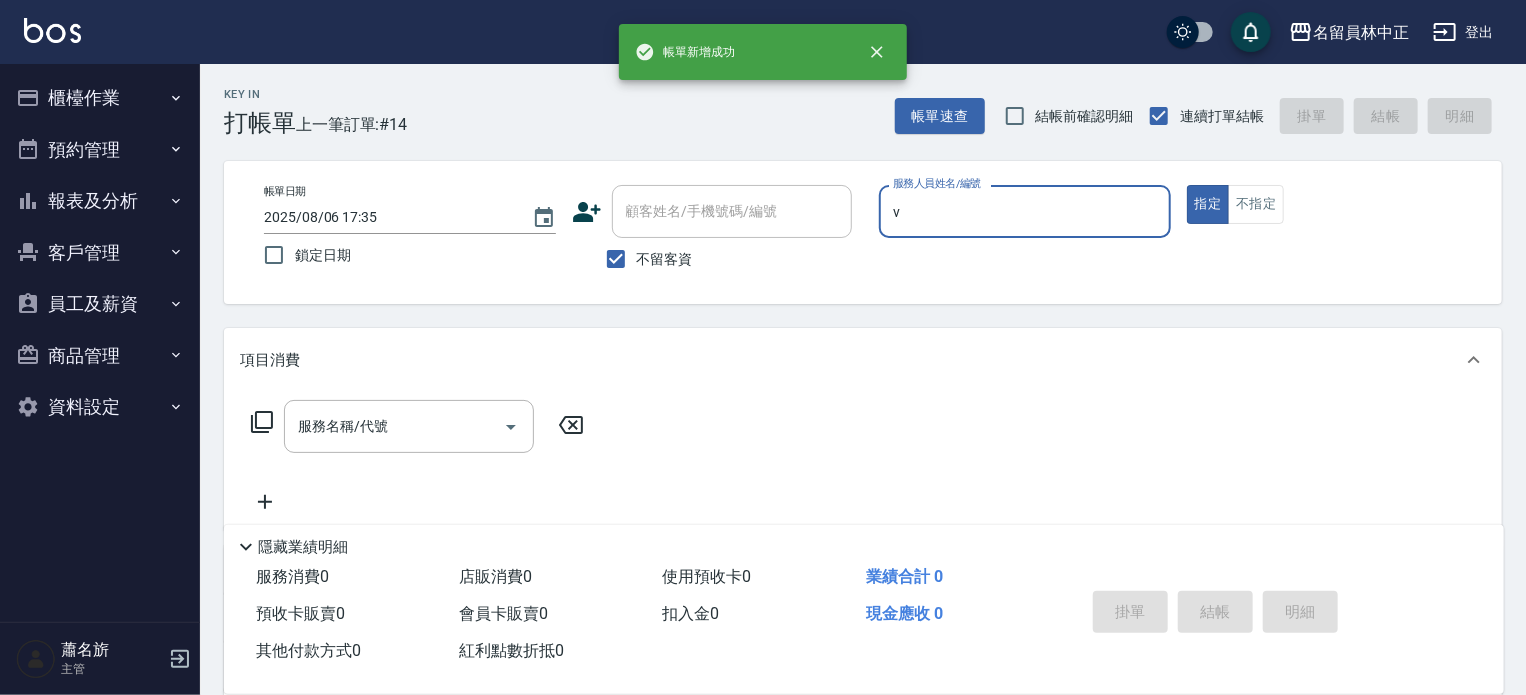 type on "[LAST] [FIRST]-[NUMBER]" 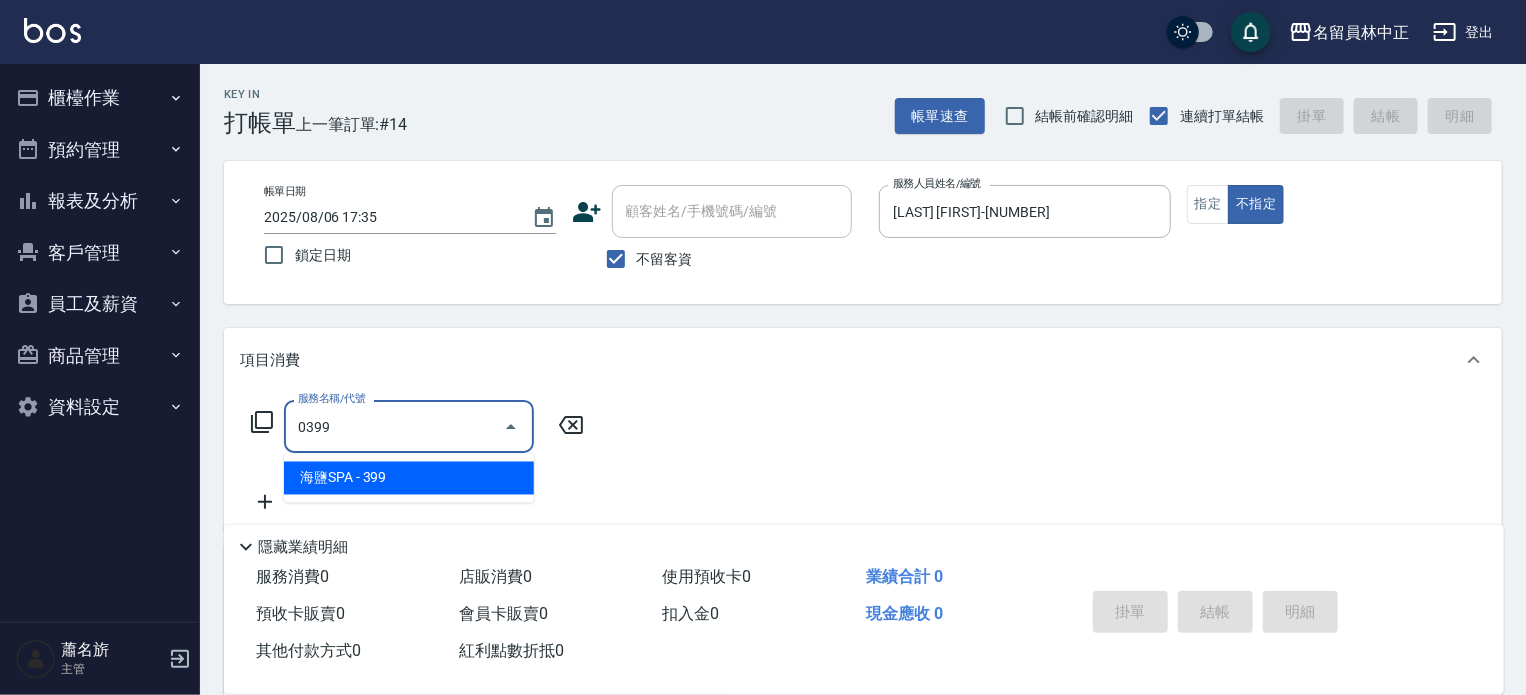 type on "海鹽SPA(0399)" 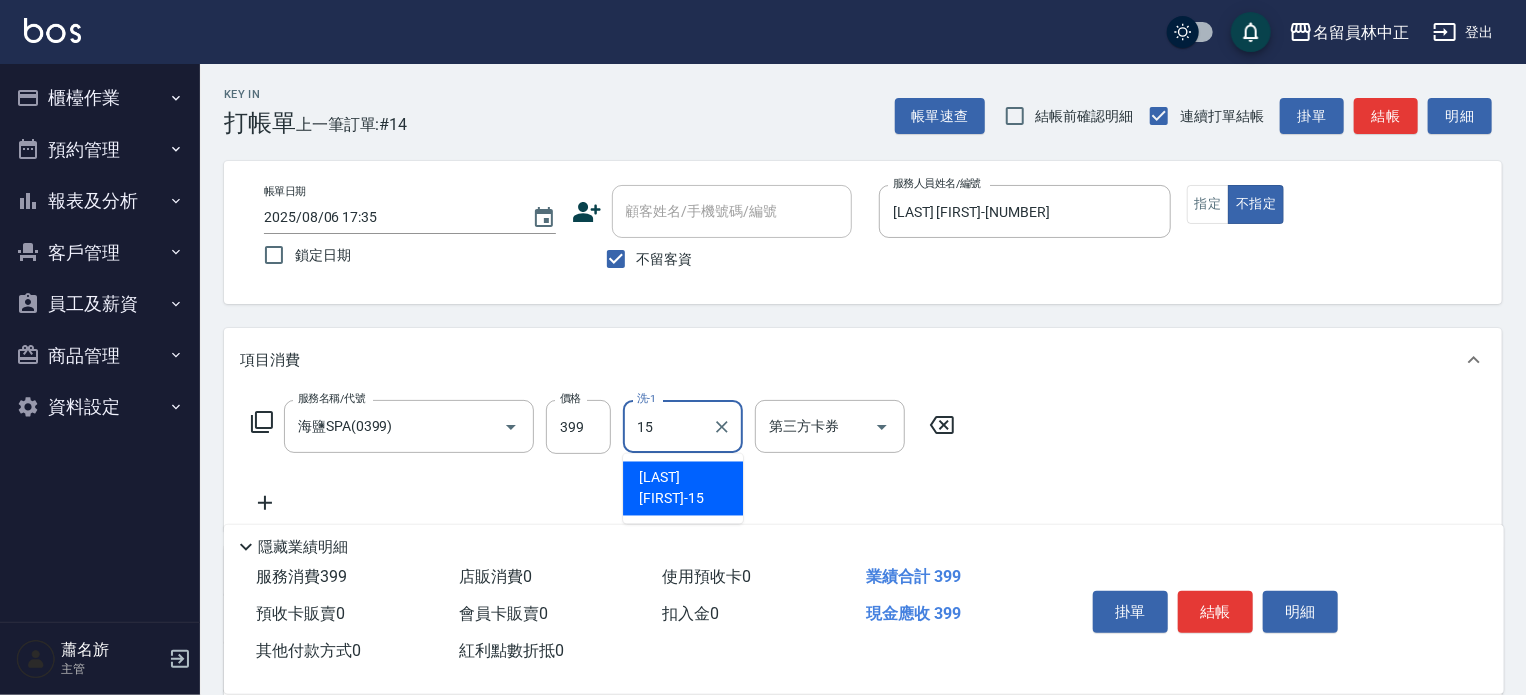 type on "[LAST] [FIRST]-[NUMBER]" 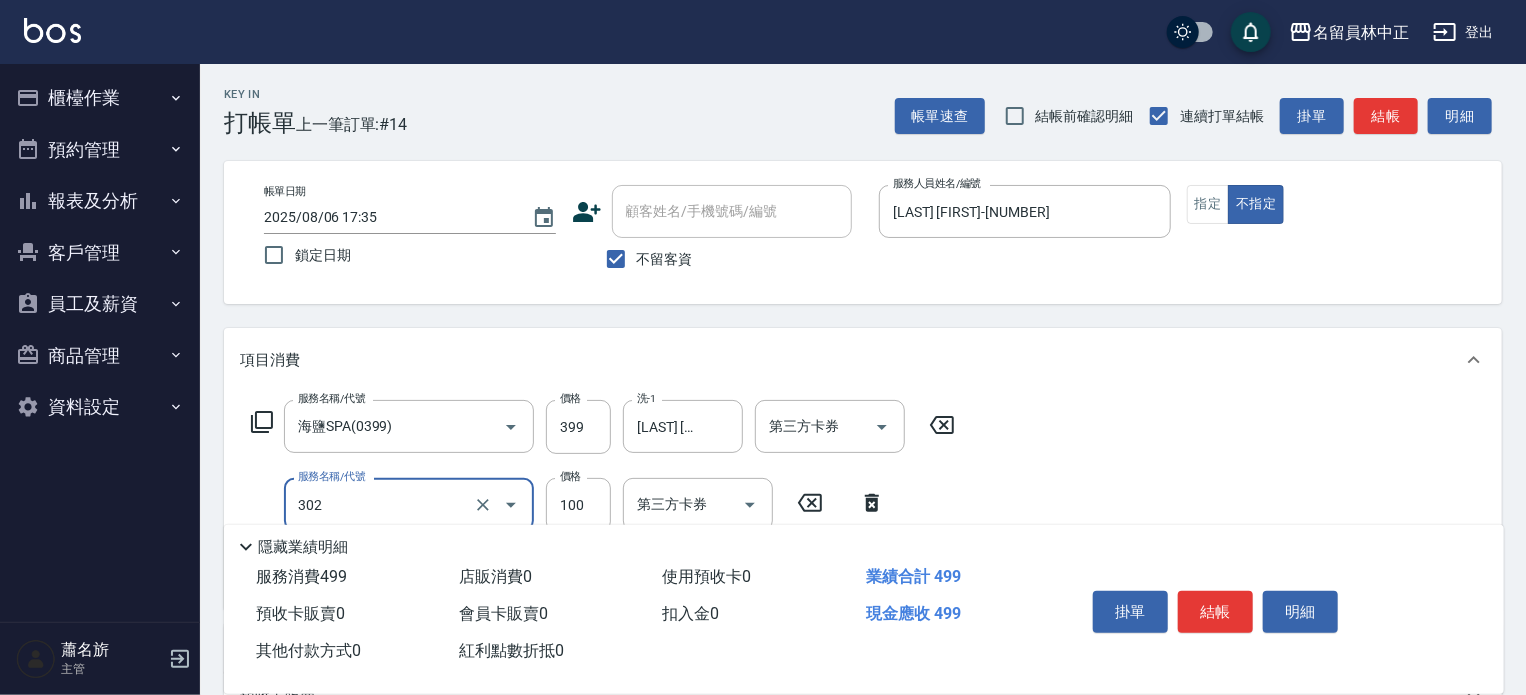 type on "剪髮(302)" 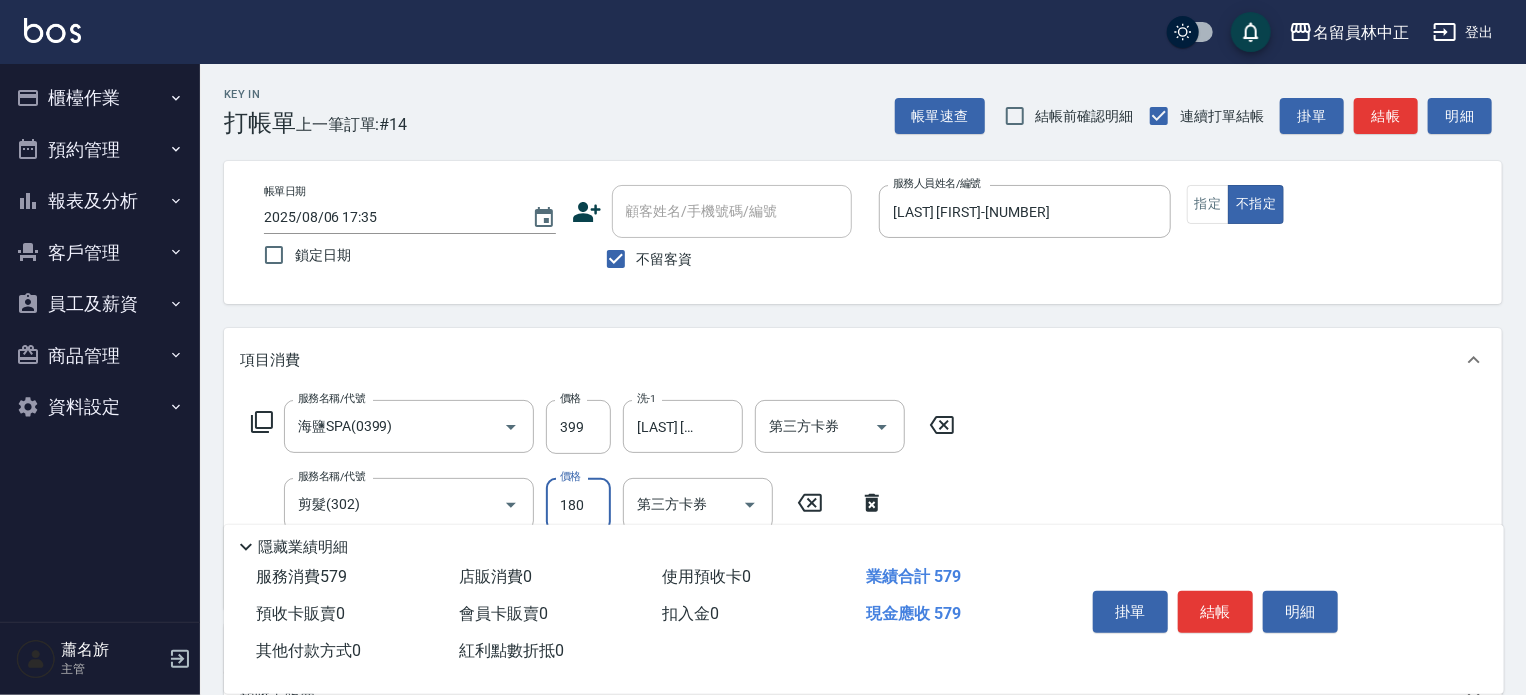 type on "180" 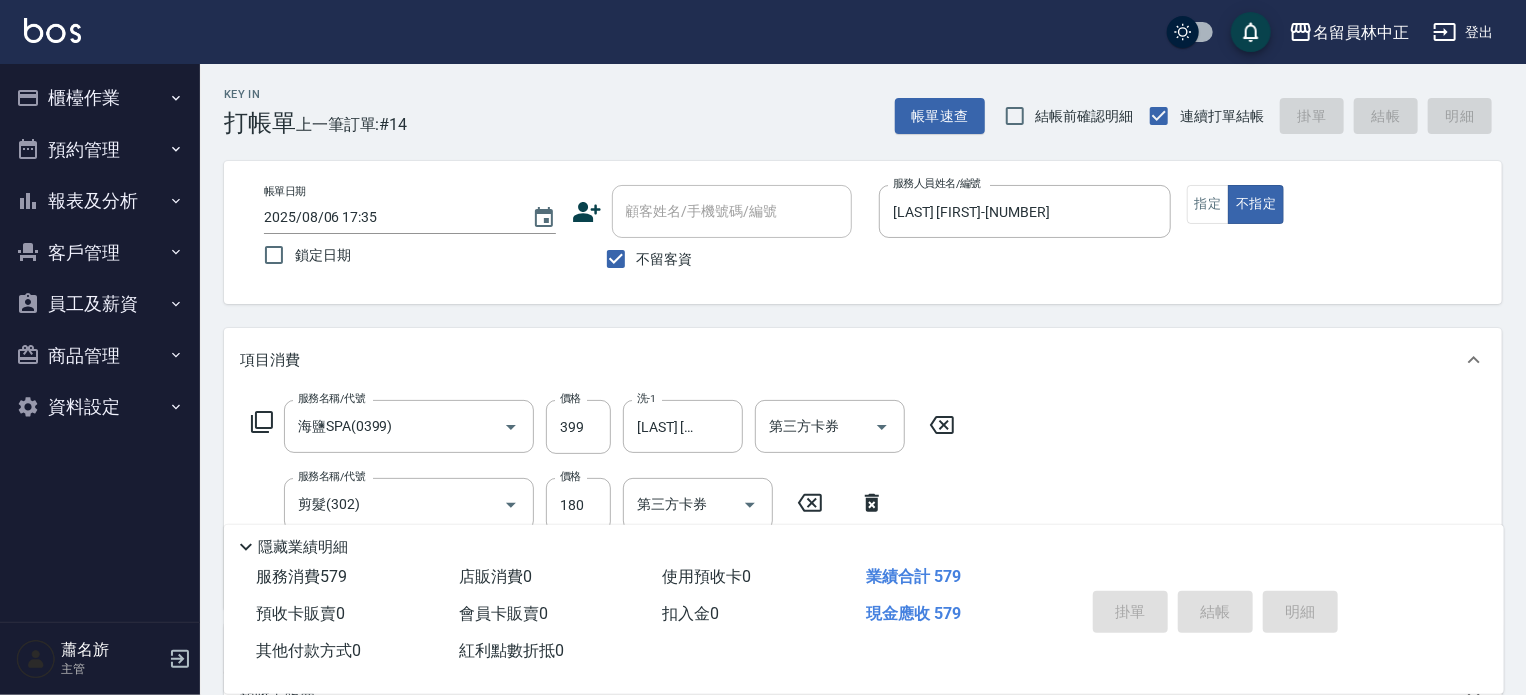 type 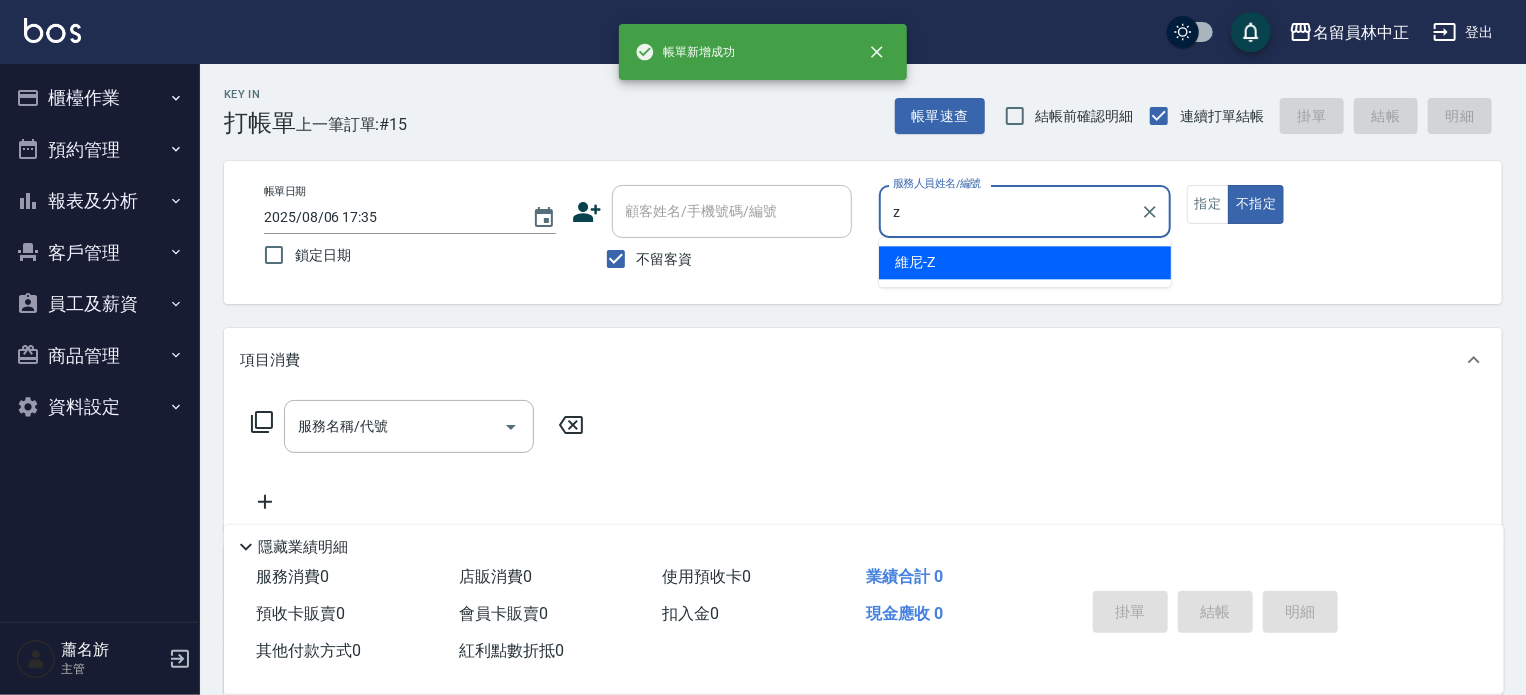 type on "維尼-Z" 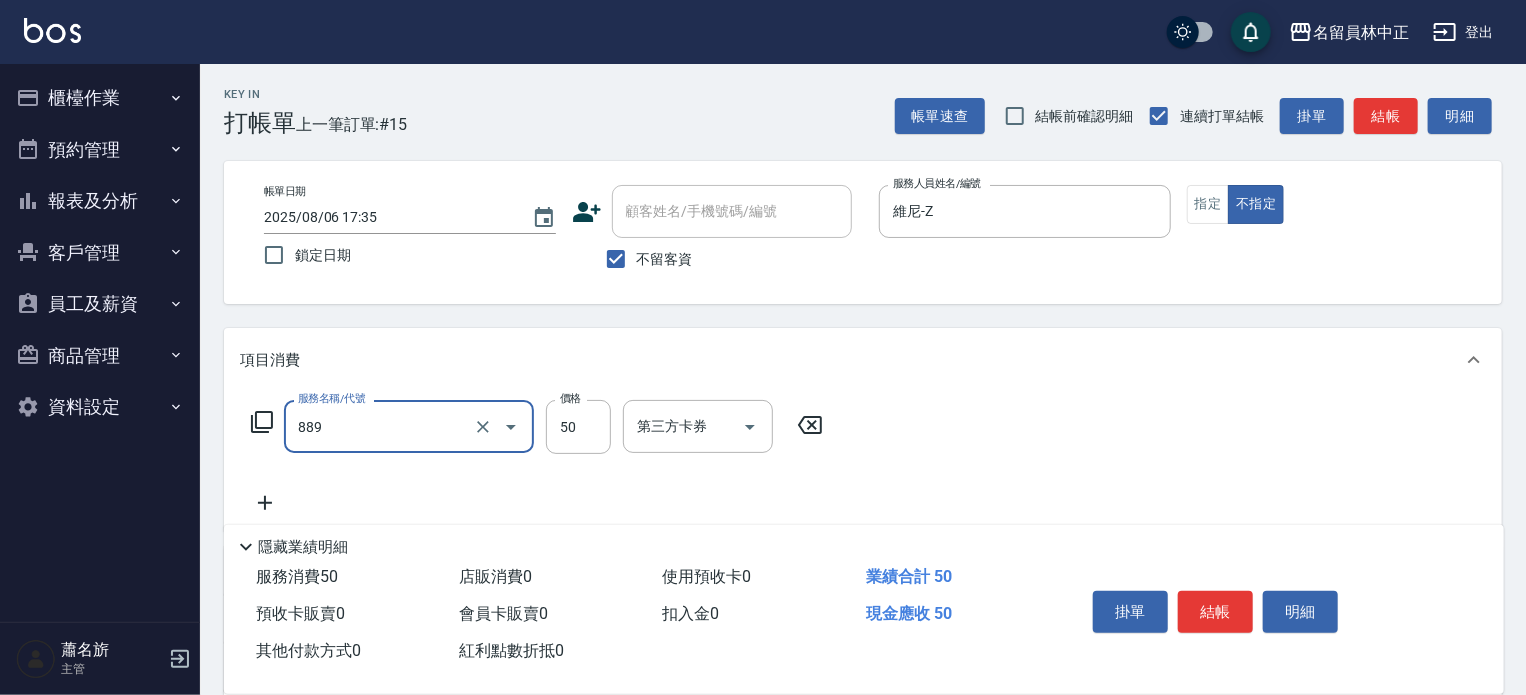 type on "精油(889)" 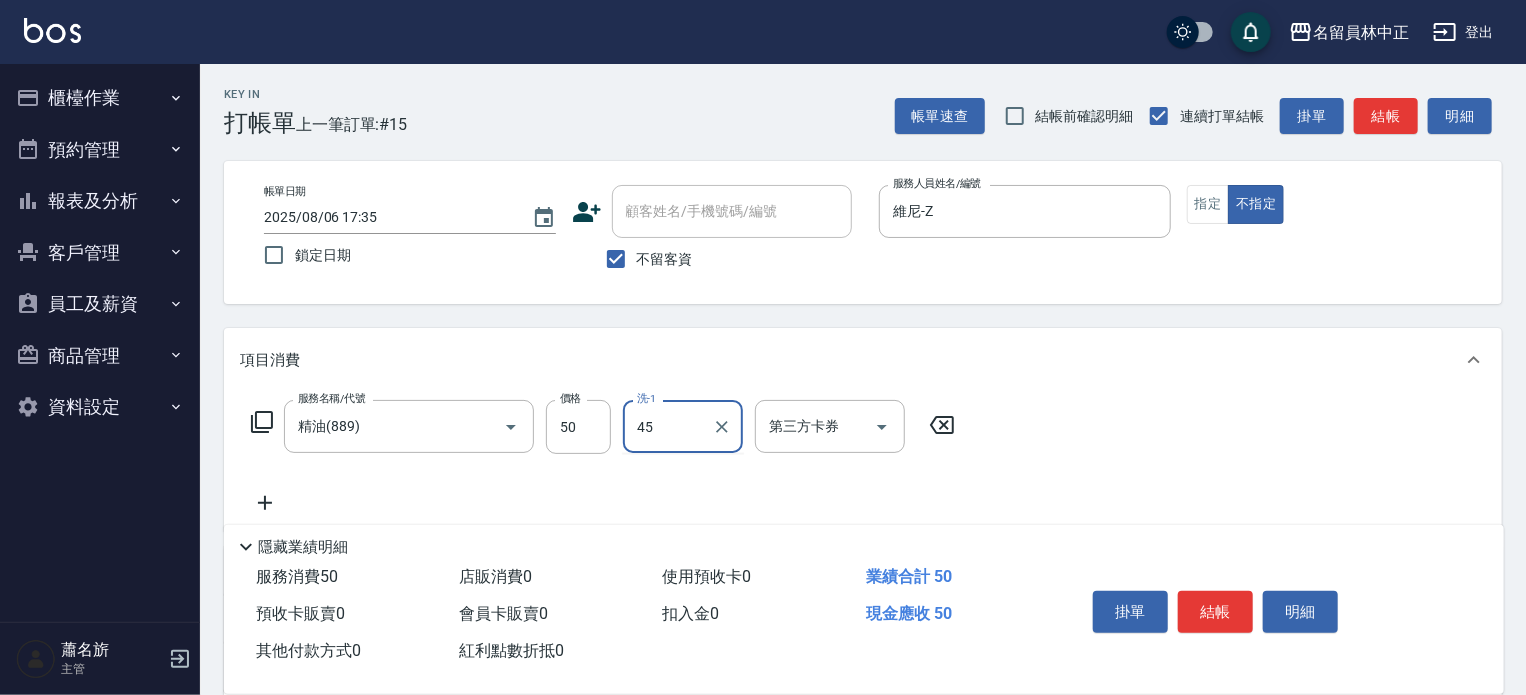 type on "[LAST] [FIRST]-[NUMBER]" 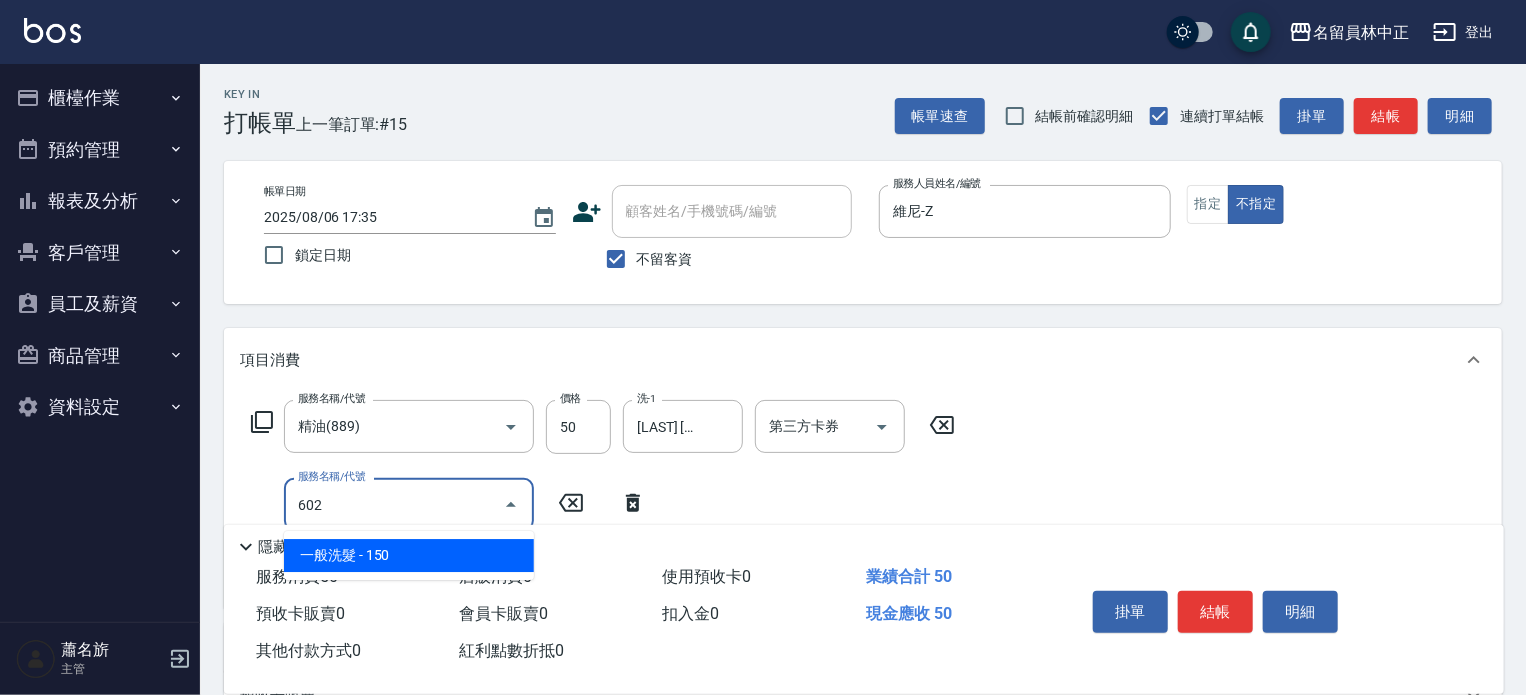 type on "一般洗髮(602)" 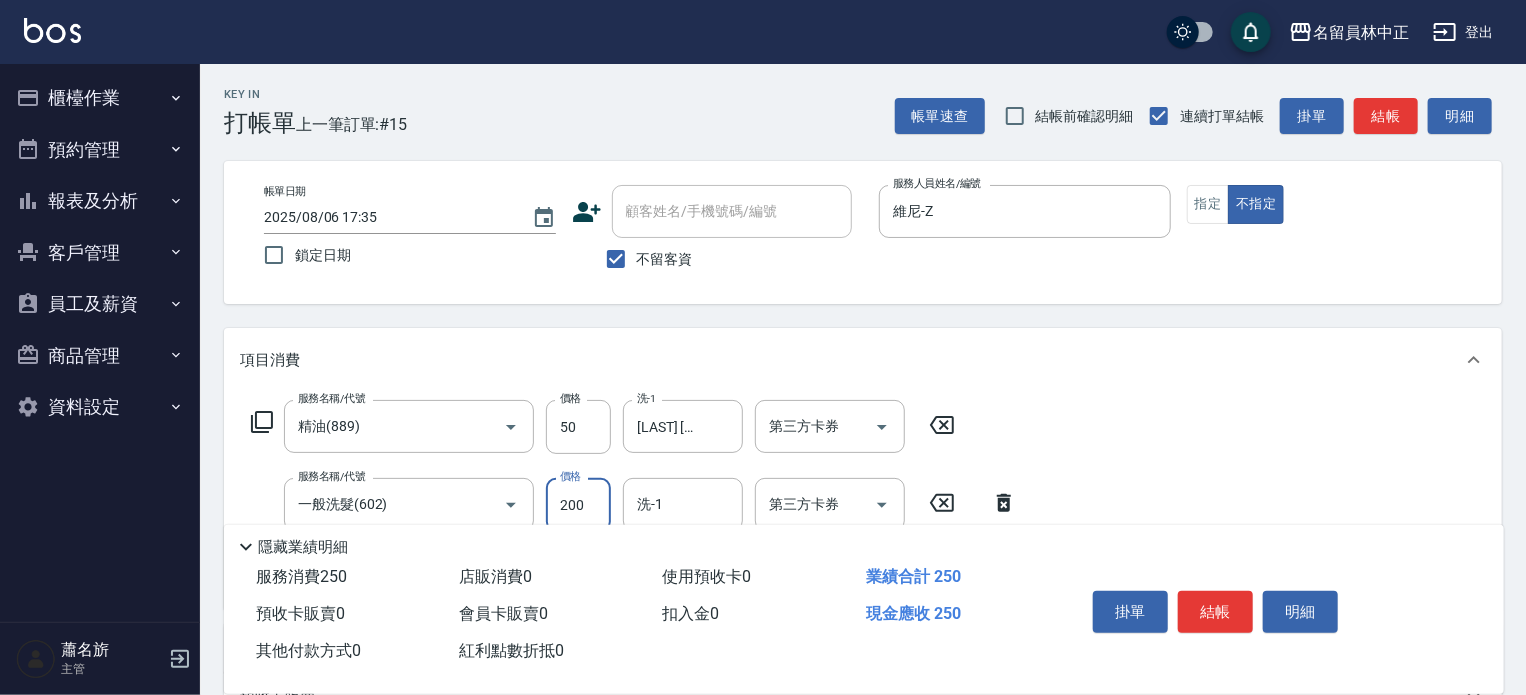 type on "200" 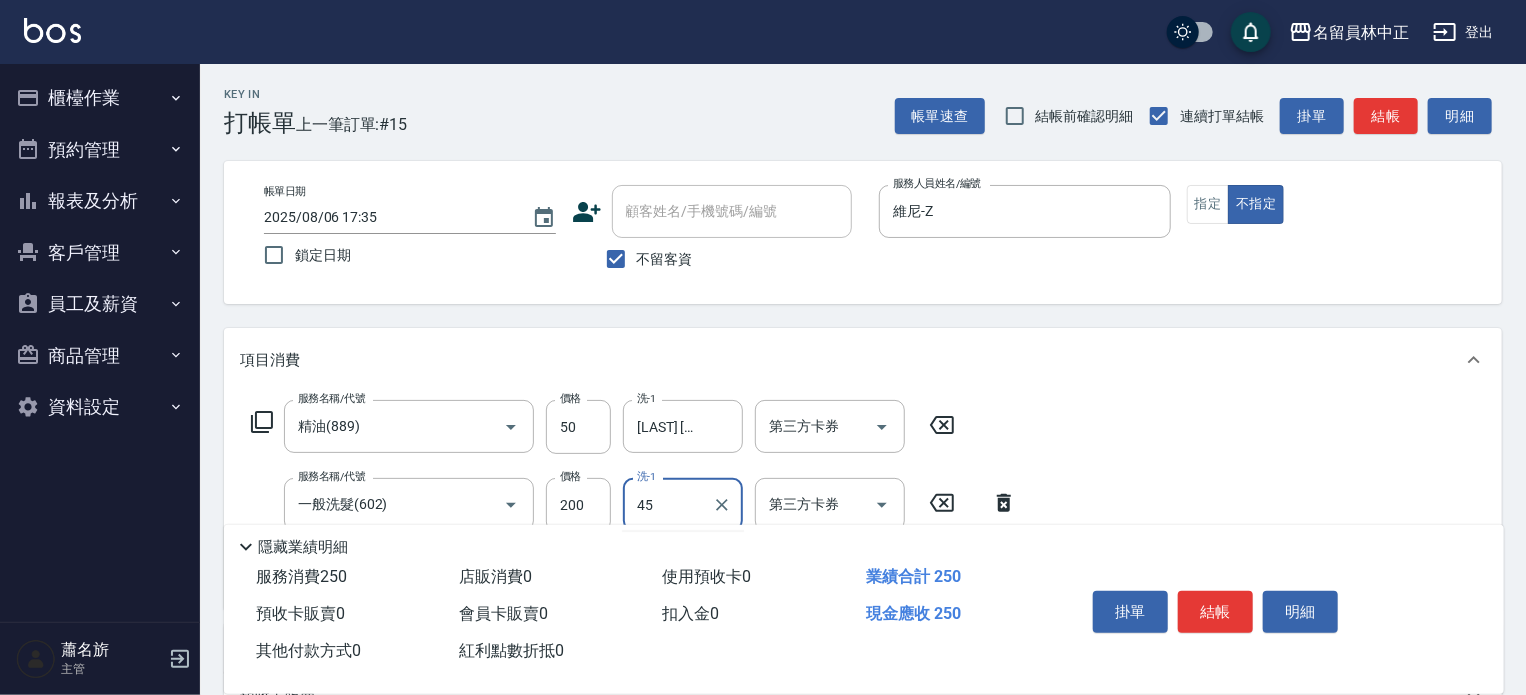 type on "[LAST] [FIRST]-[NUMBER]" 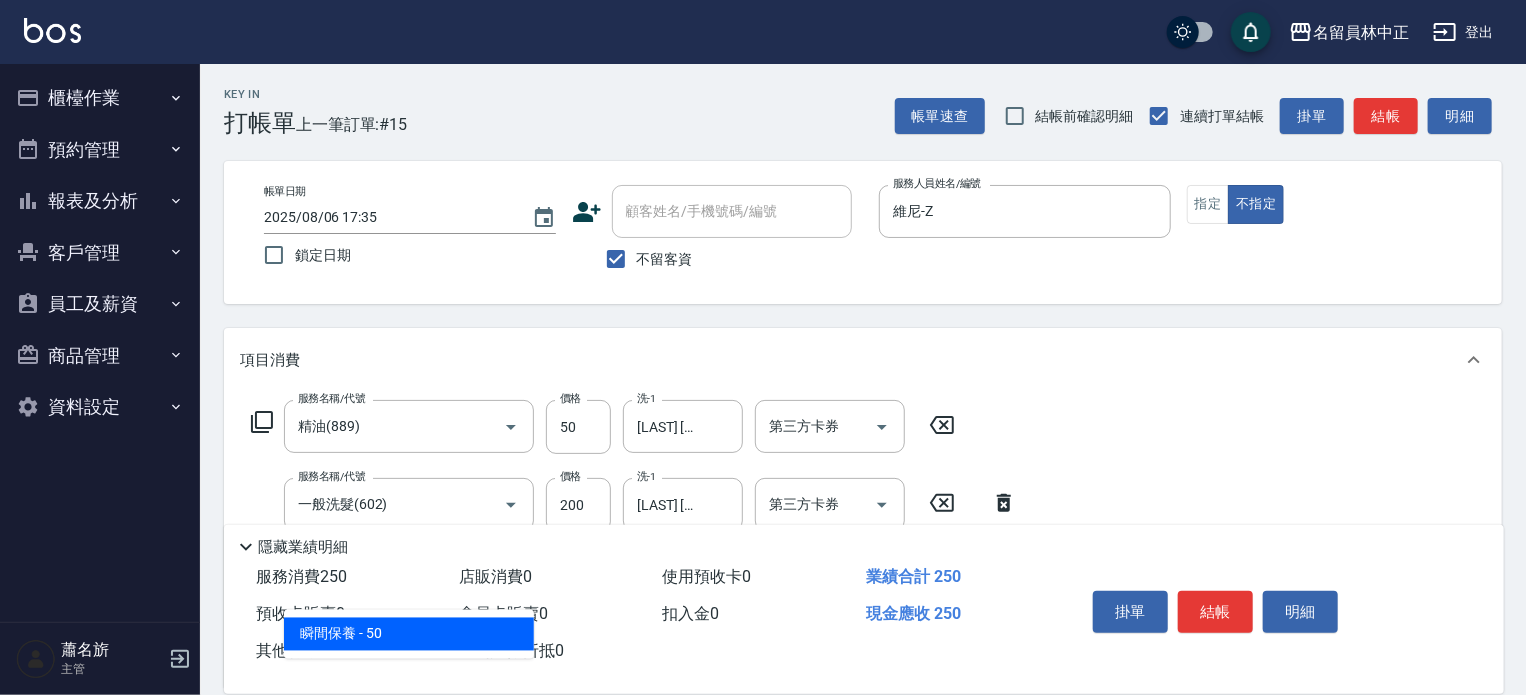 type on "瞬間保養(415)" 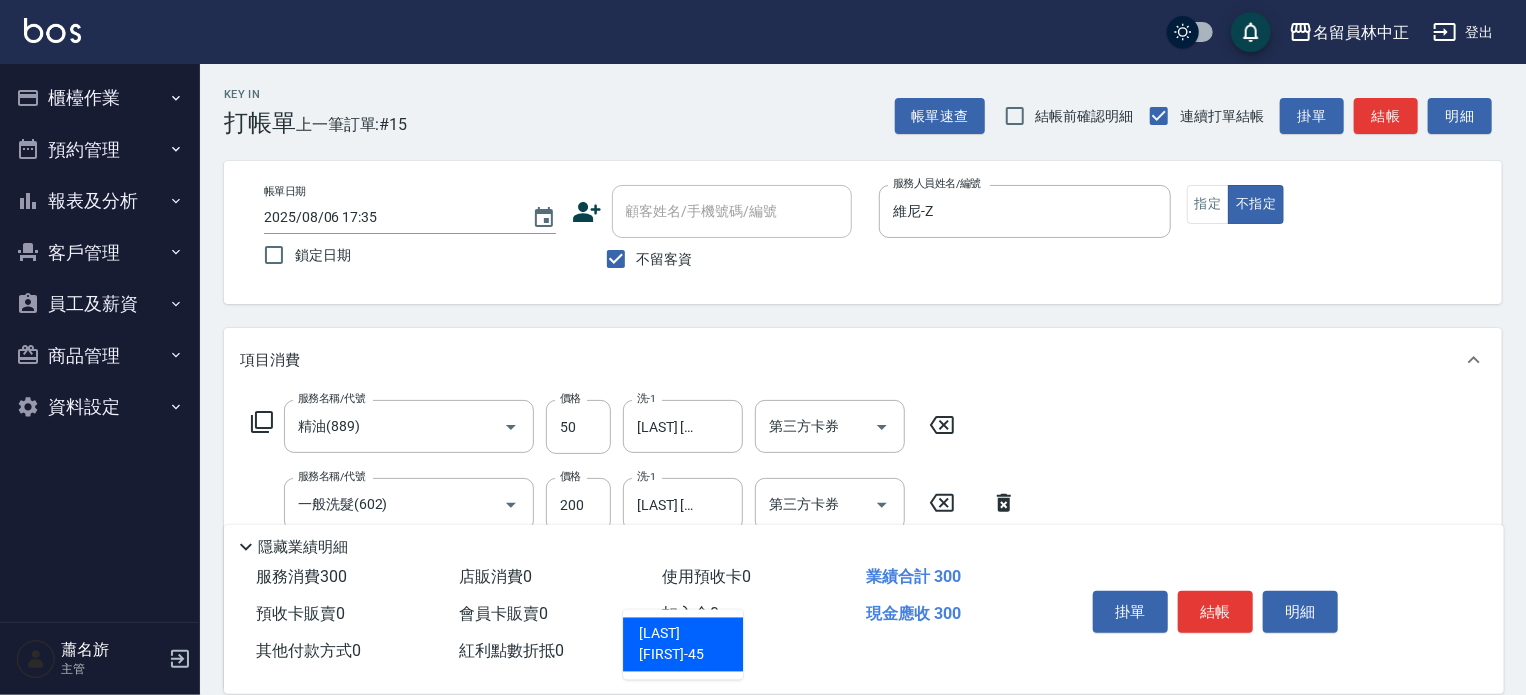type on "[LAST] [FIRST]-[NUMBER]" 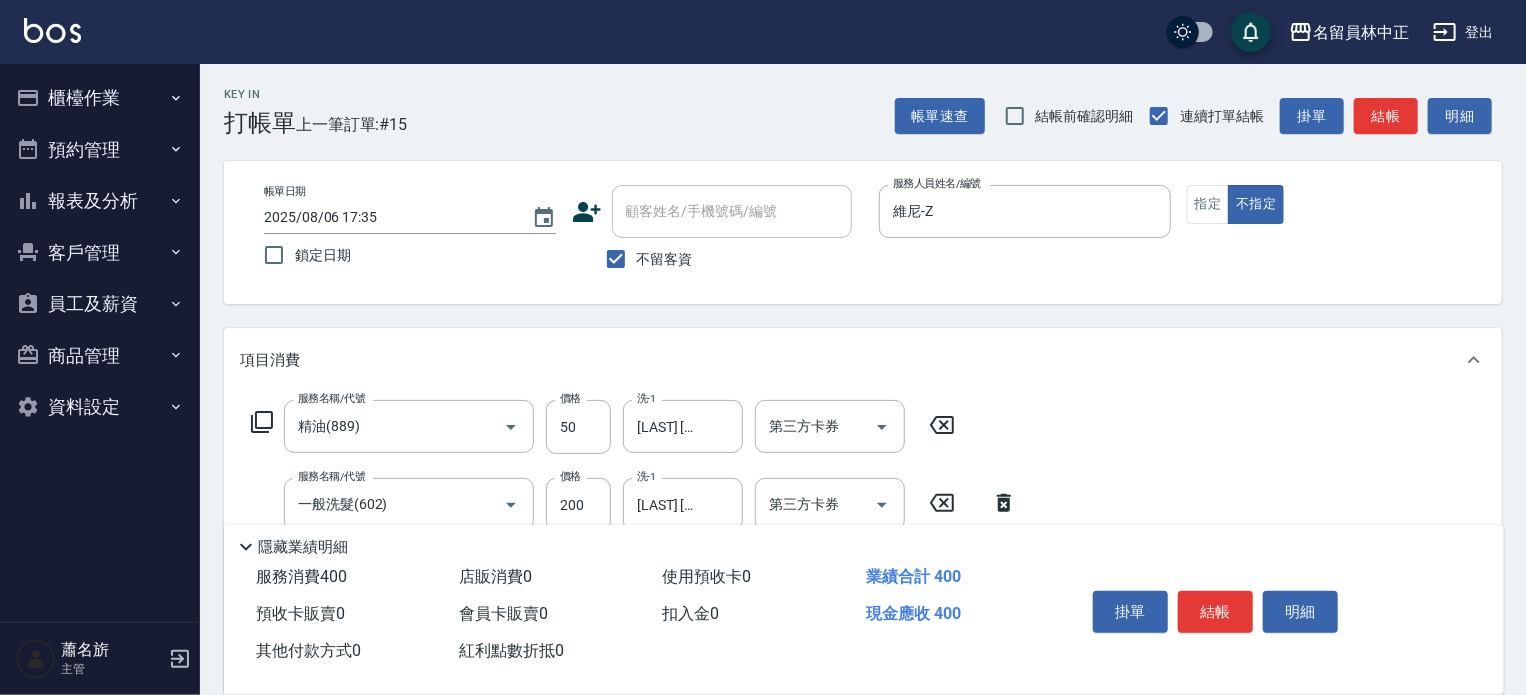 type on "剪髮(302)" 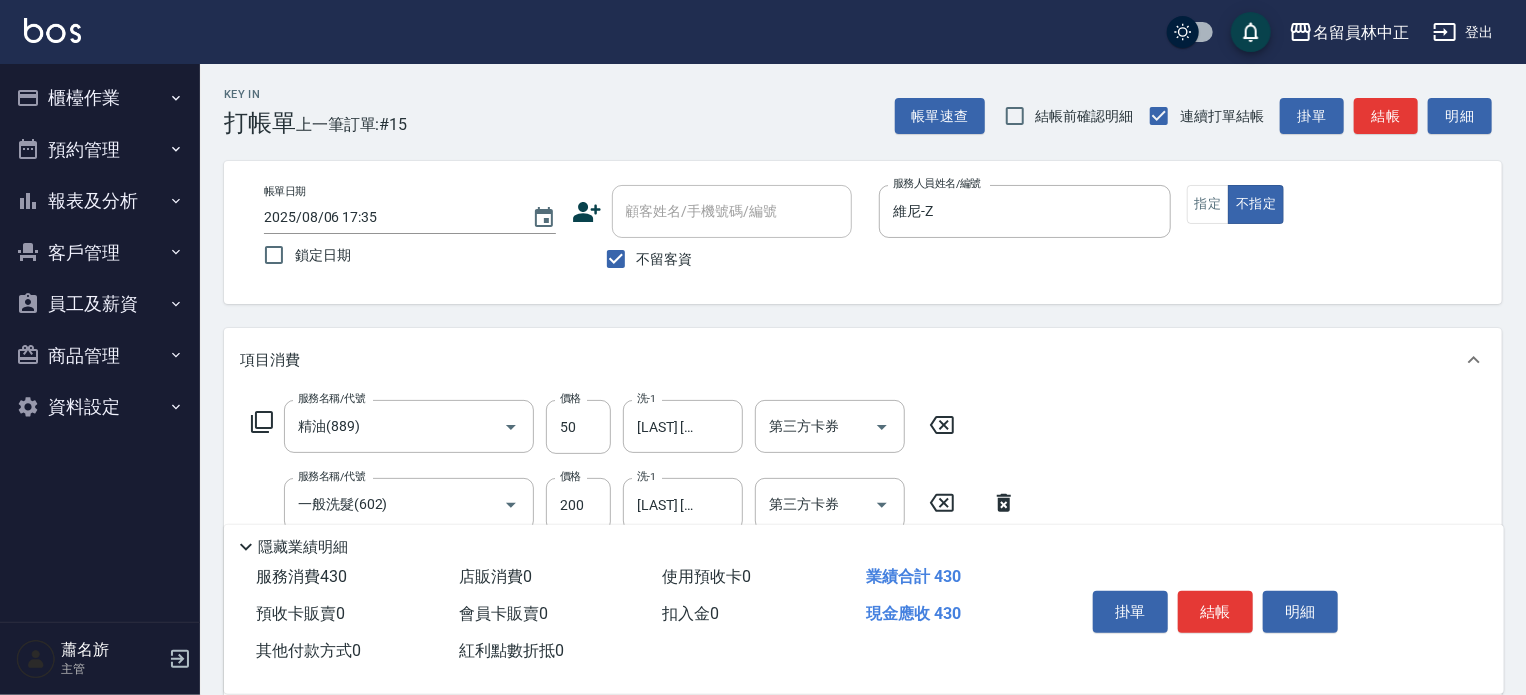 type on "130" 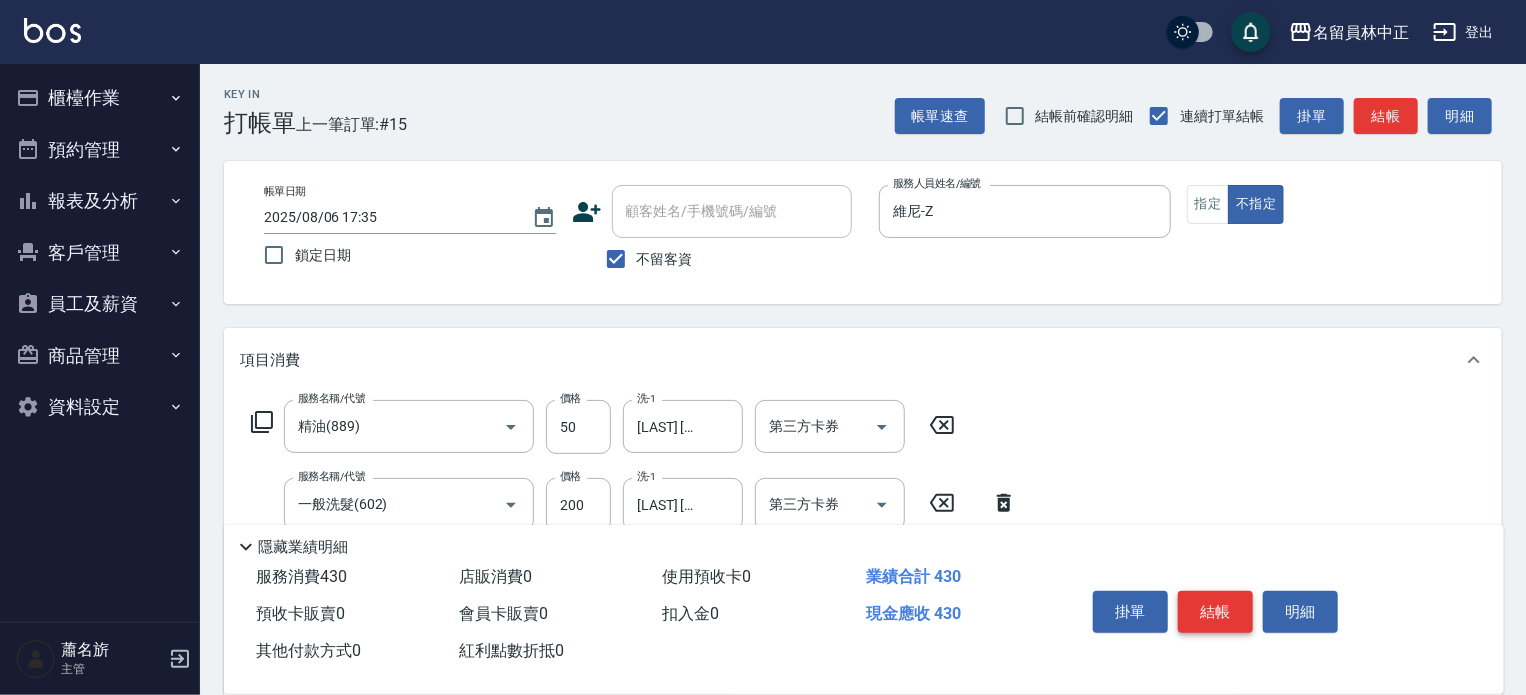 click on "結帳" at bounding box center [1215, 612] 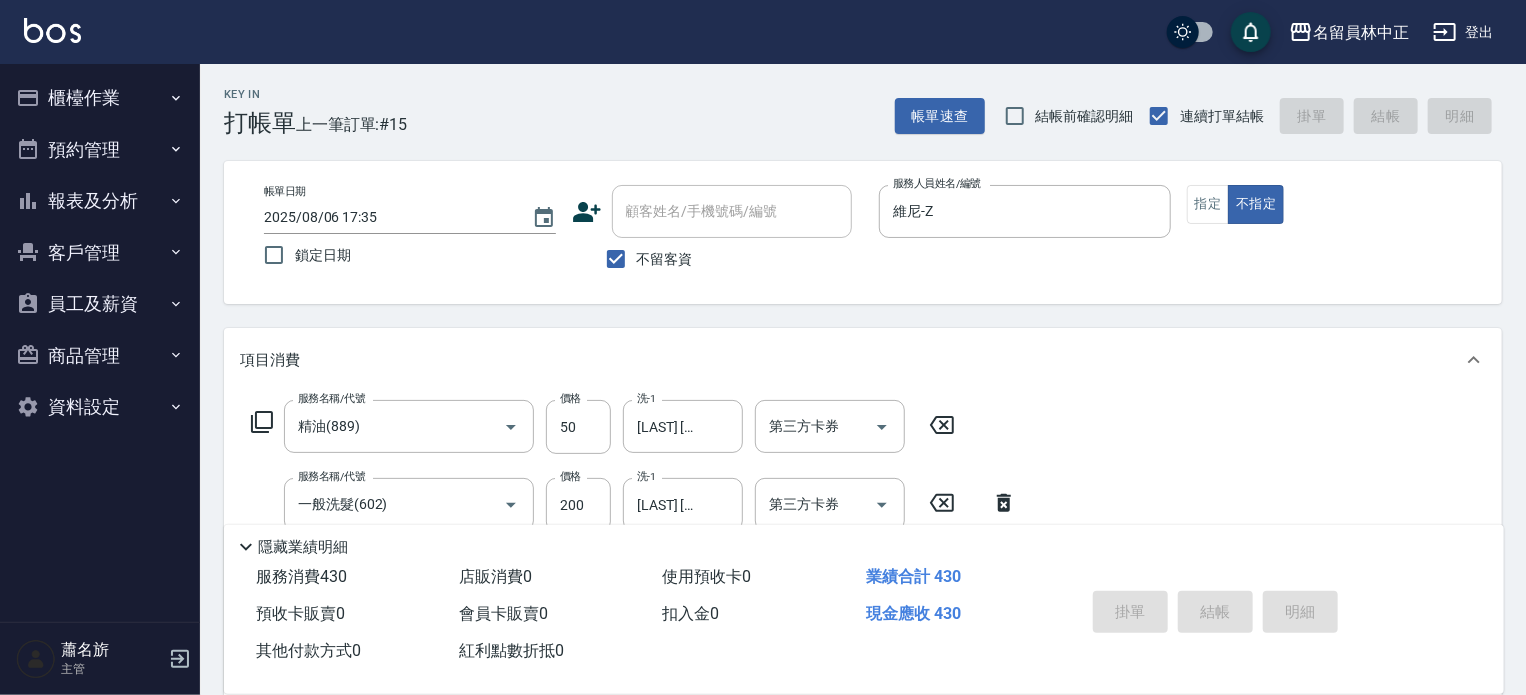 type on "2025/08/06 17:36" 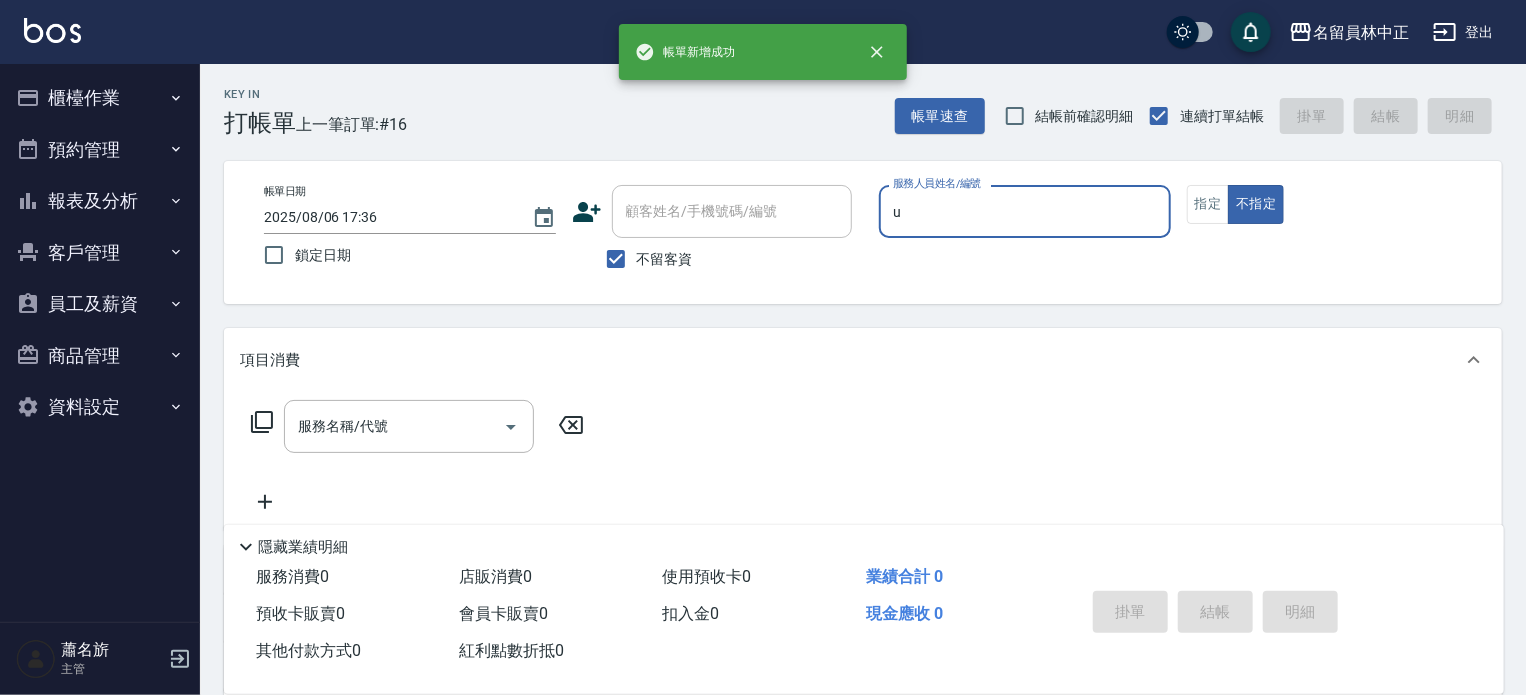 type on "una-u" 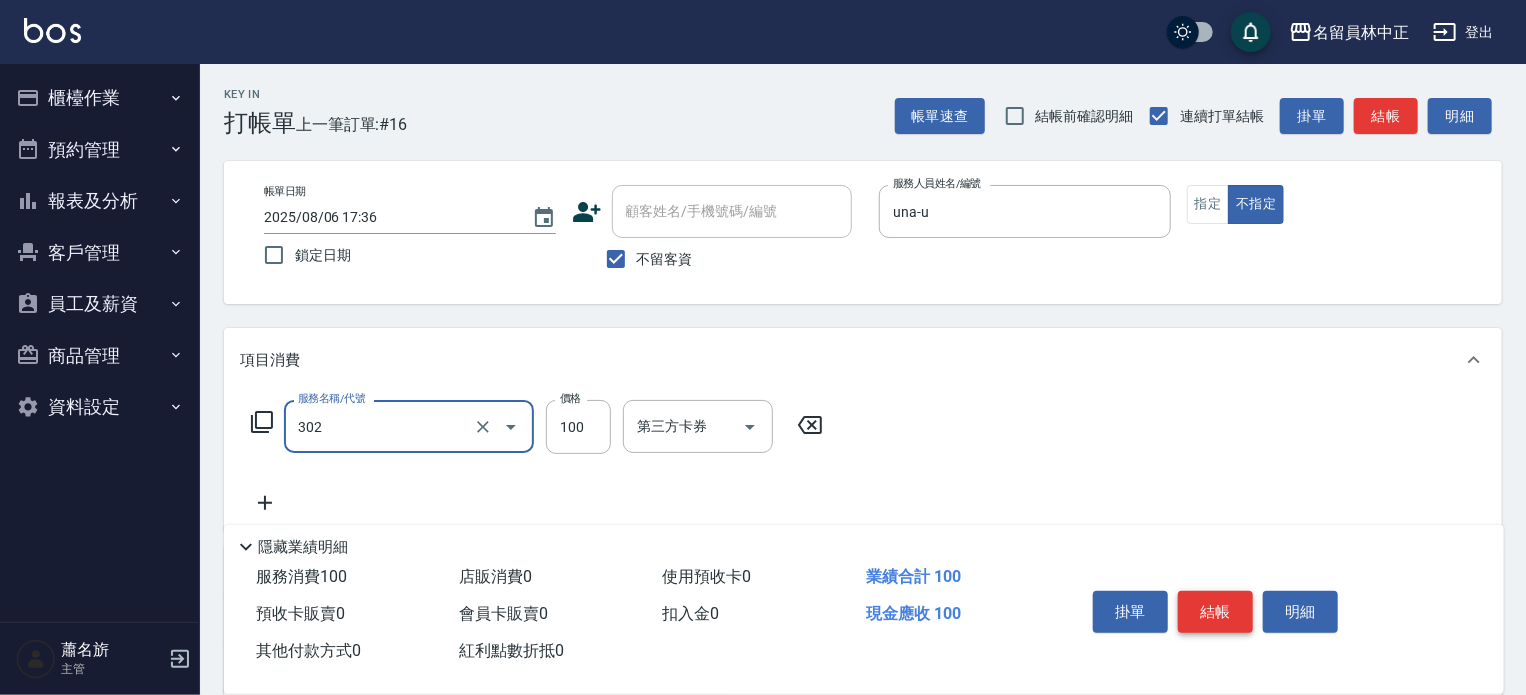 type on "剪髮(302)" 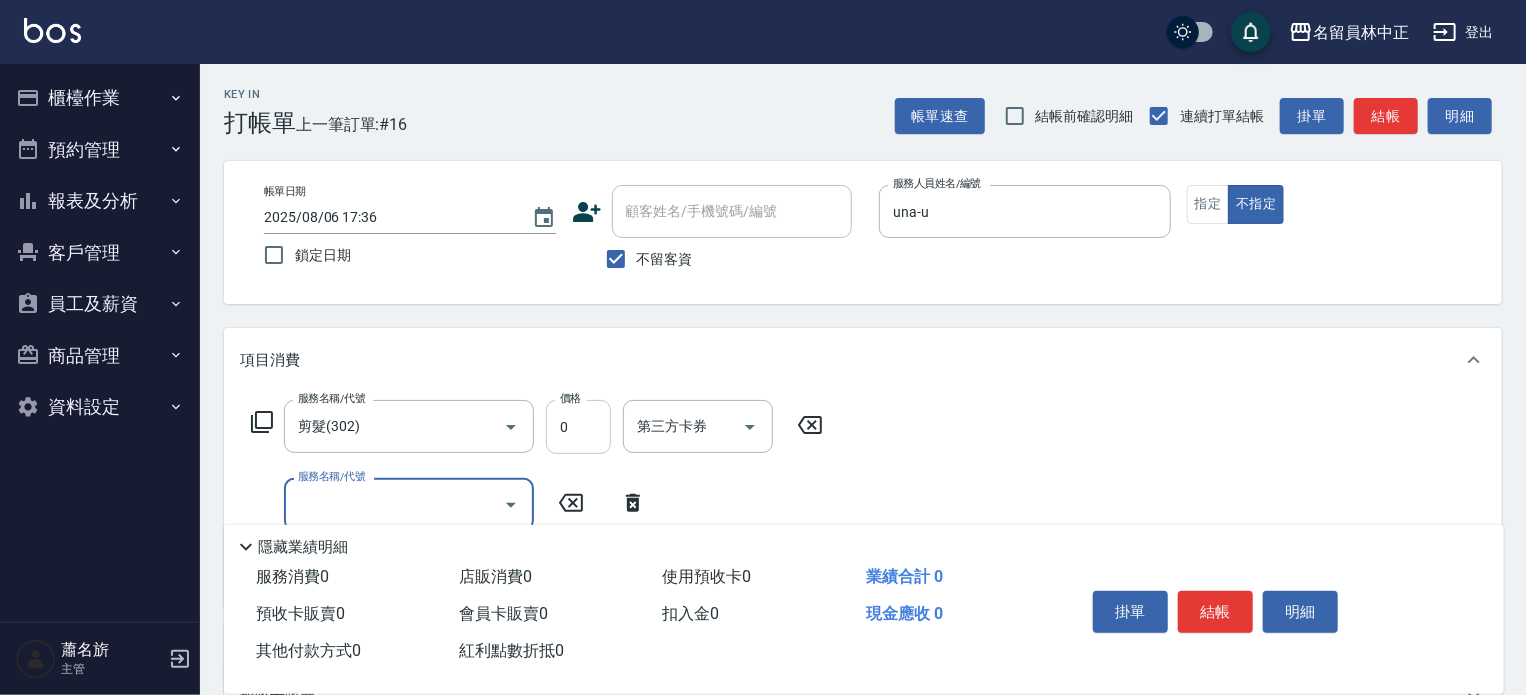 click on "0" at bounding box center [578, 427] 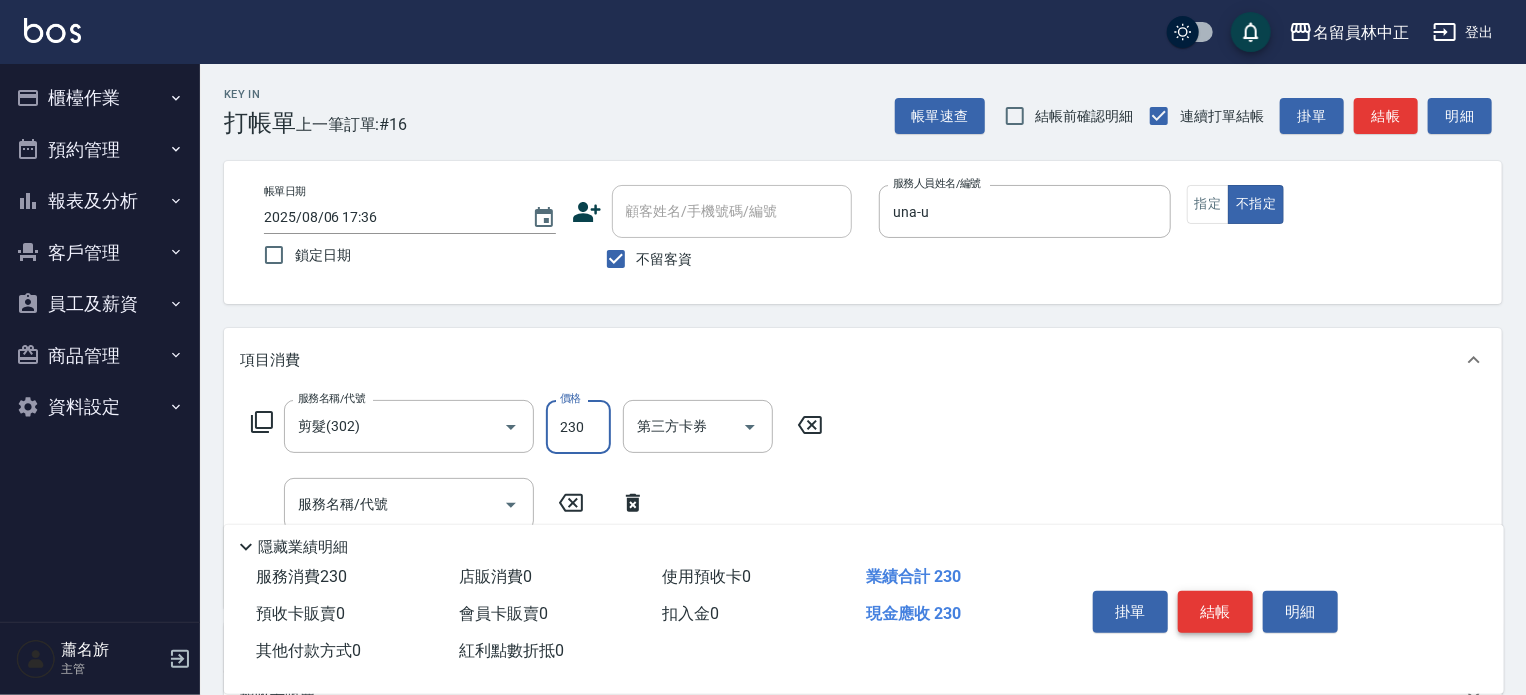type on "230" 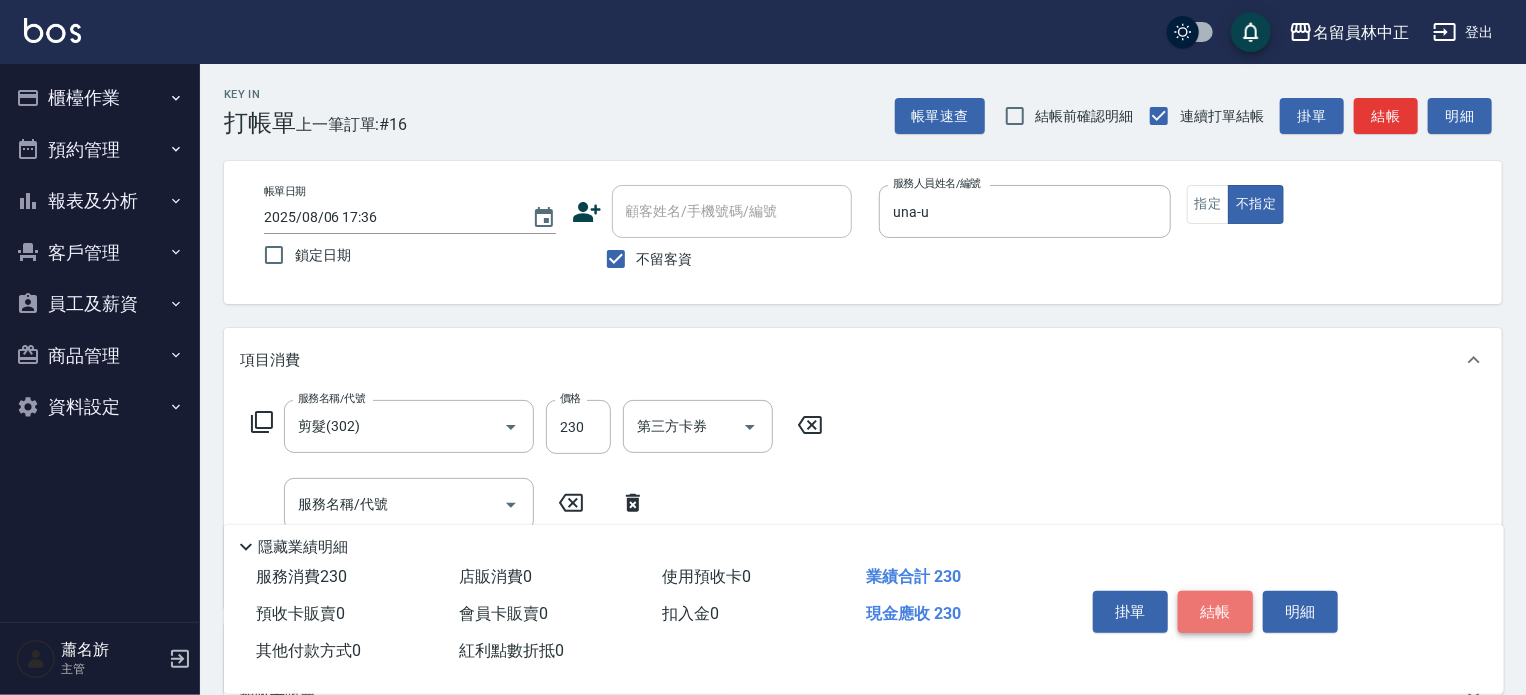 click on "結帳" at bounding box center (1215, 612) 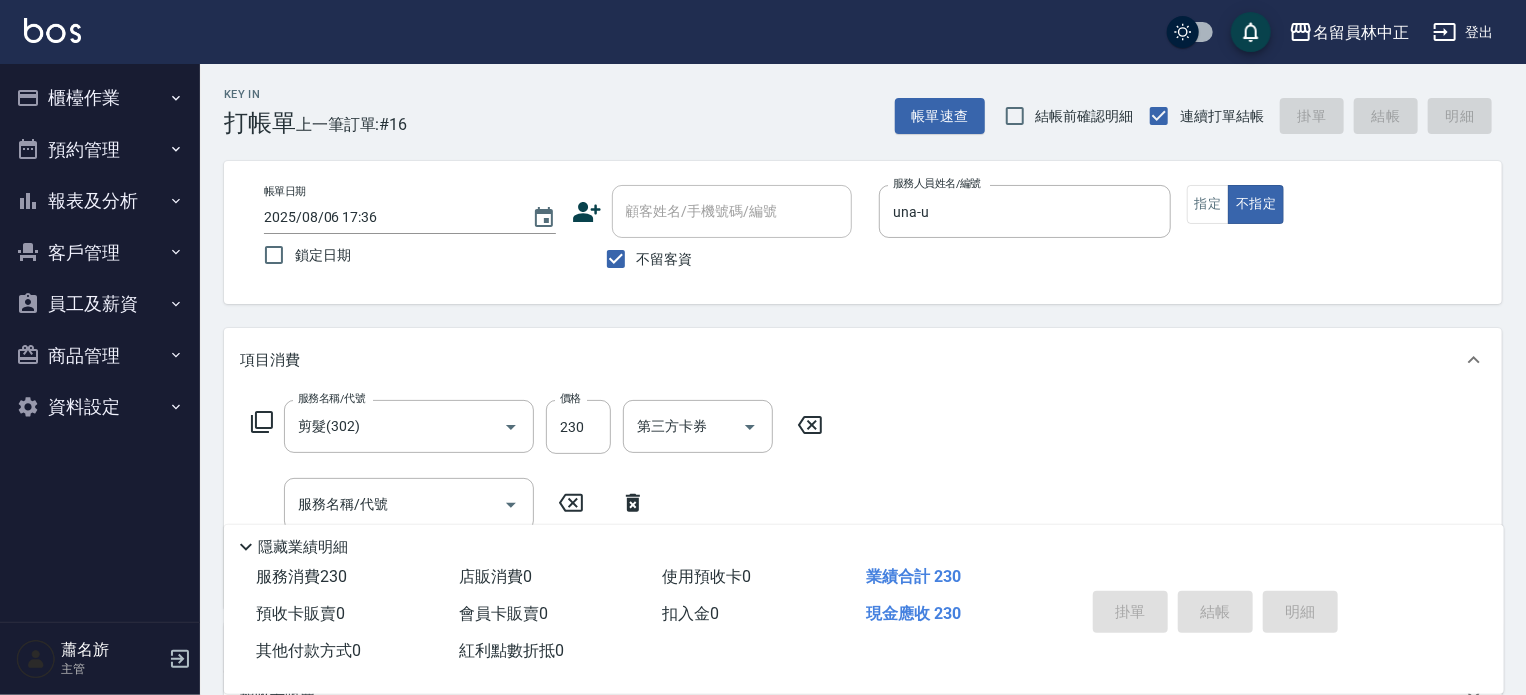 type 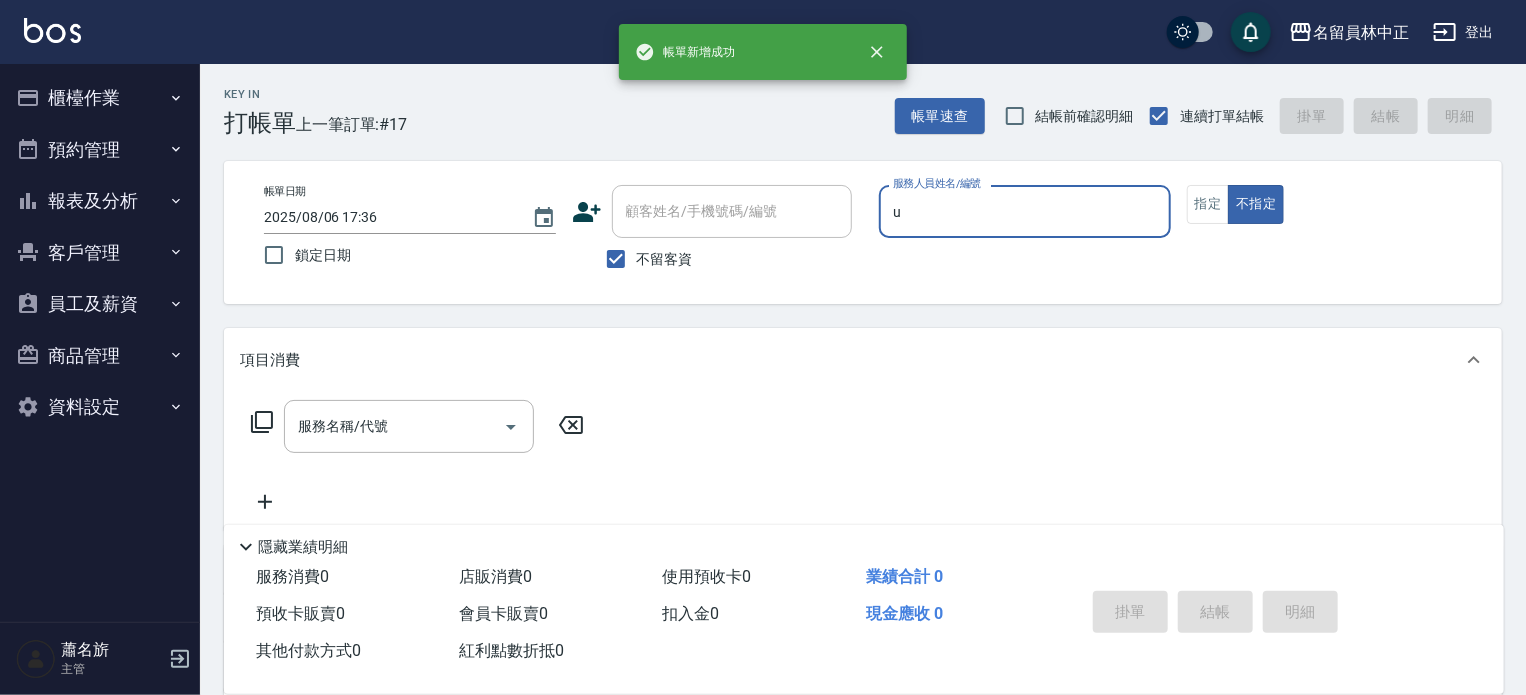 type on "una-u" 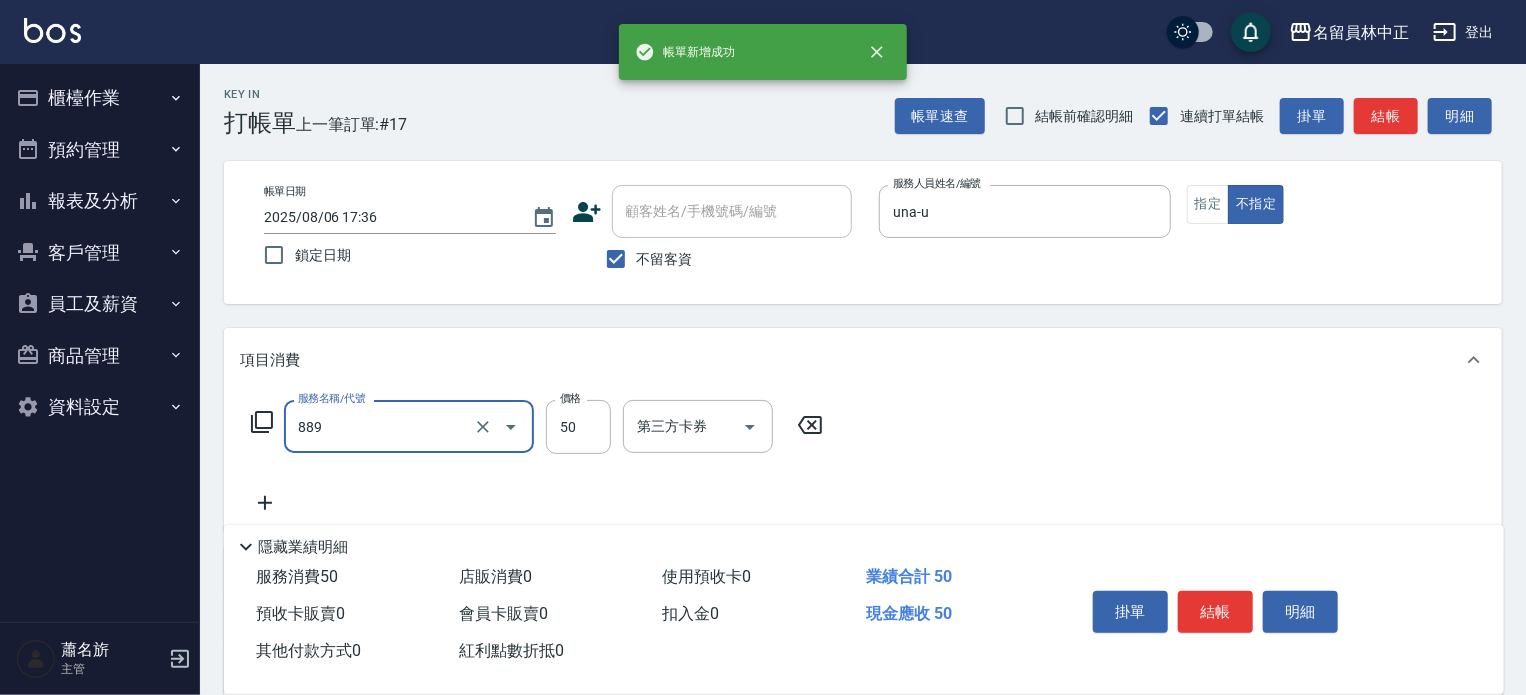 type on "精油(889)" 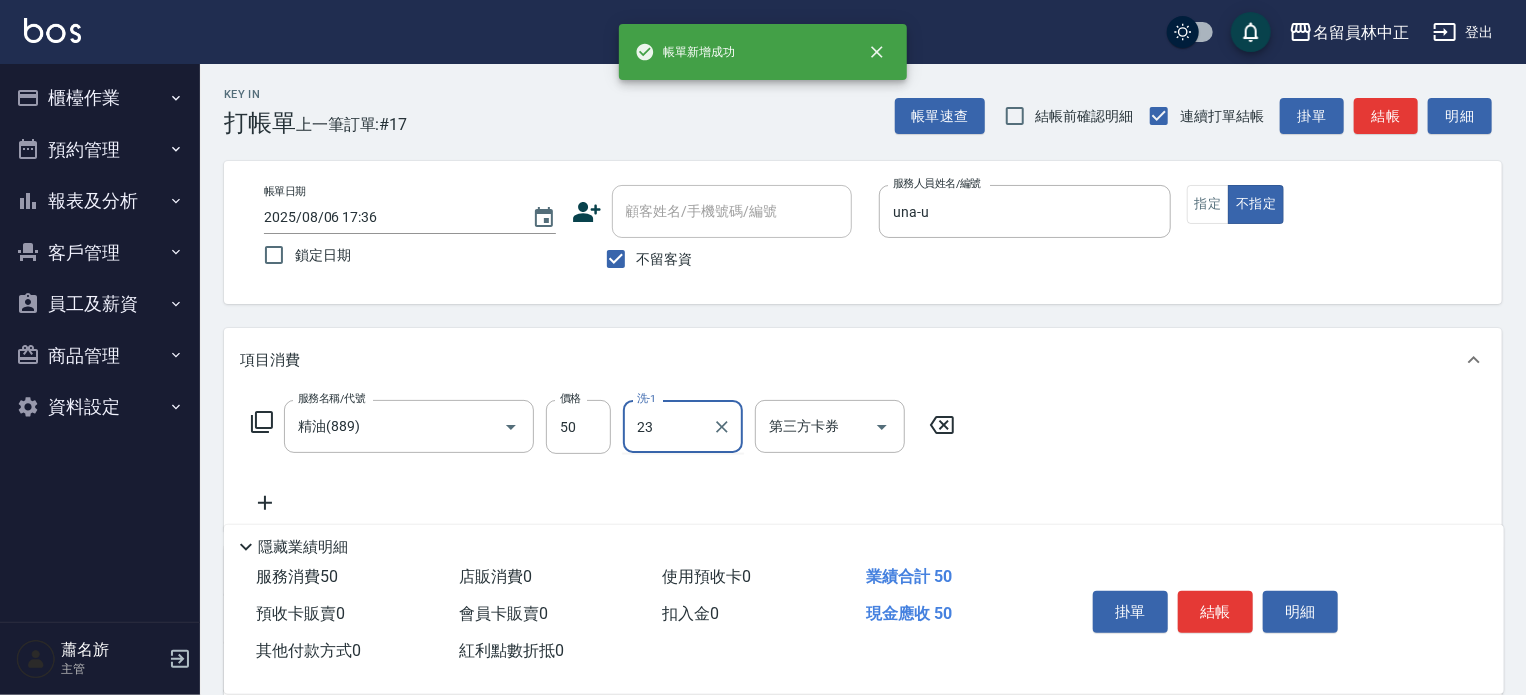 type on "[LAST] [FIRST]-[NUMBER]" 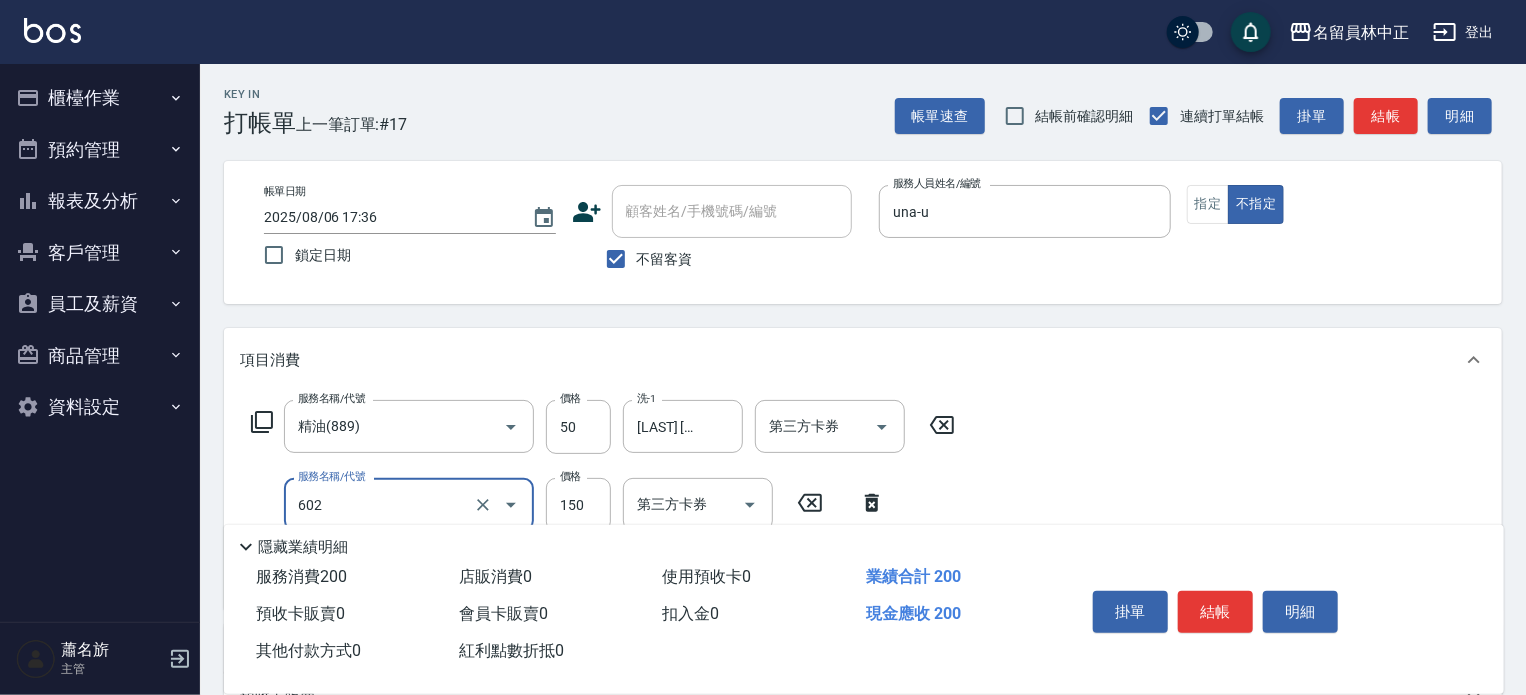 type on "一般洗髮(602)" 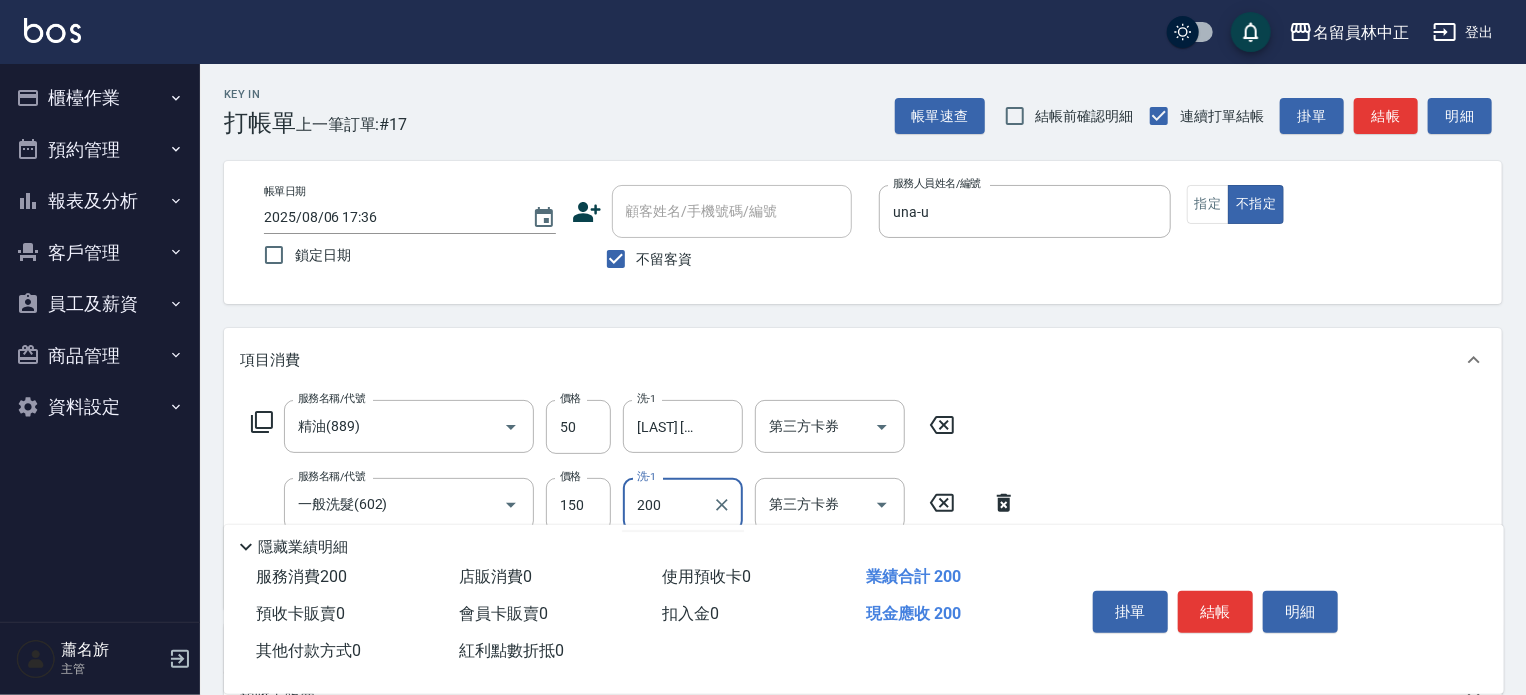 type on "200" 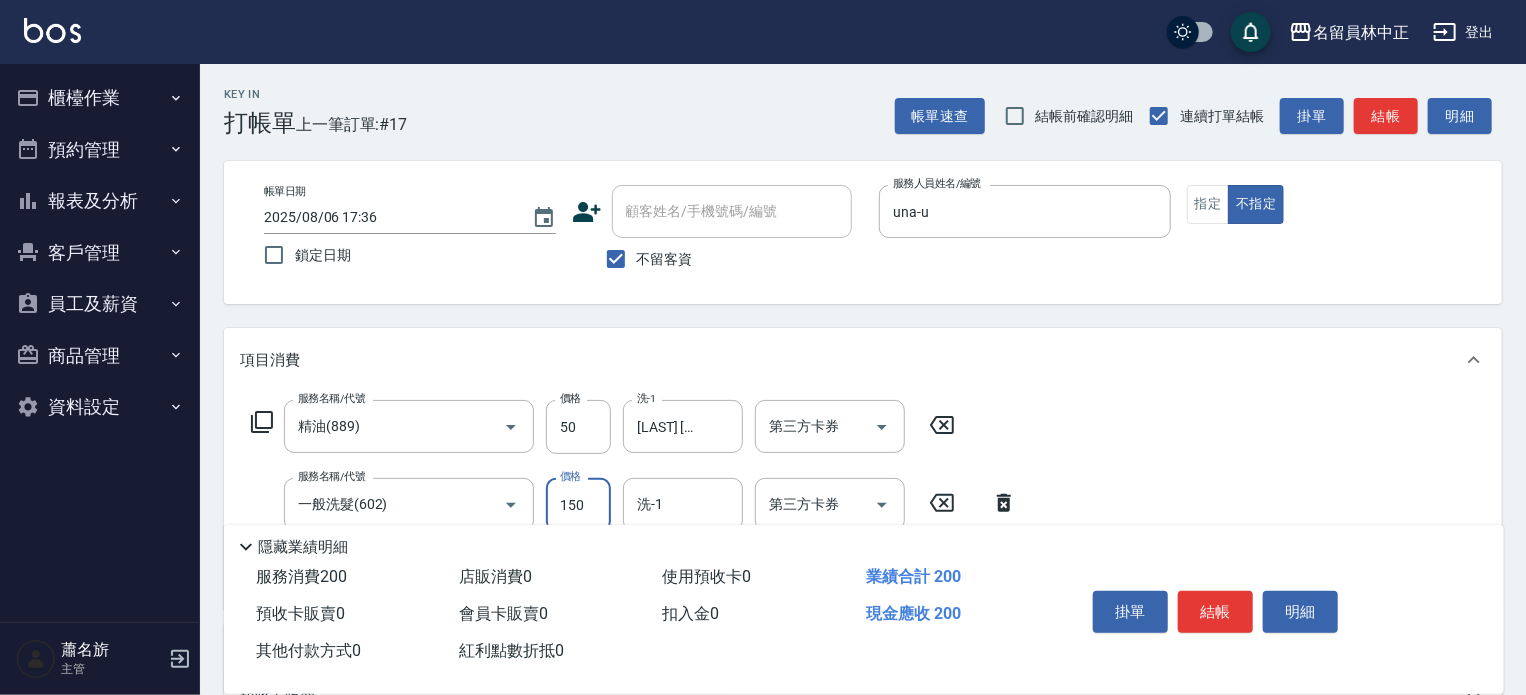 click on "150" at bounding box center [578, 505] 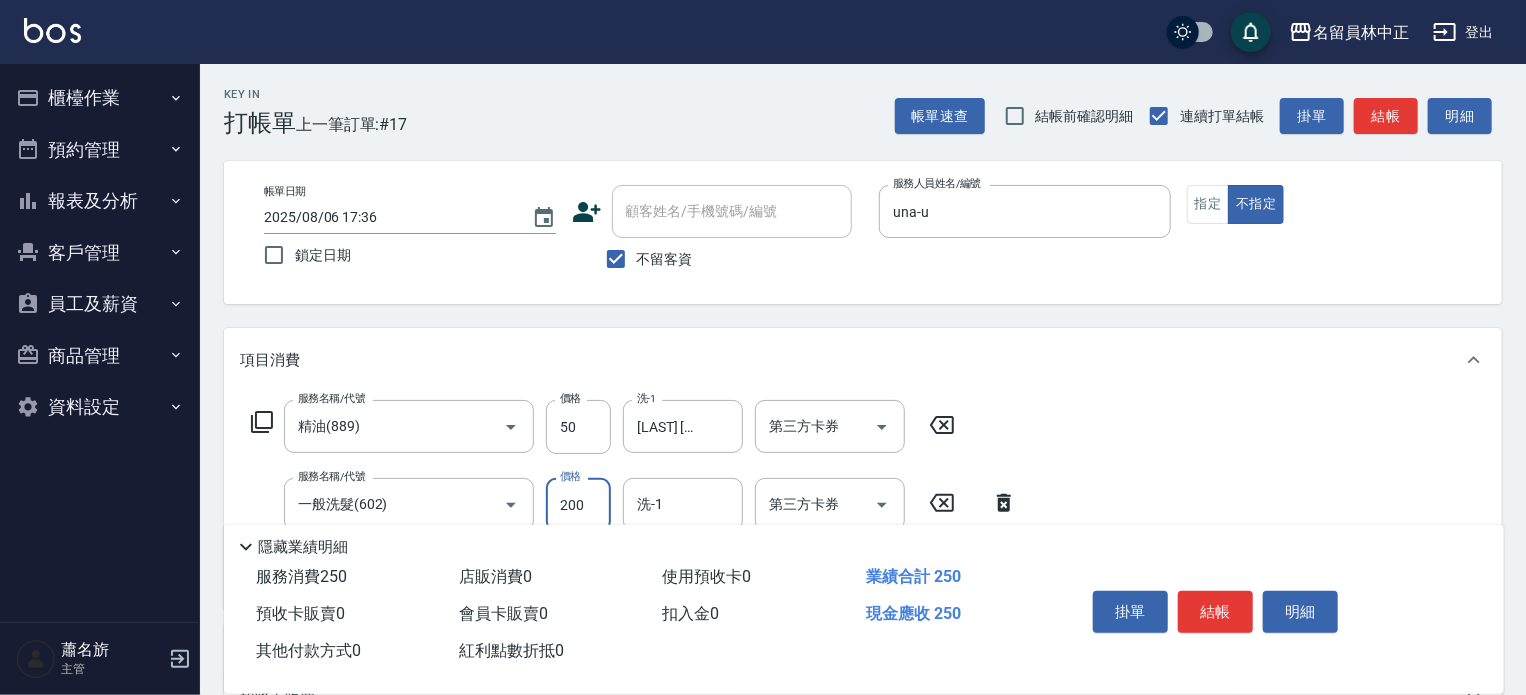 type on "200" 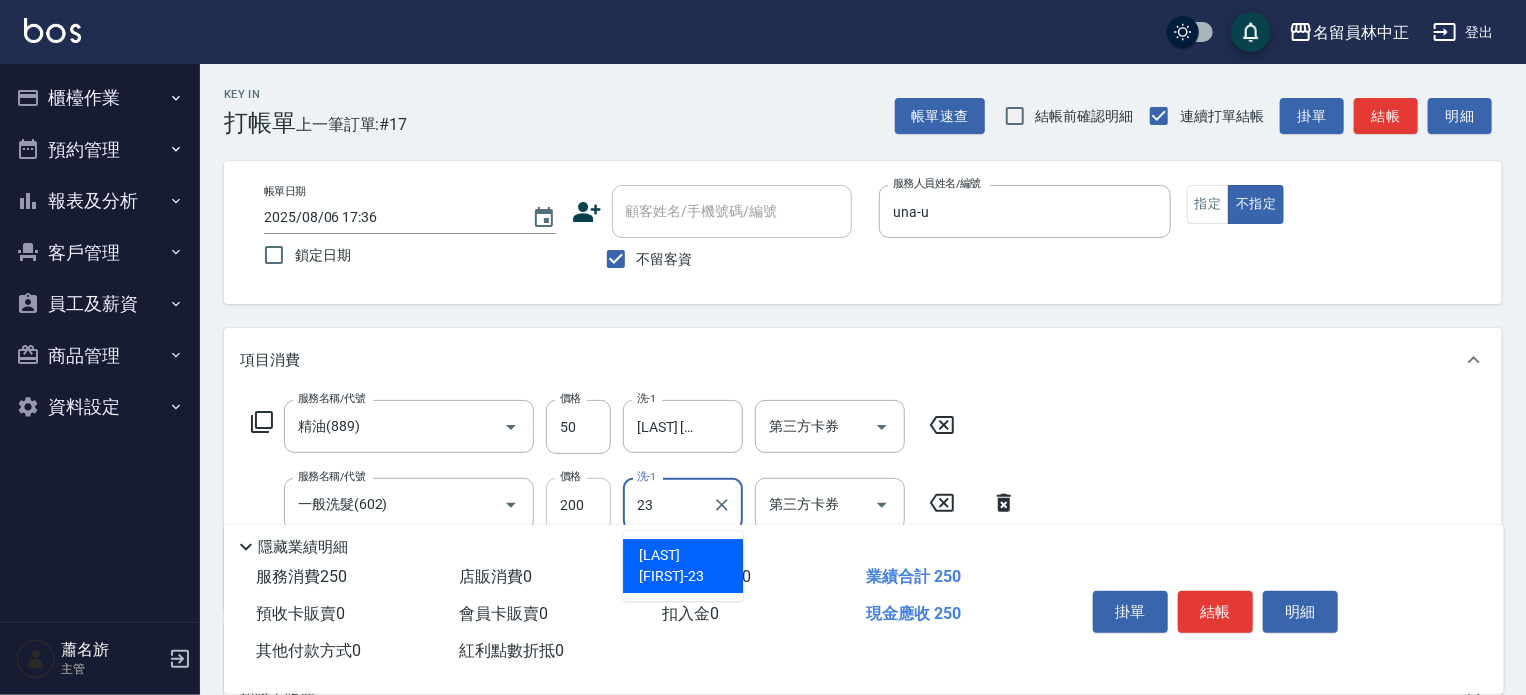 type on "[LAST] [FIRST]-[NUMBER]" 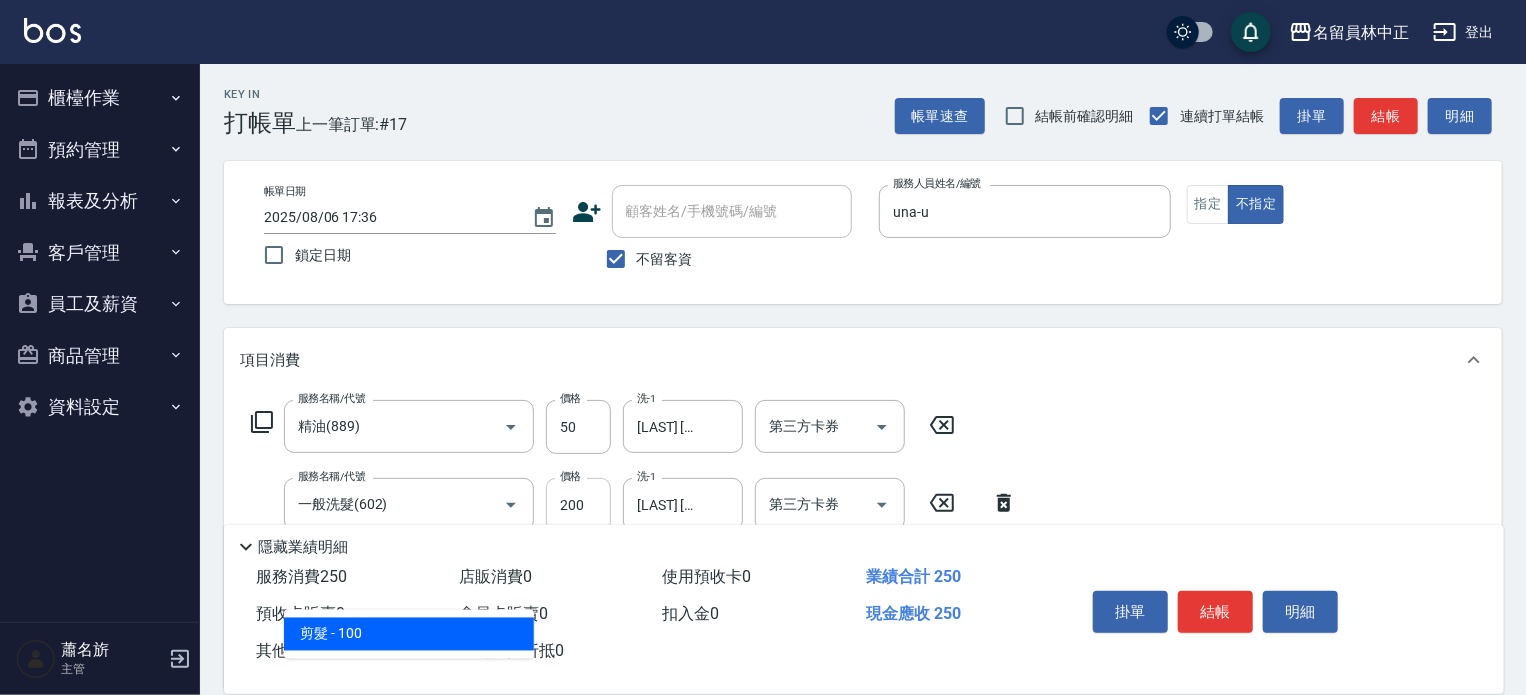 type on "剪髮(302)" 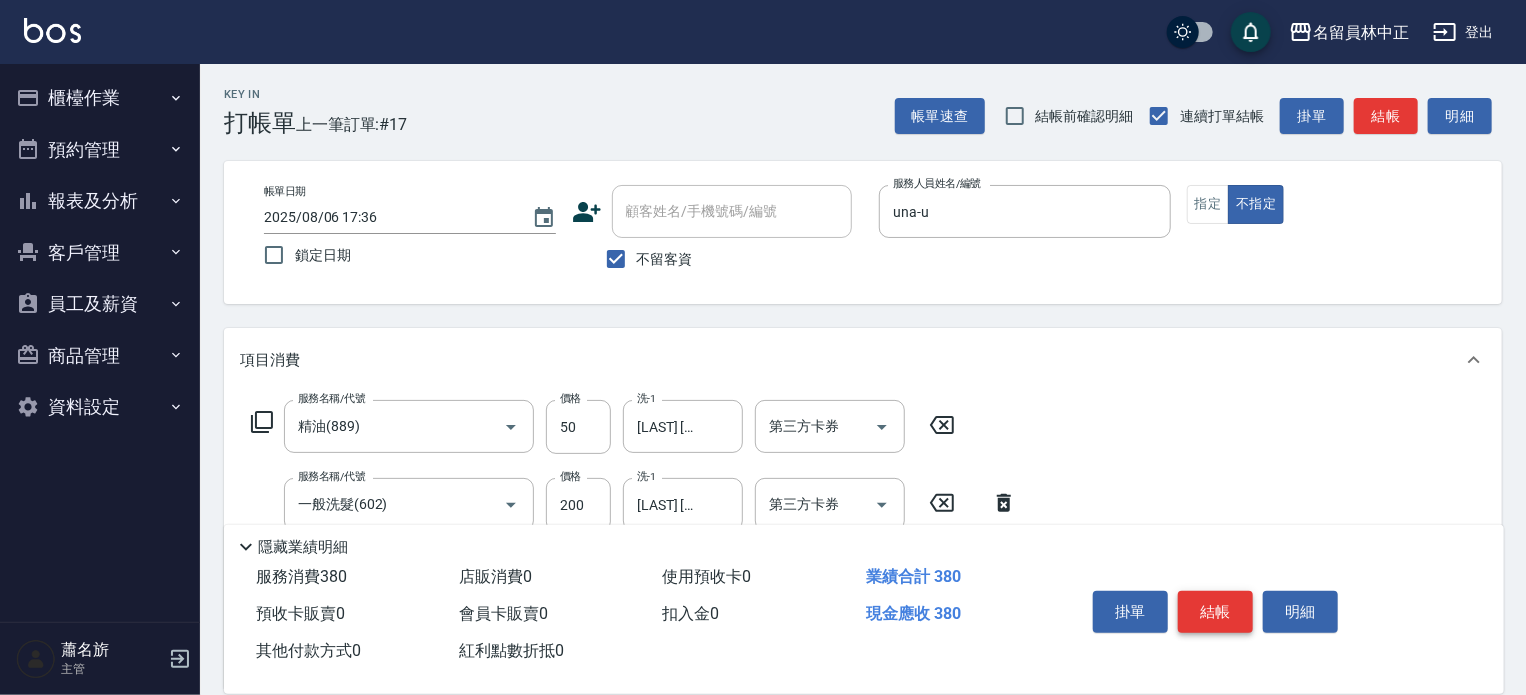 type on "130" 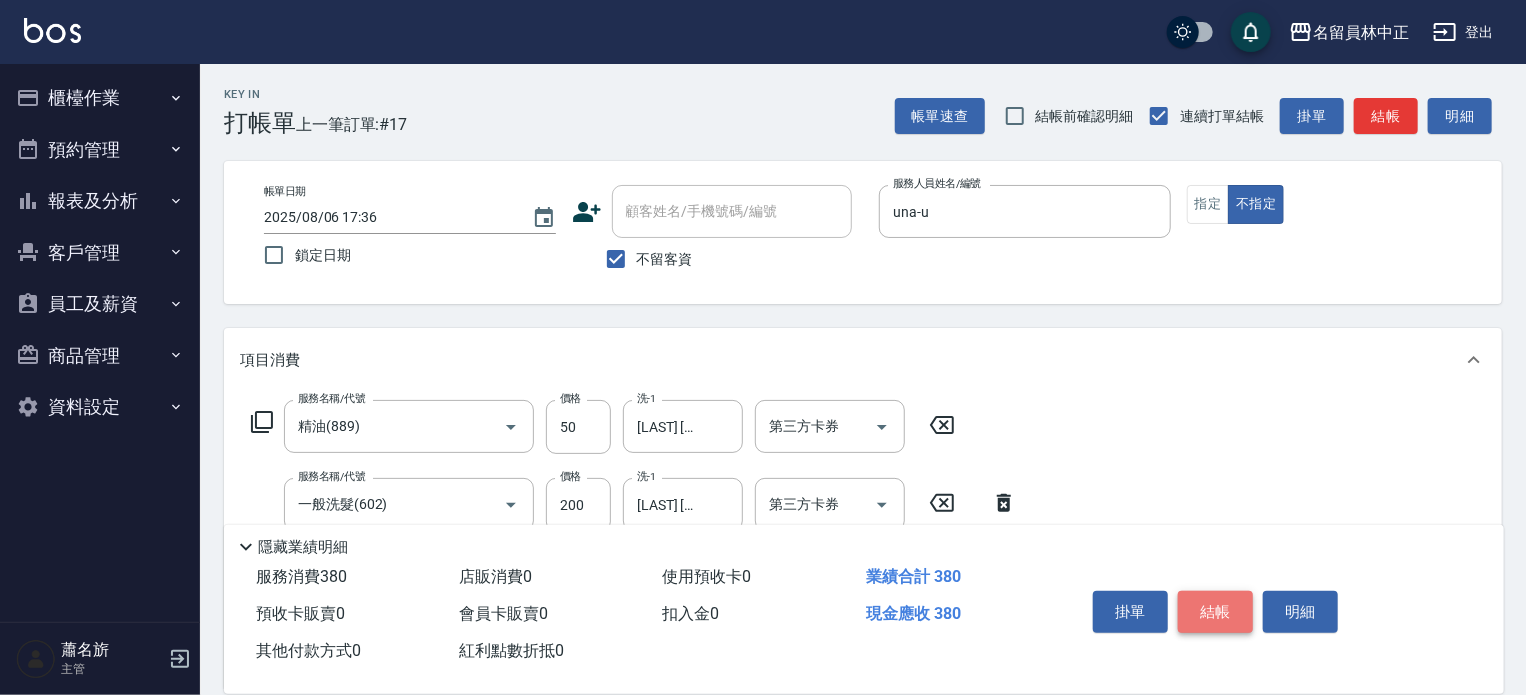 click on "結帳" at bounding box center (1215, 612) 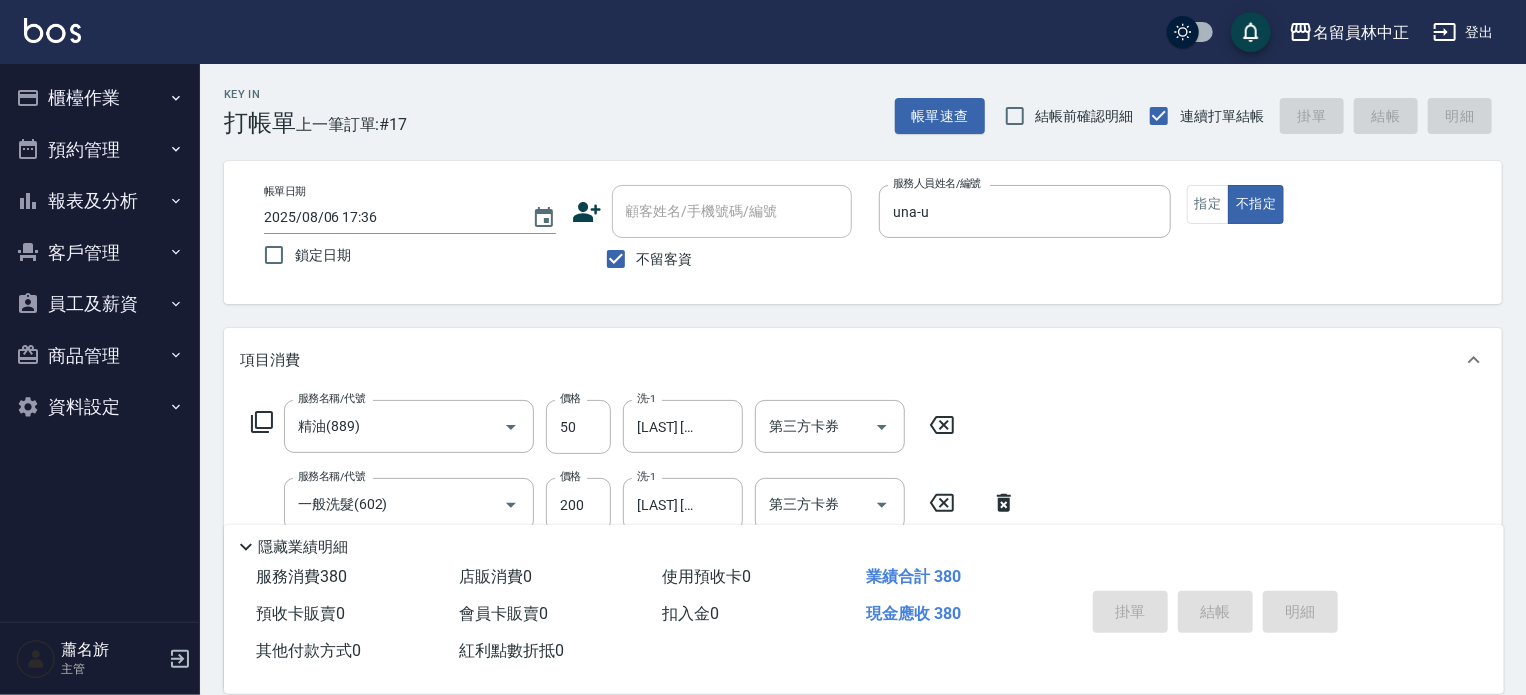 type 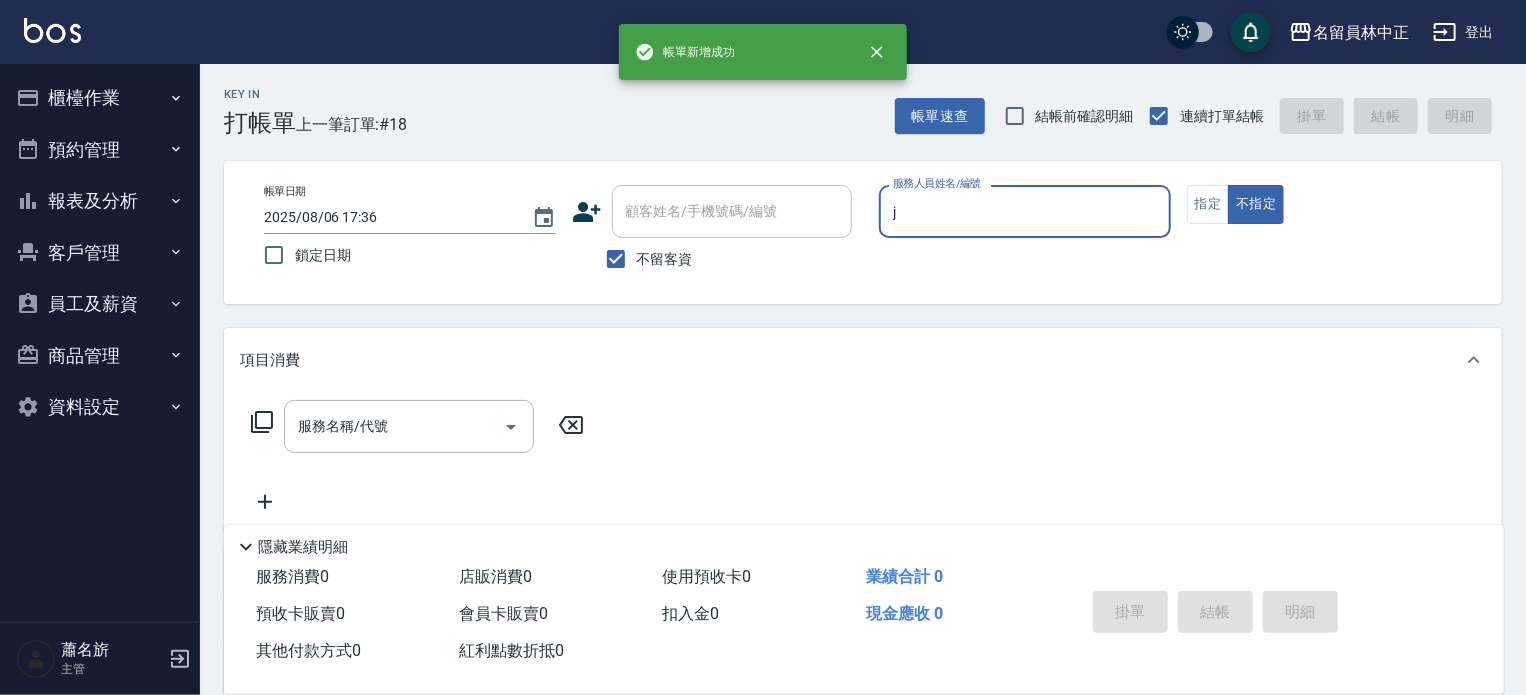 type on "Jenny -J" 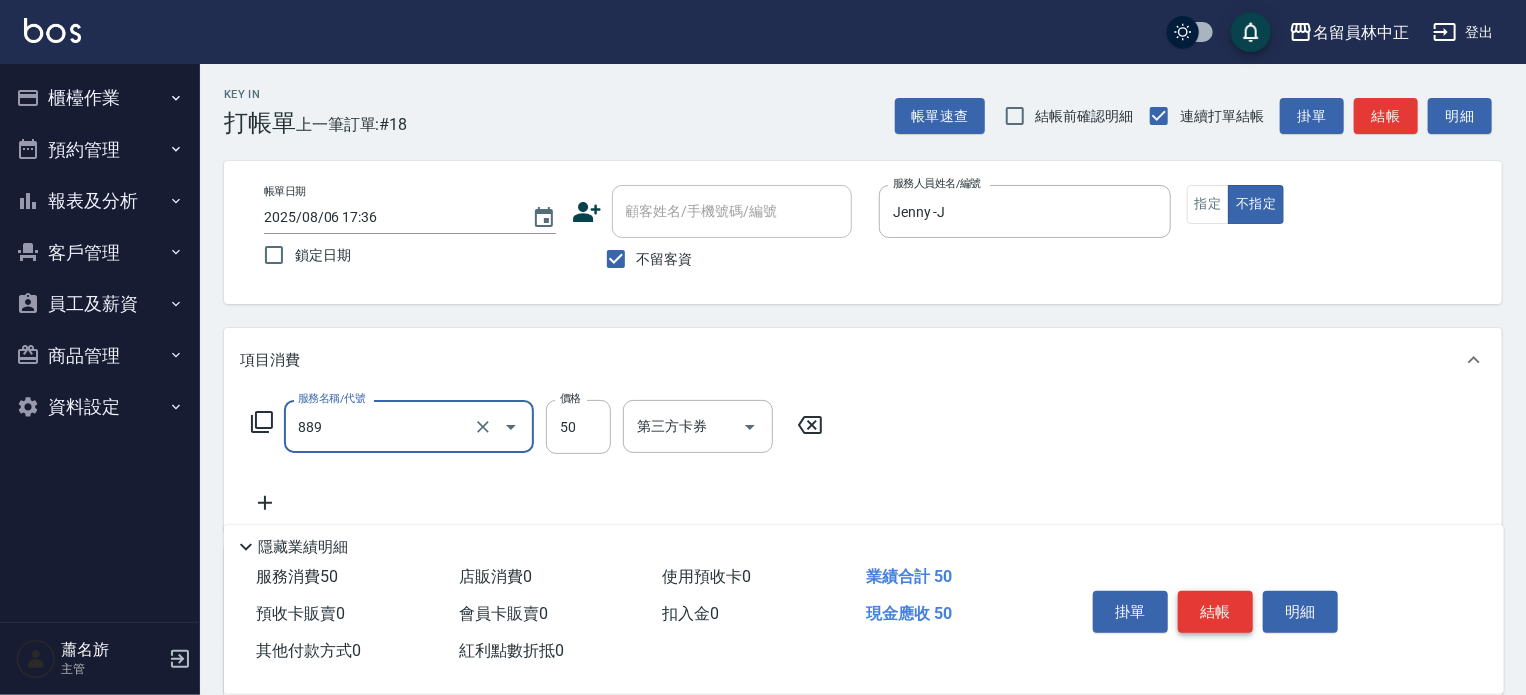 type on "精油(889)" 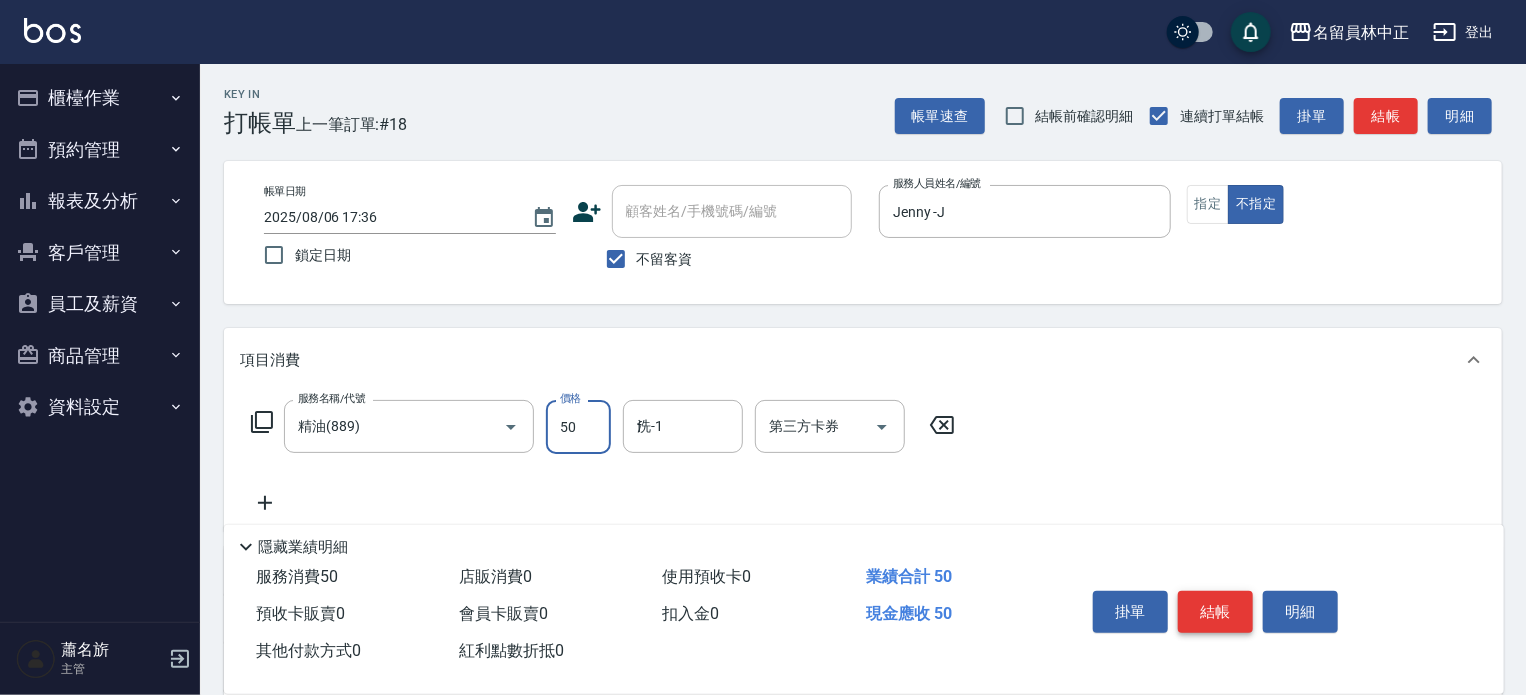 type on "[LAST] [FIRST]-[LETTER]" 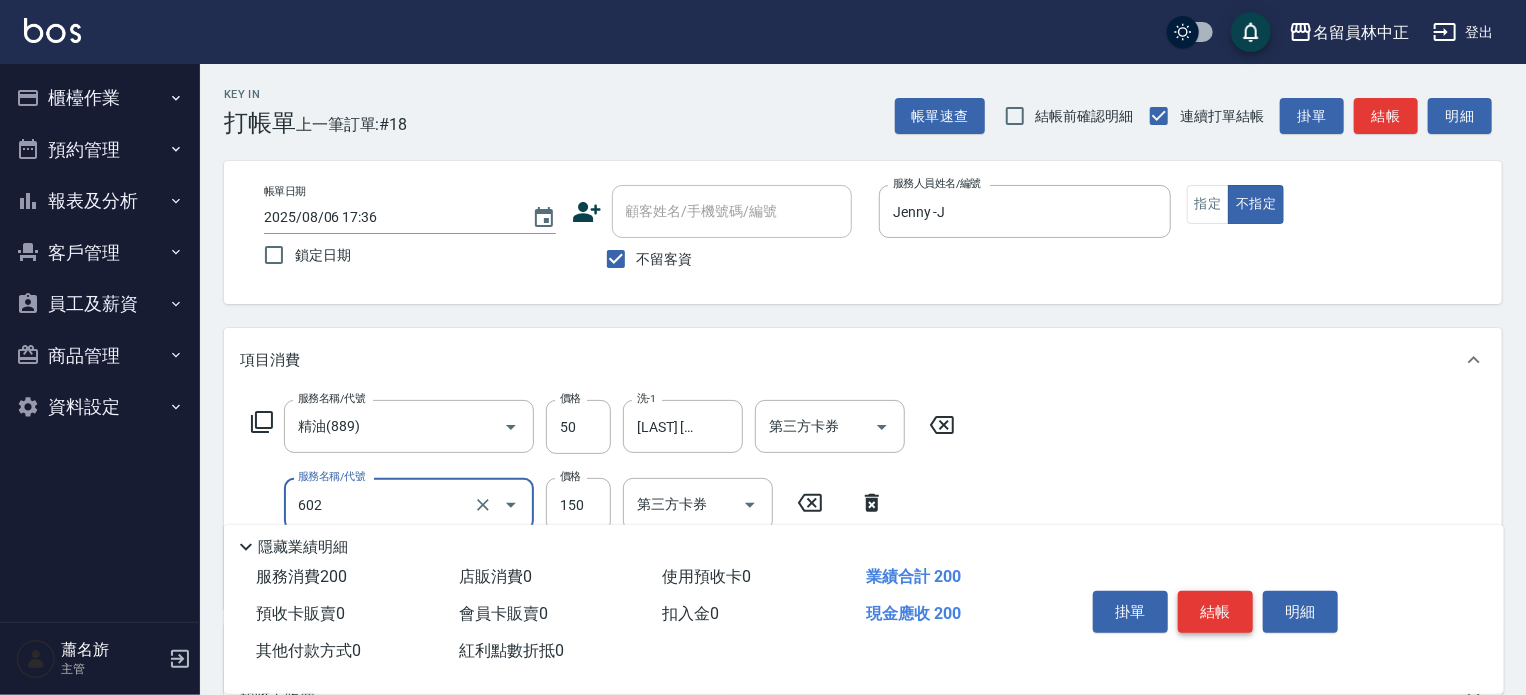type on "一般洗髮(602)" 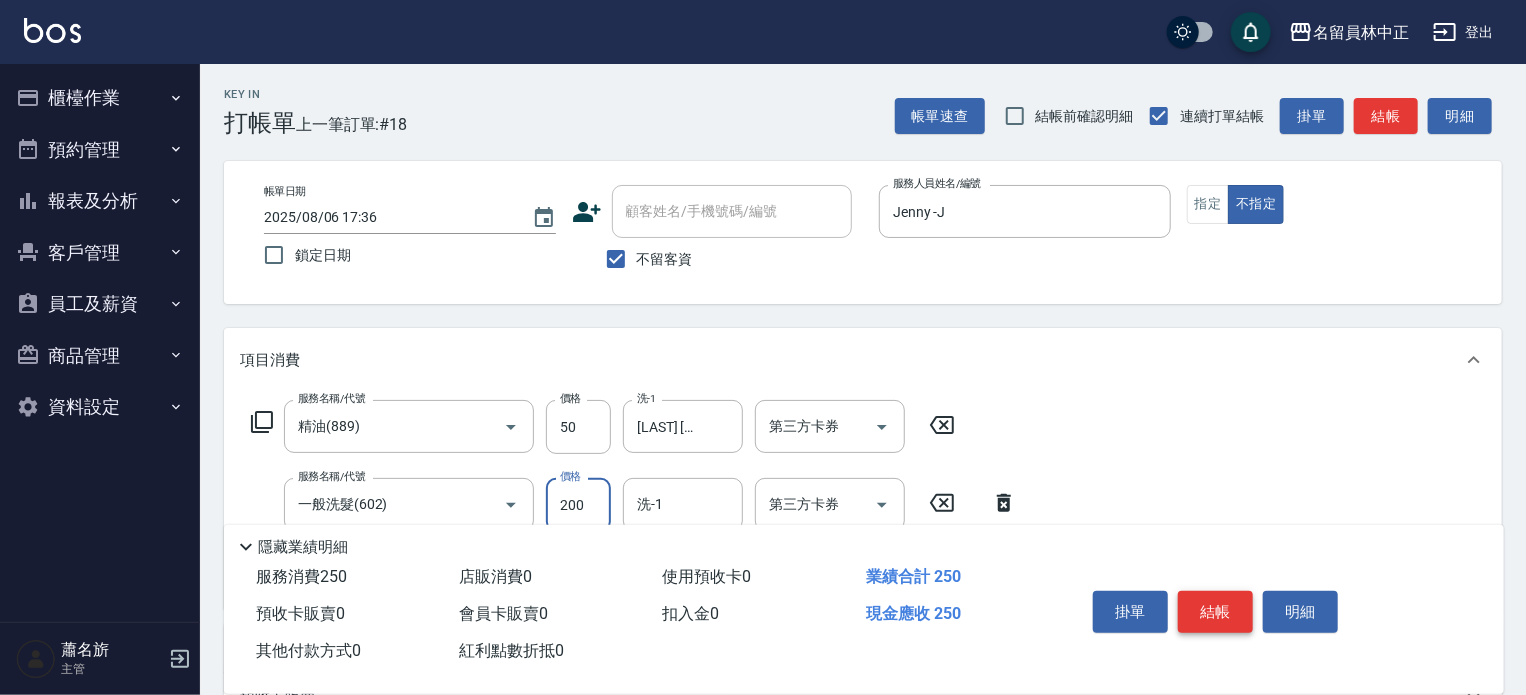 type on "200" 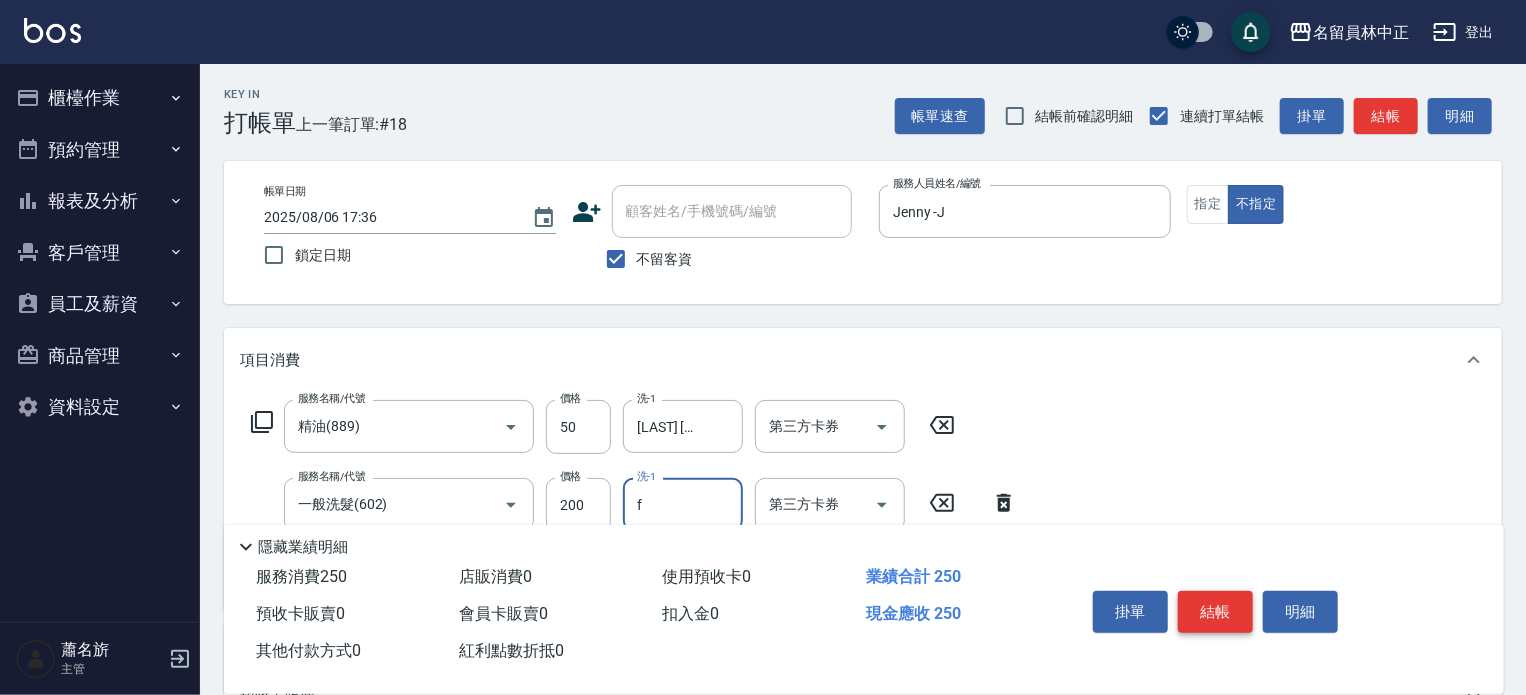 type on "[LAST] [FIRST]-[LETTER]" 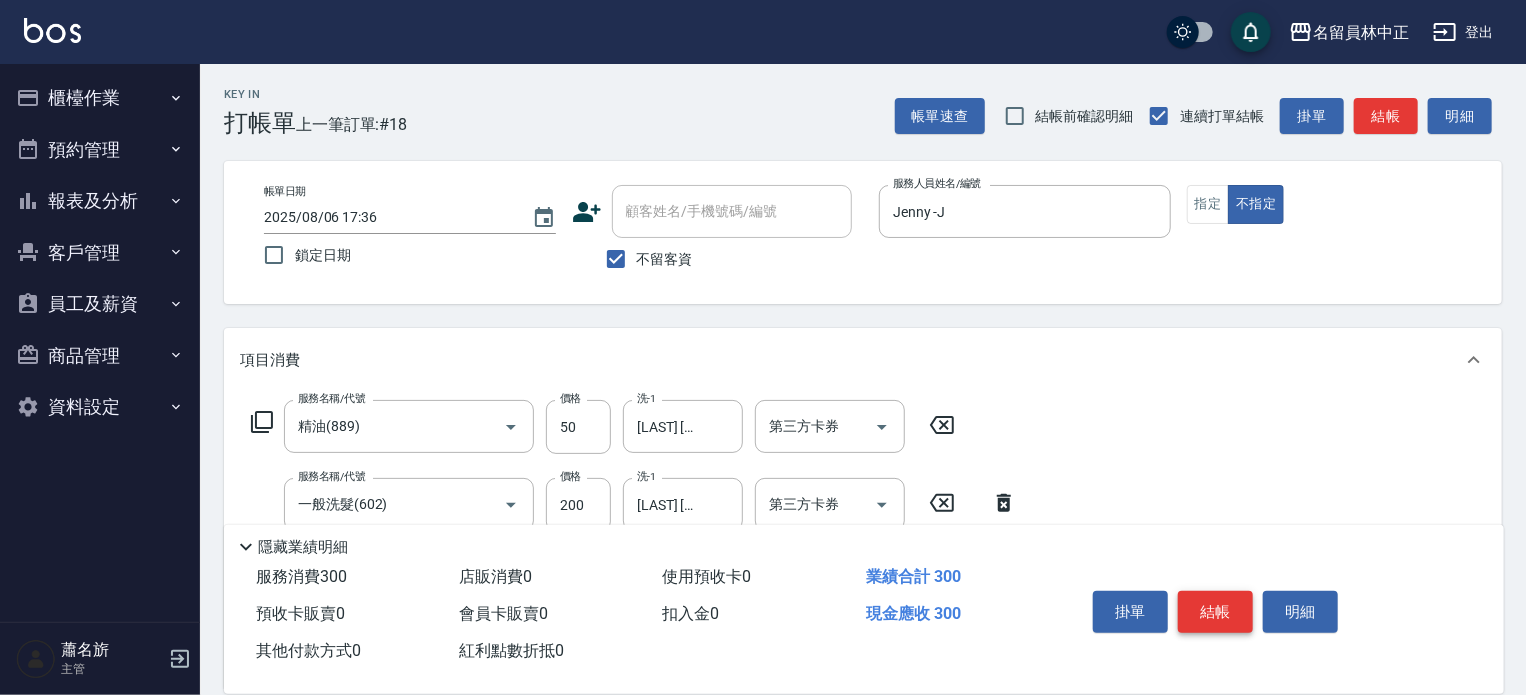 type on "瞬間保養(415)" 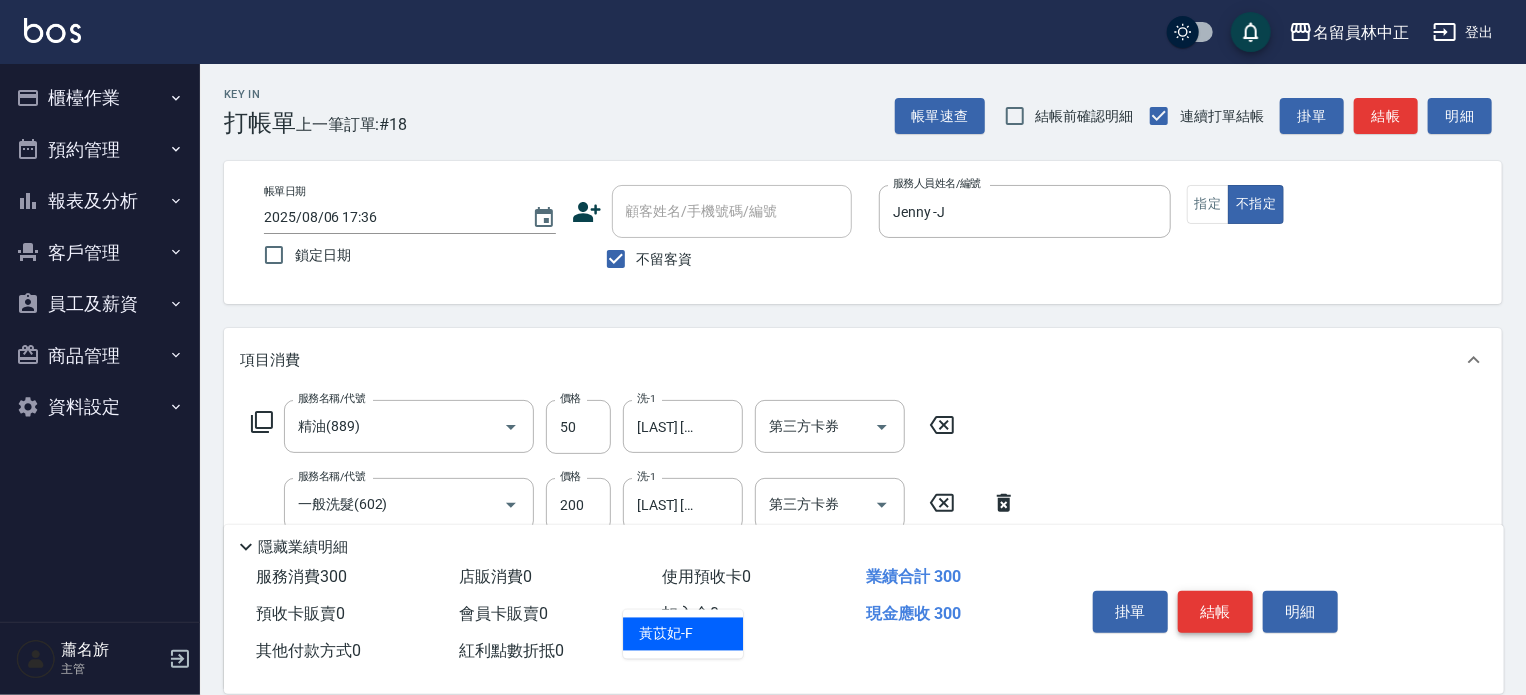 type on "[LAST] [FIRST]-[LETTER]" 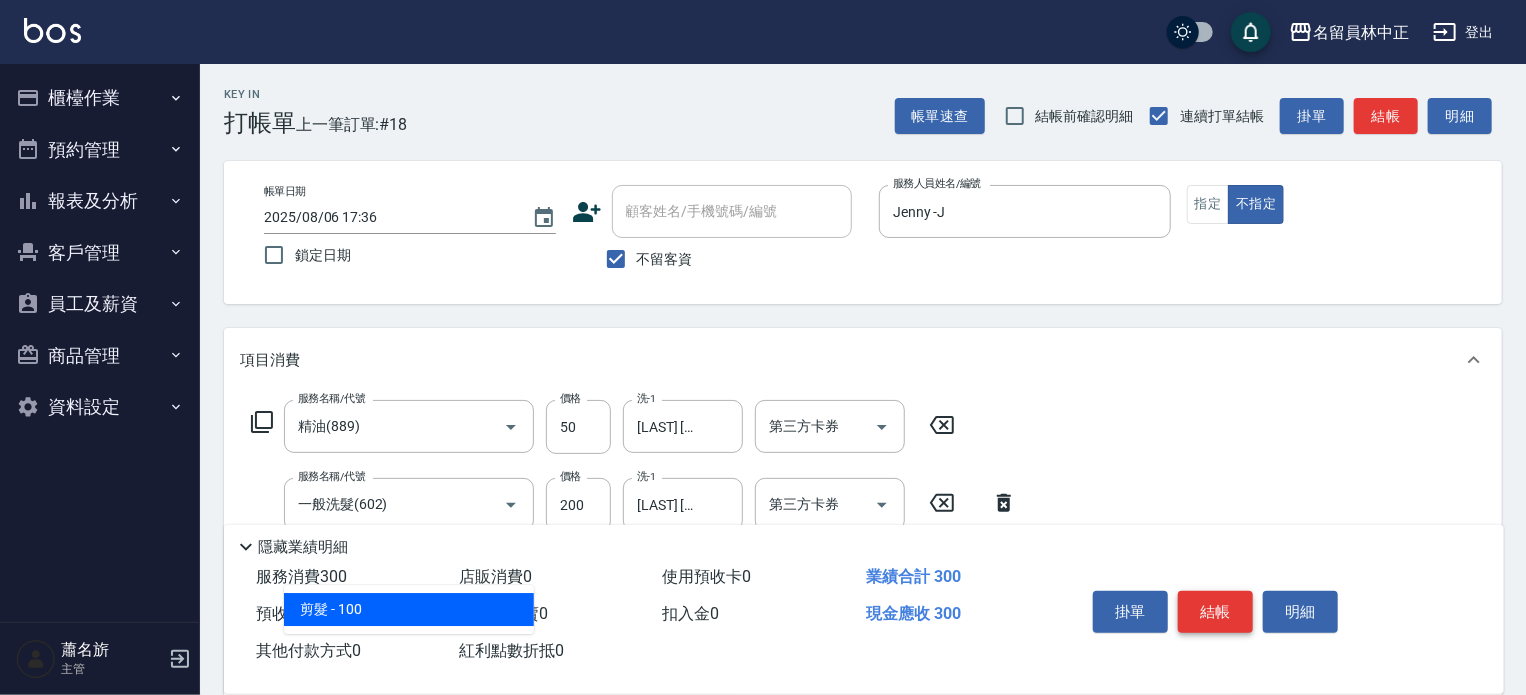 type on "剪髮(302)" 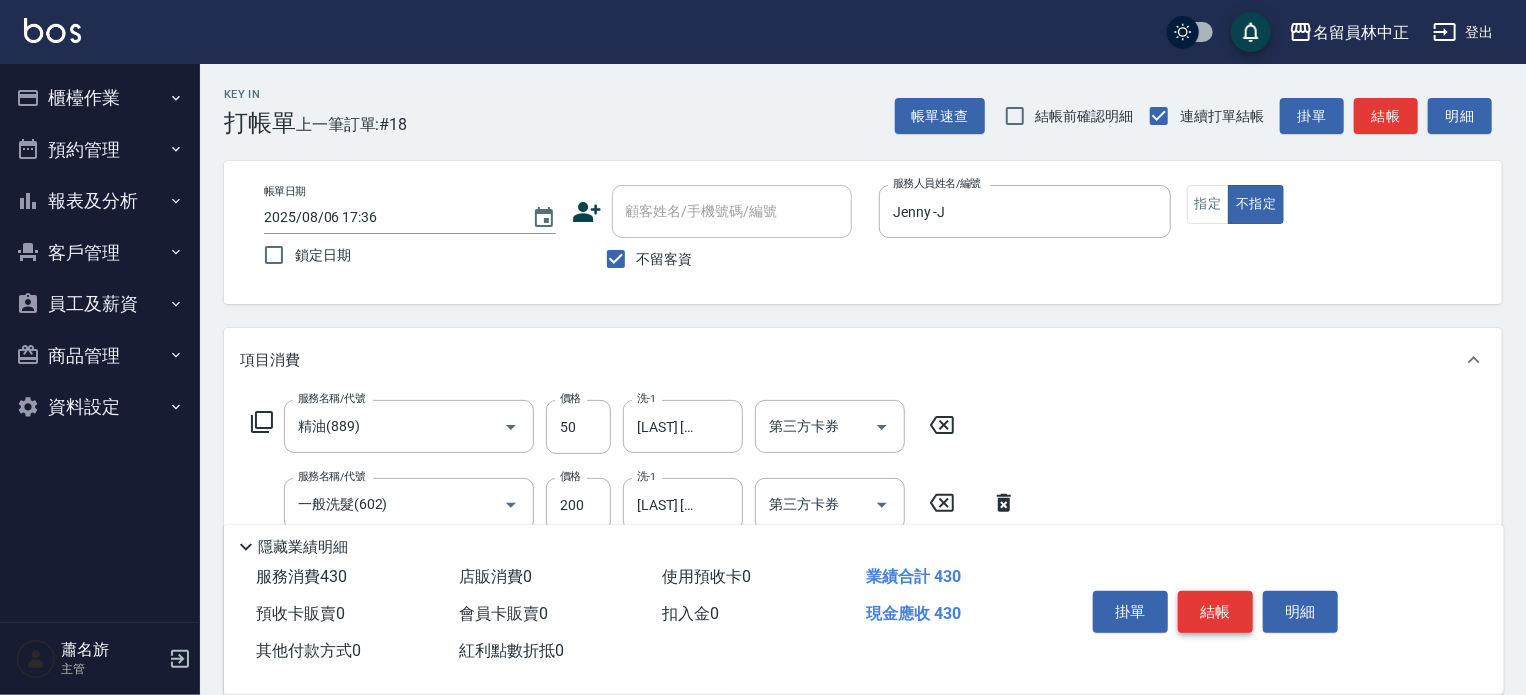type on "130" 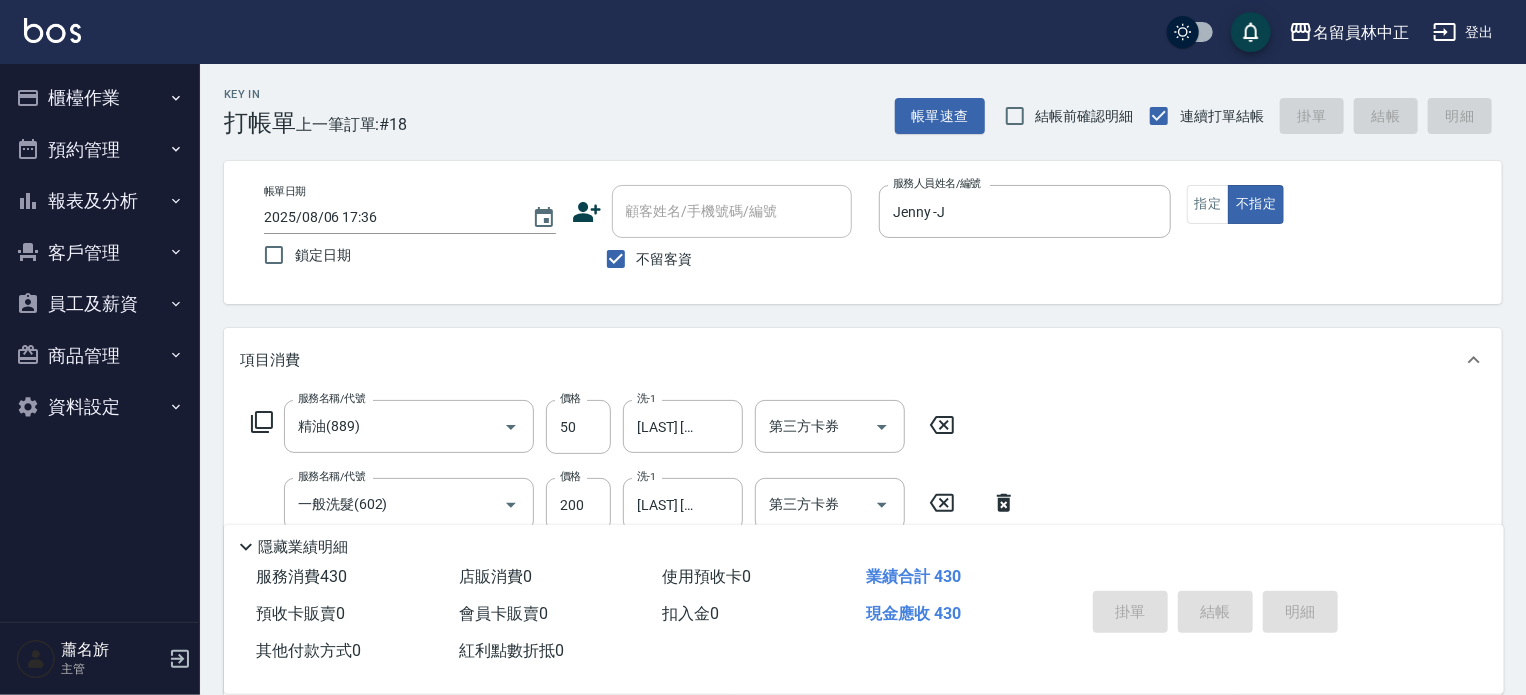 type 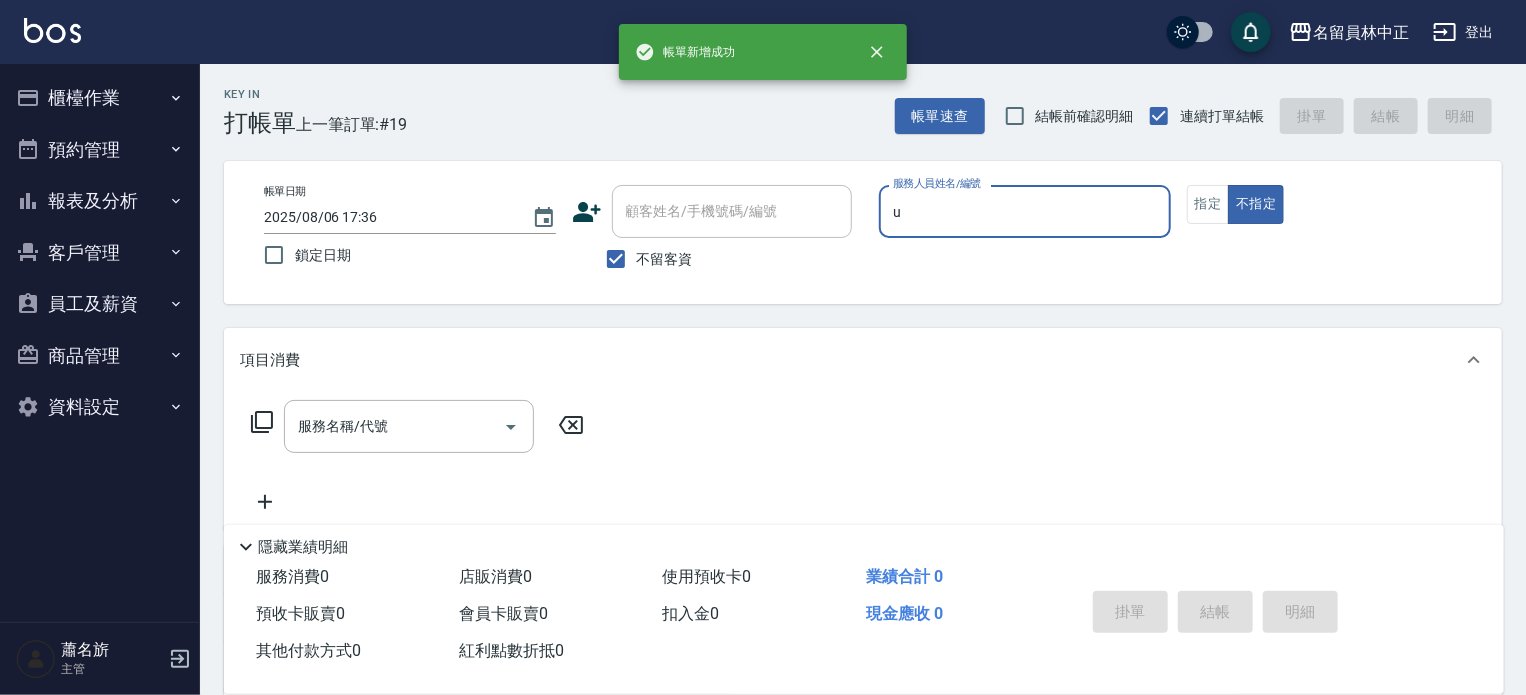 type on "una-u" 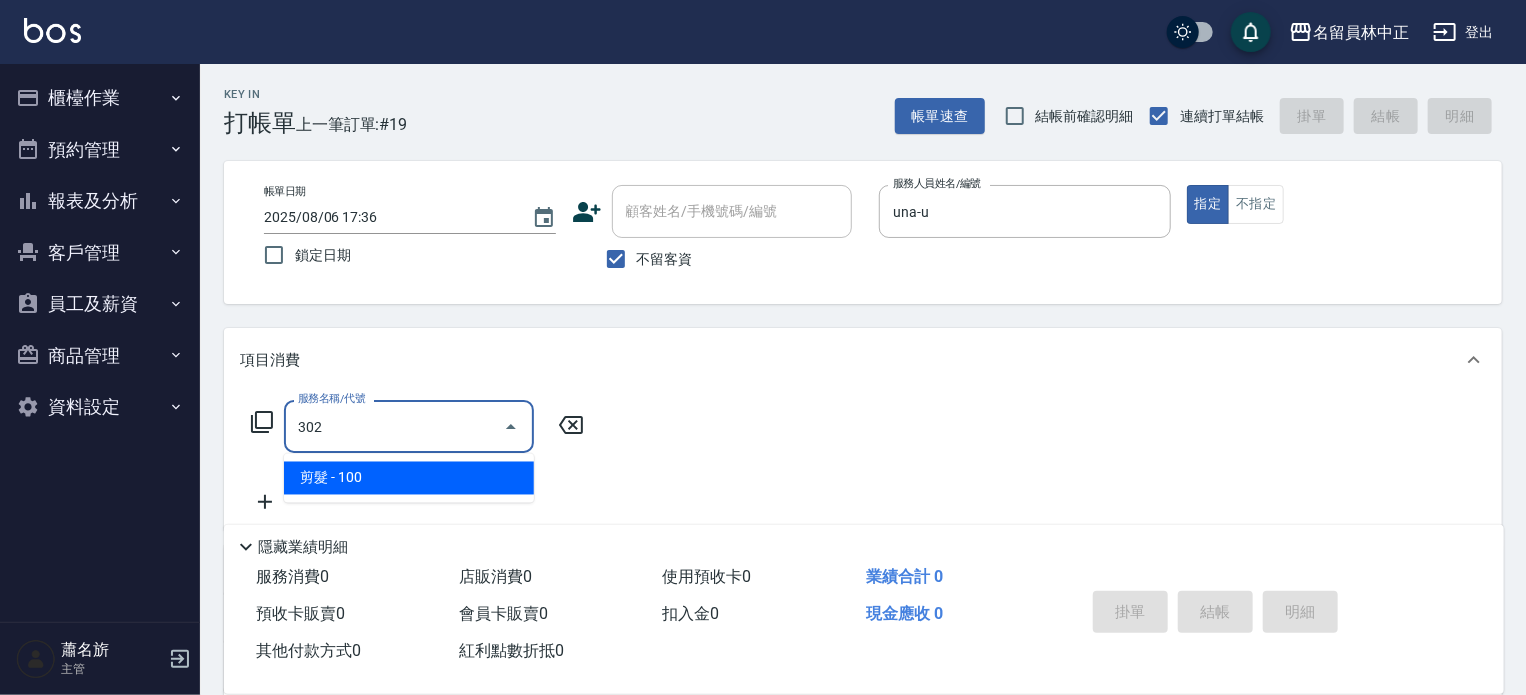 type on "剪髮(302)" 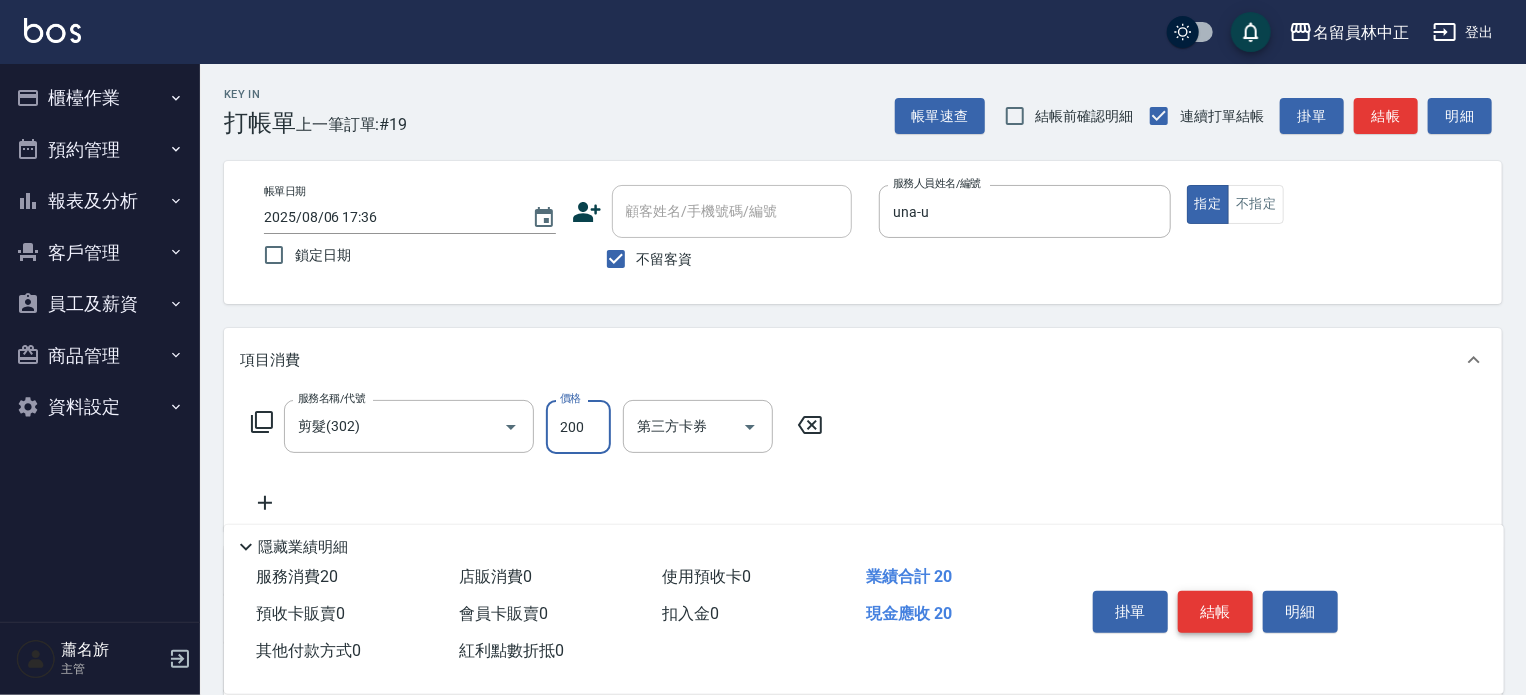 type on "200" 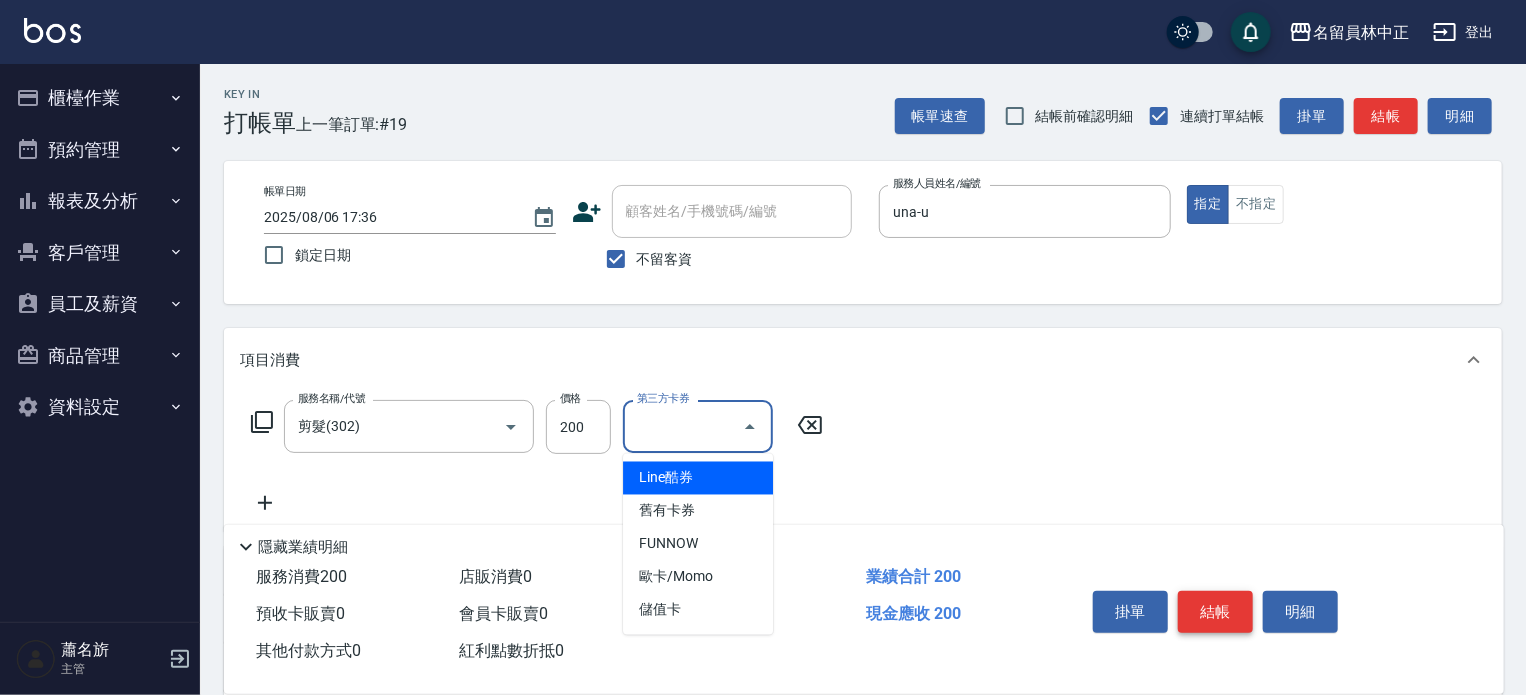 type on "儲值卡" 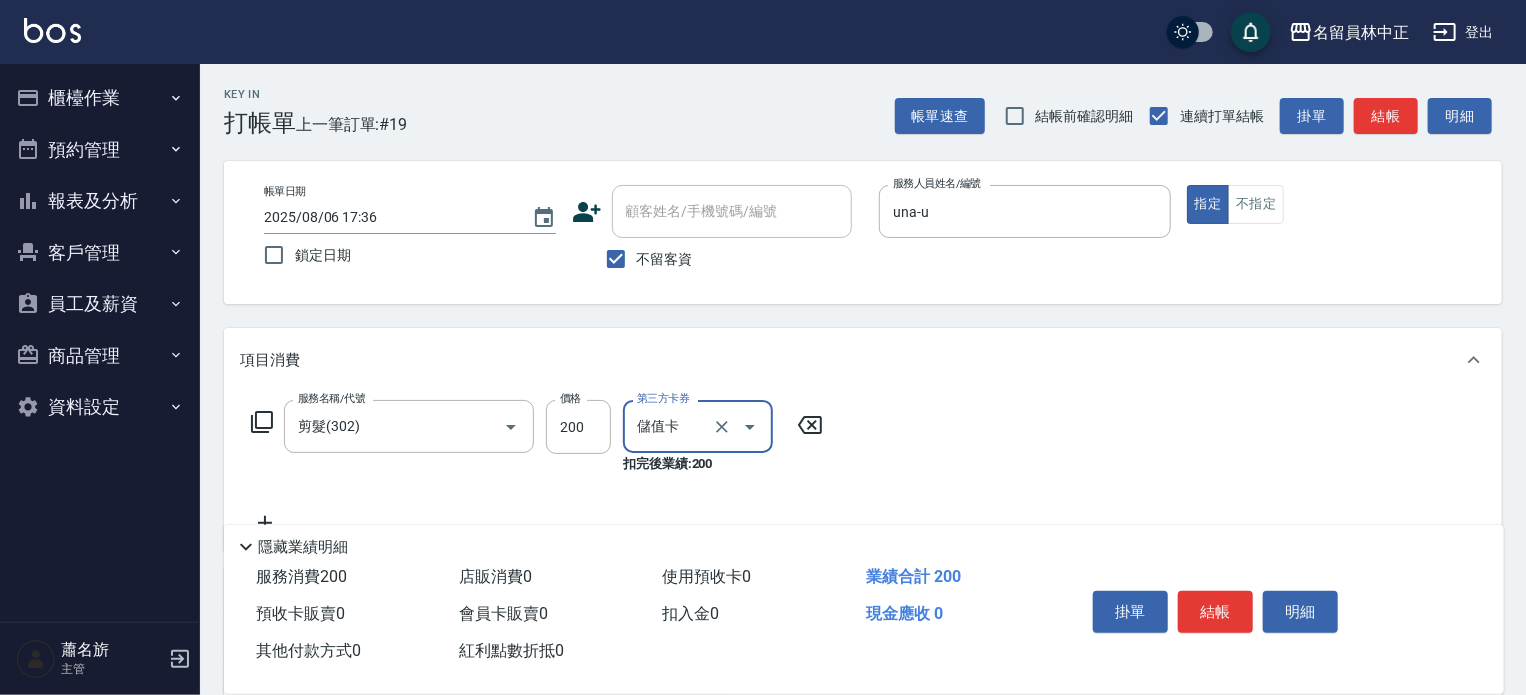 click on "結帳" at bounding box center (1215, 612) 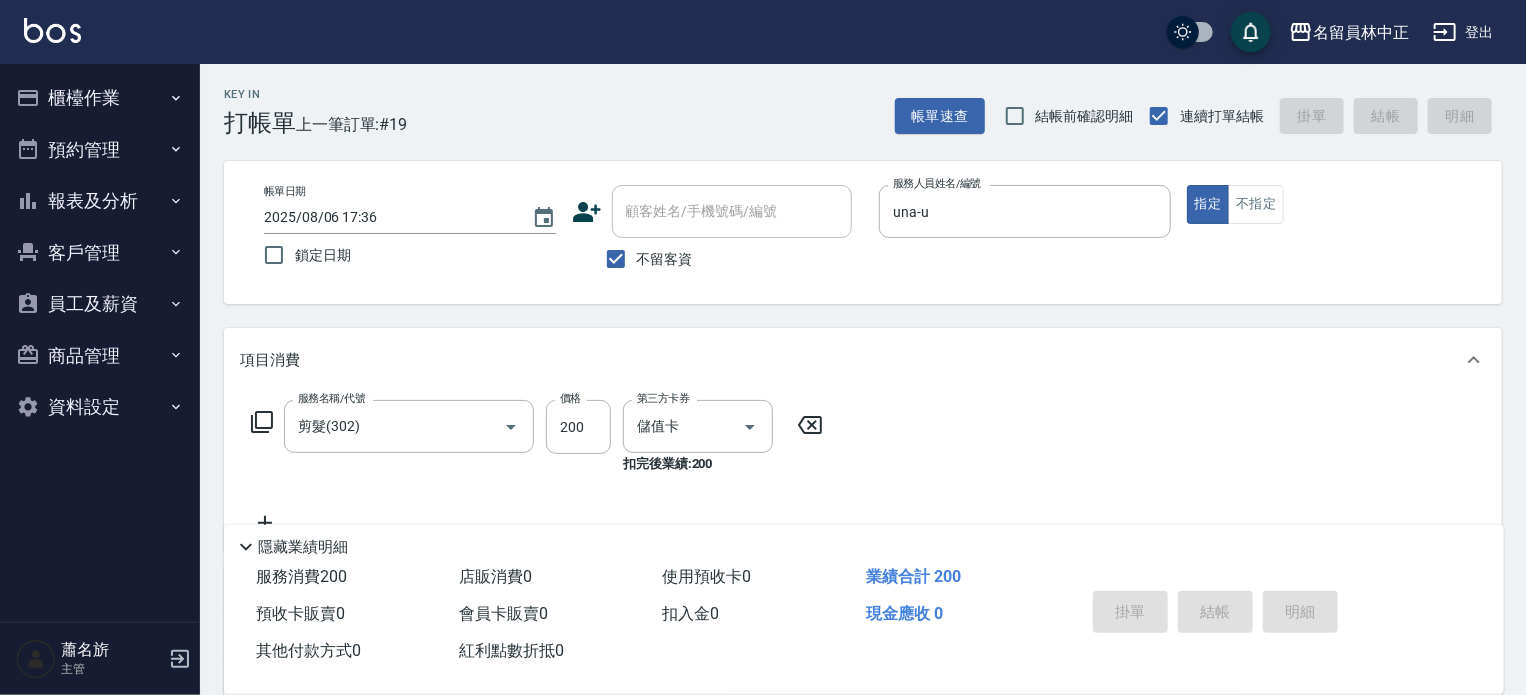 type 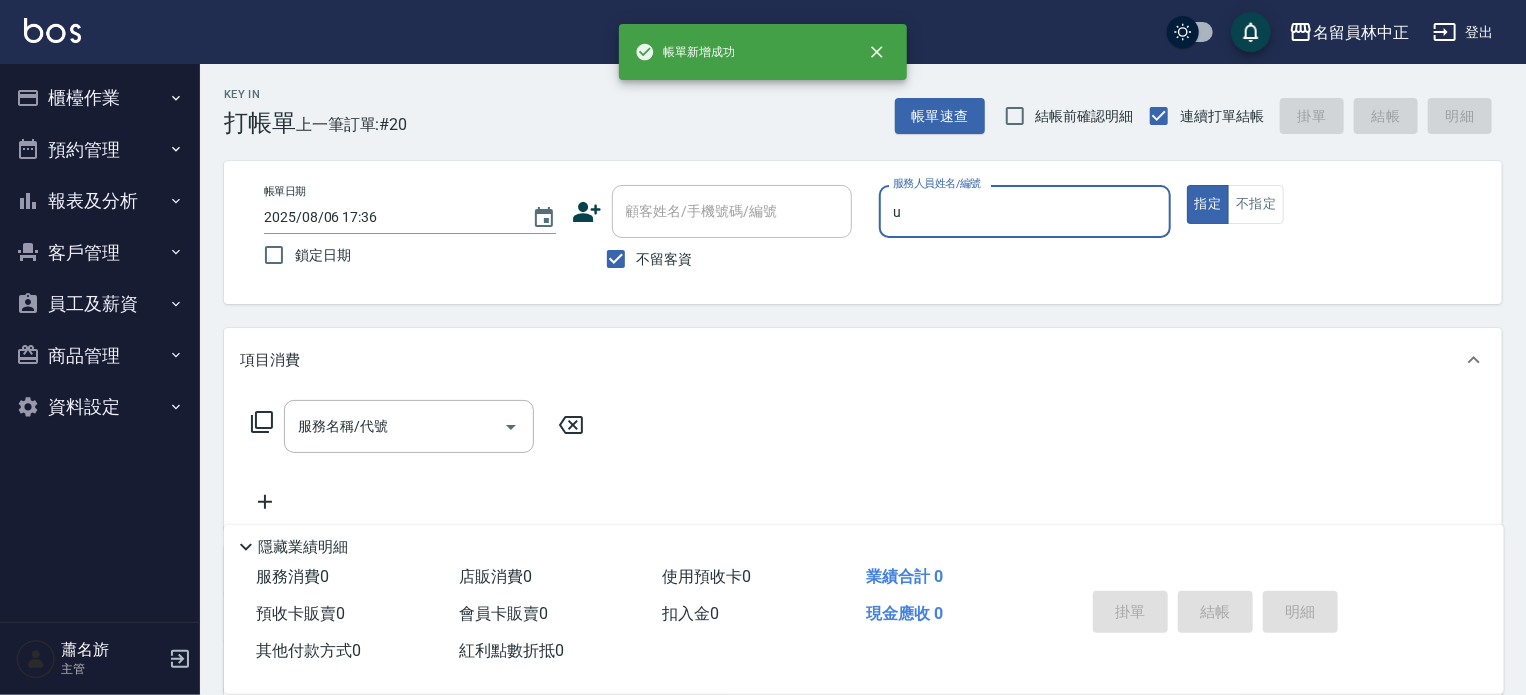 type on "una-u" 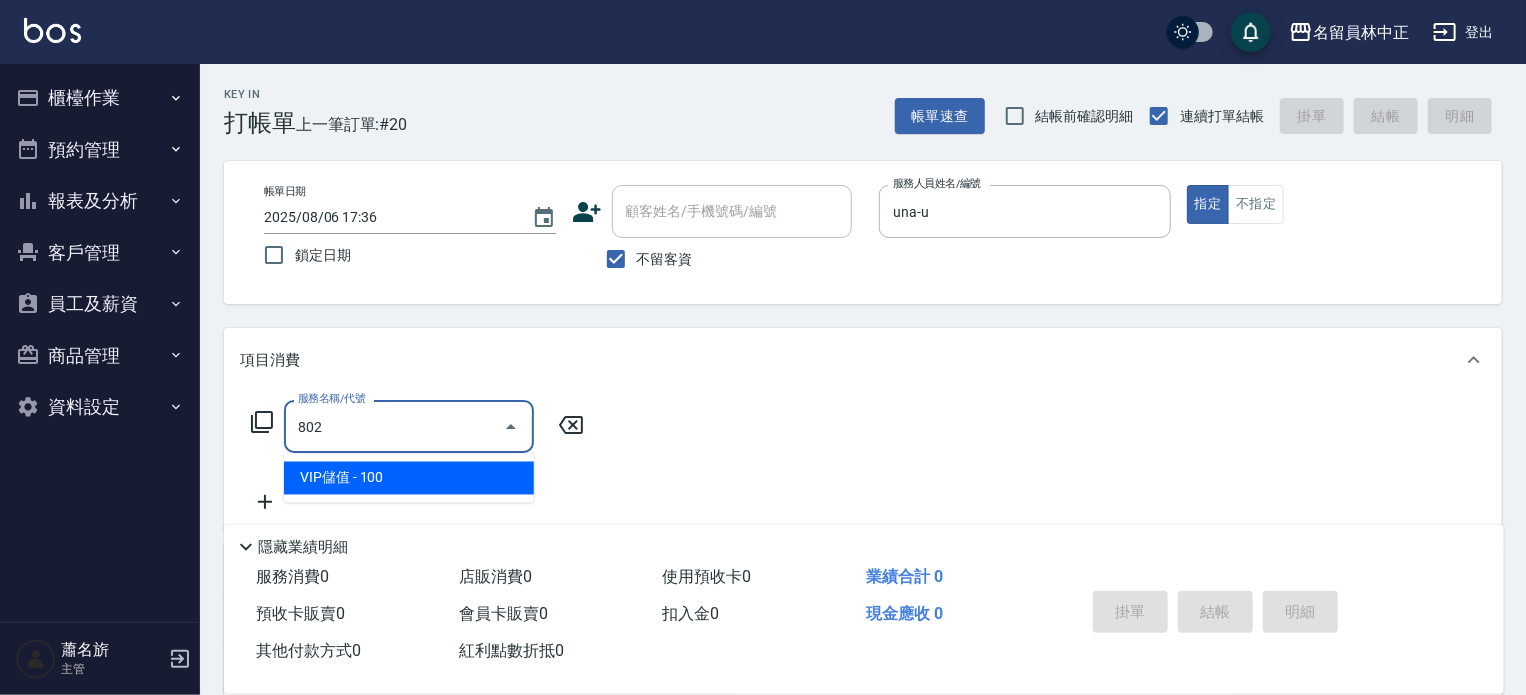type on "VIP儲值(802)" 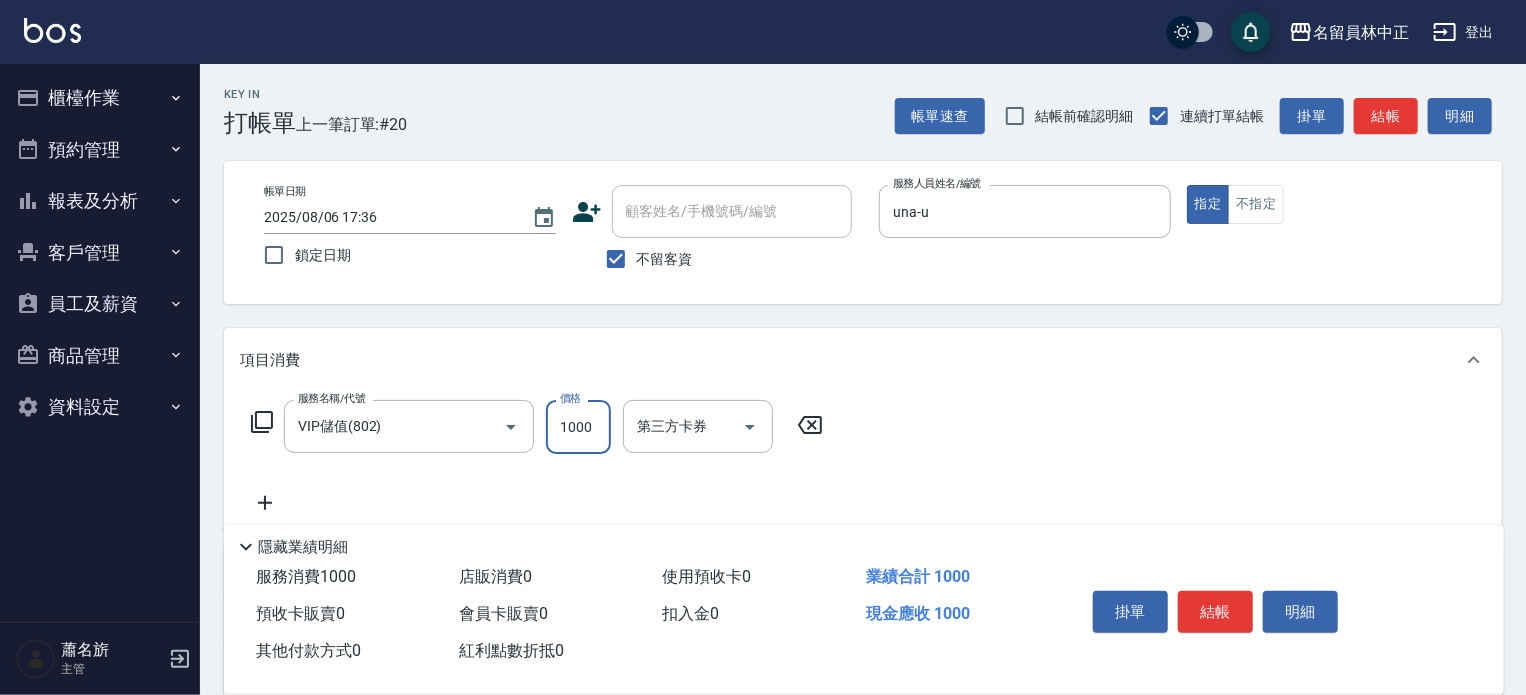type on "1000" 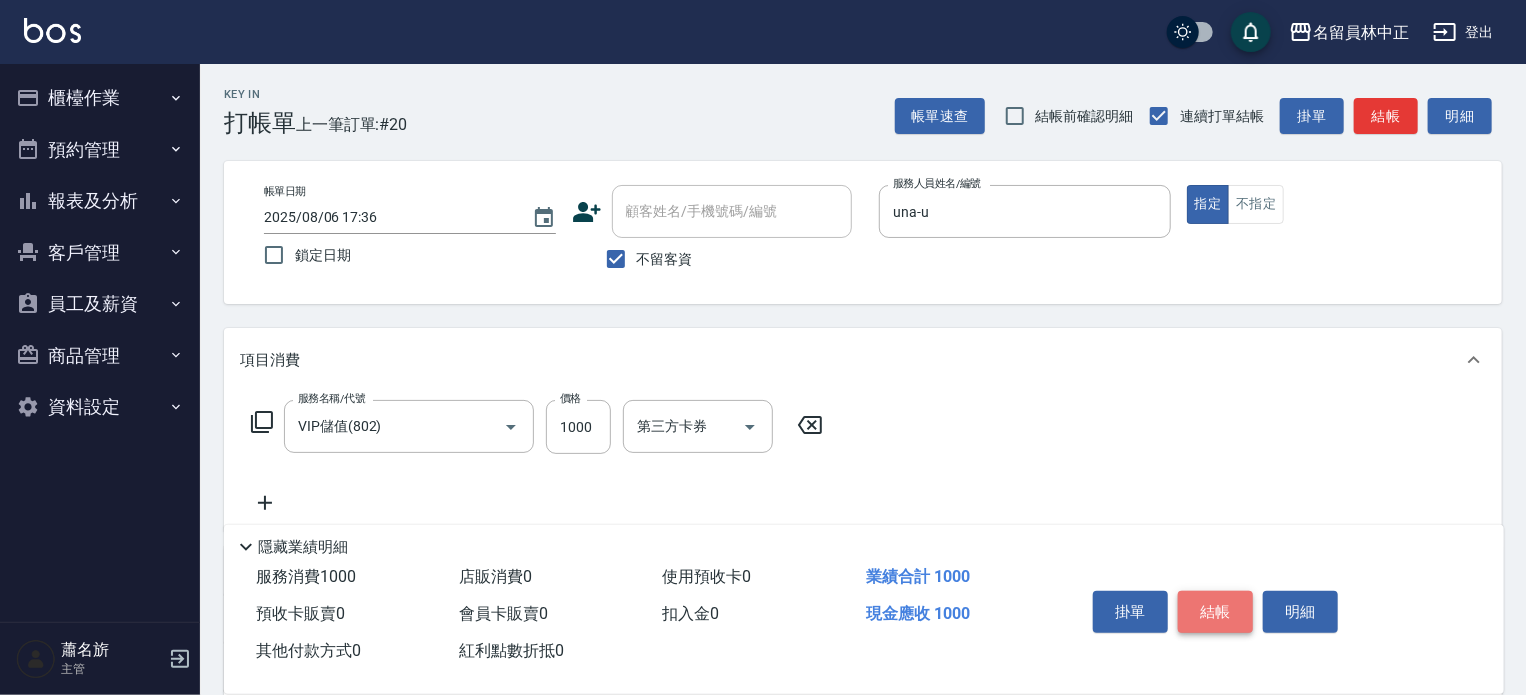 click on "結帳" at bounding box center (1215, 612) 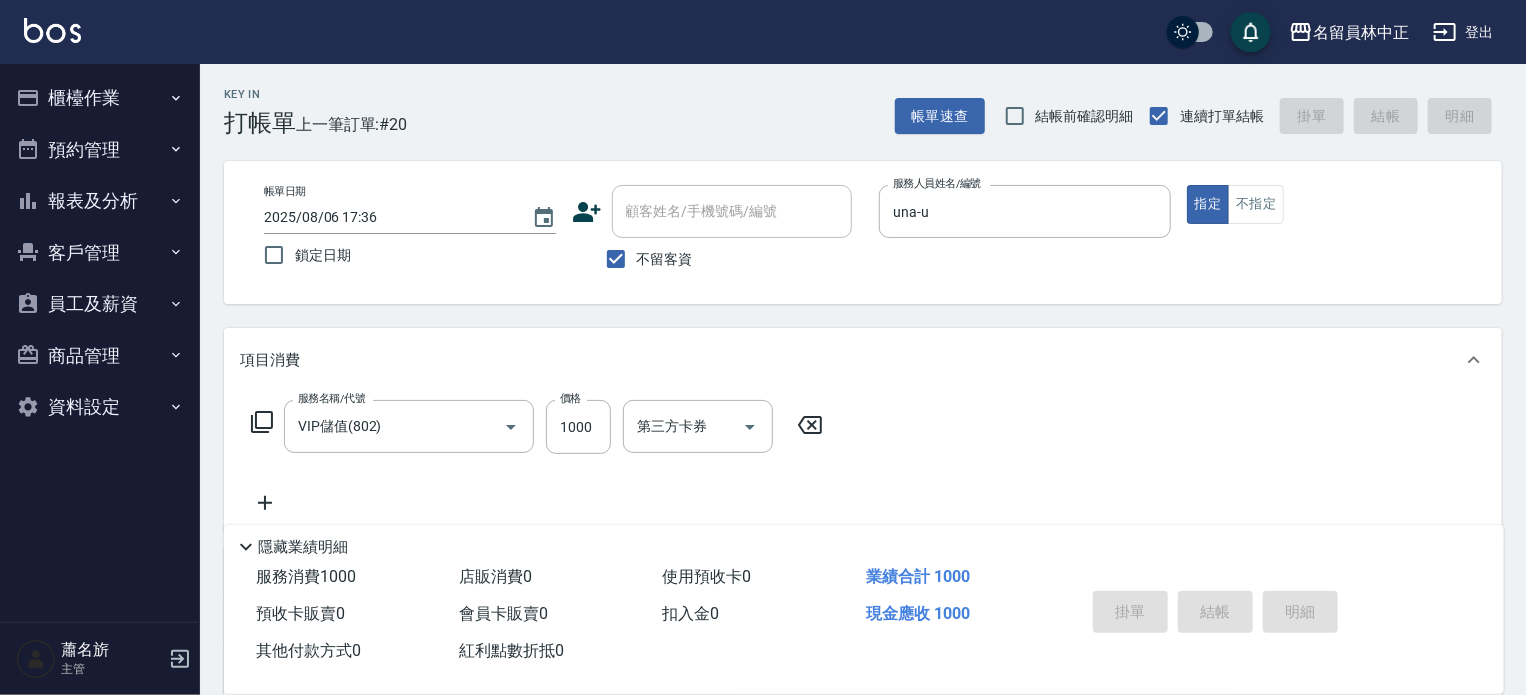 type 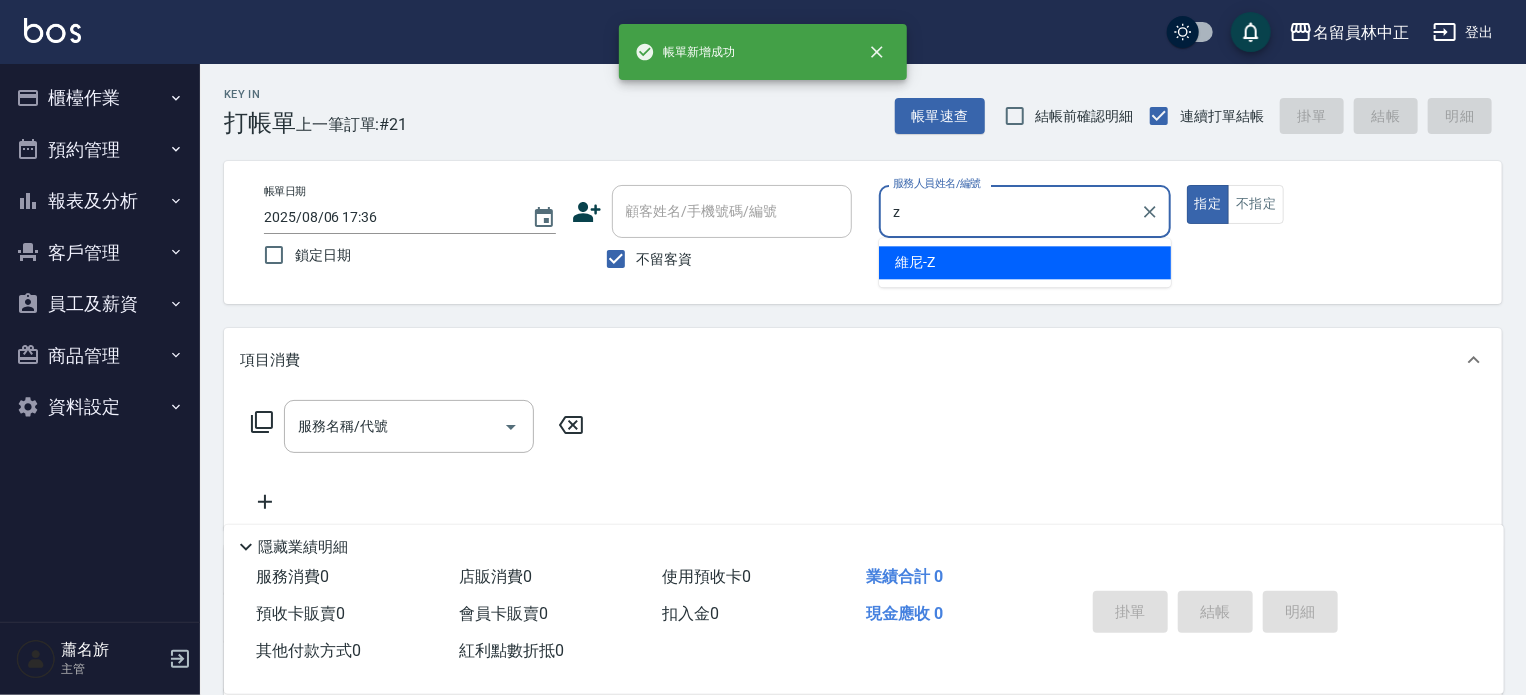 type on "維尼-Z" 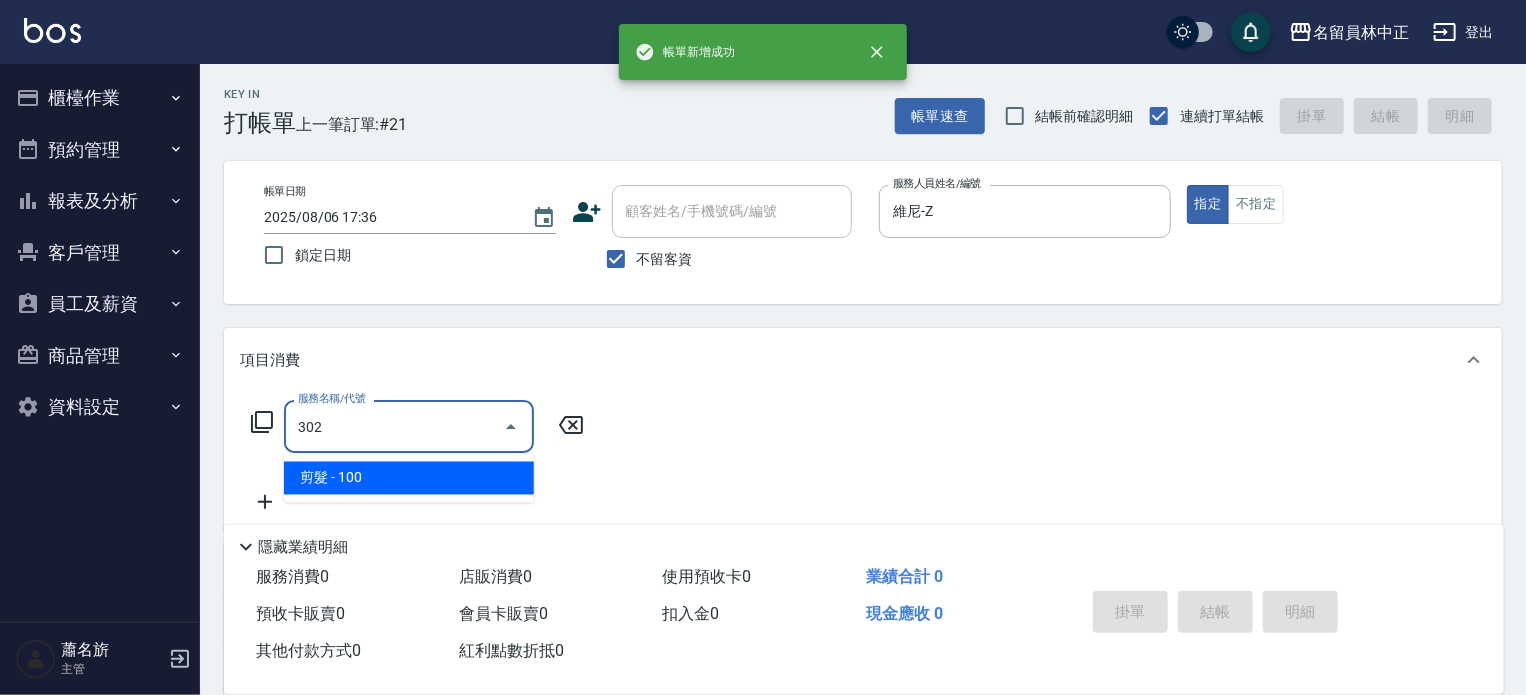 type on "剪髮(302)" 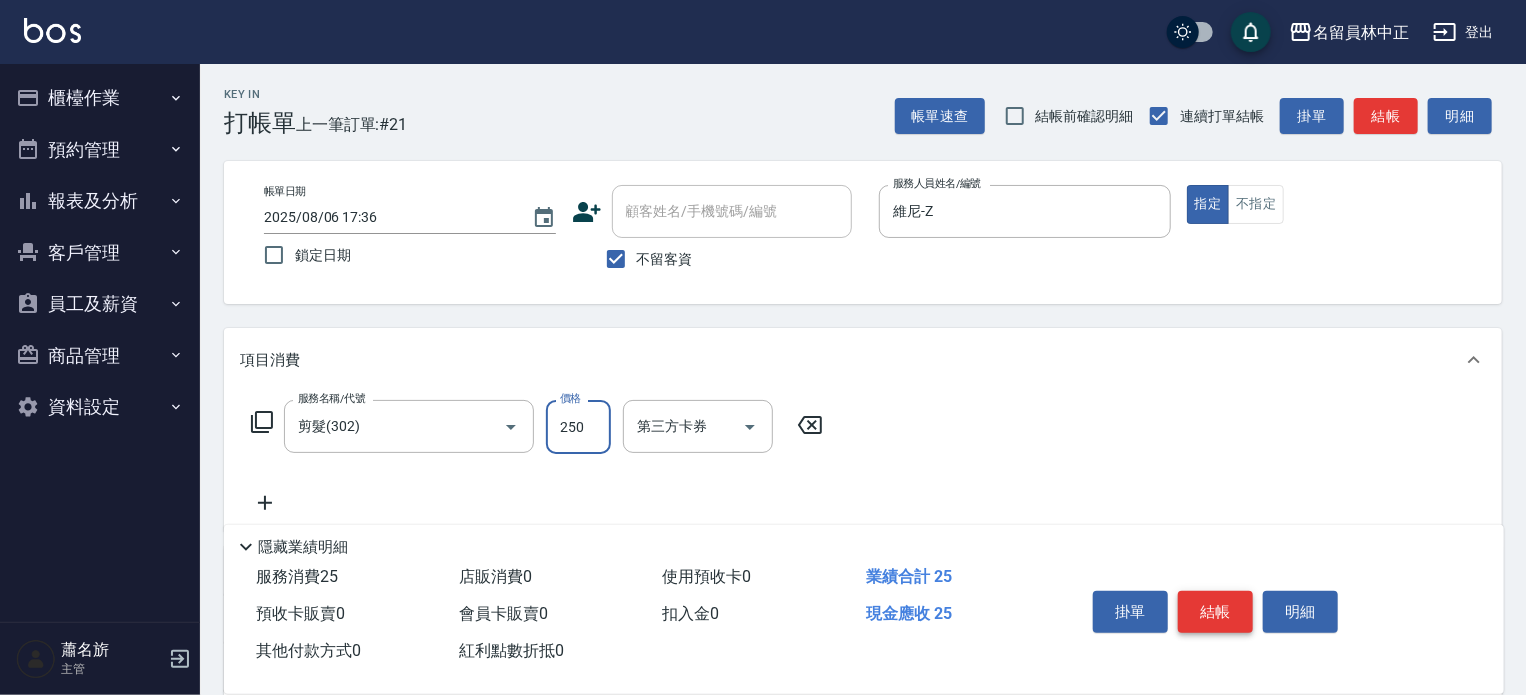 type on "250" 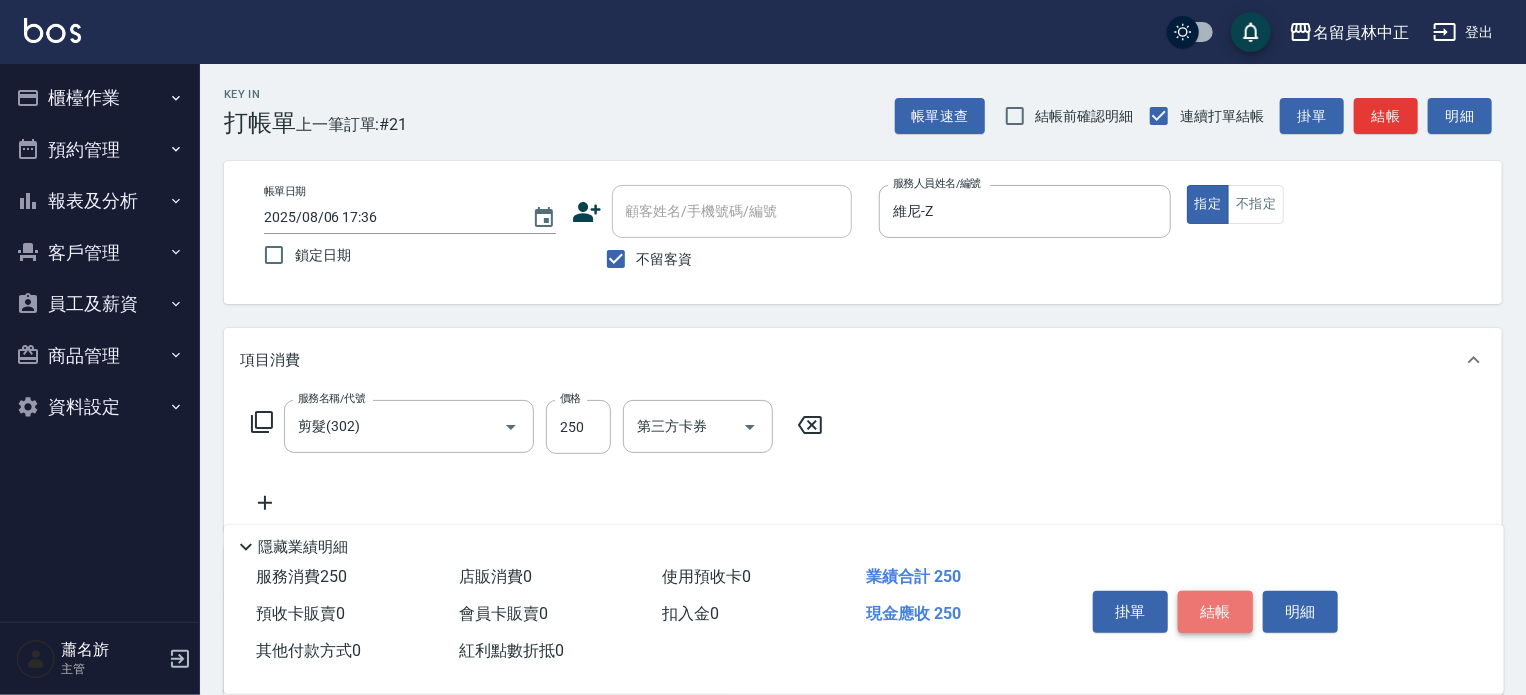 click on "結帳" at bounding box center (1215, 612) 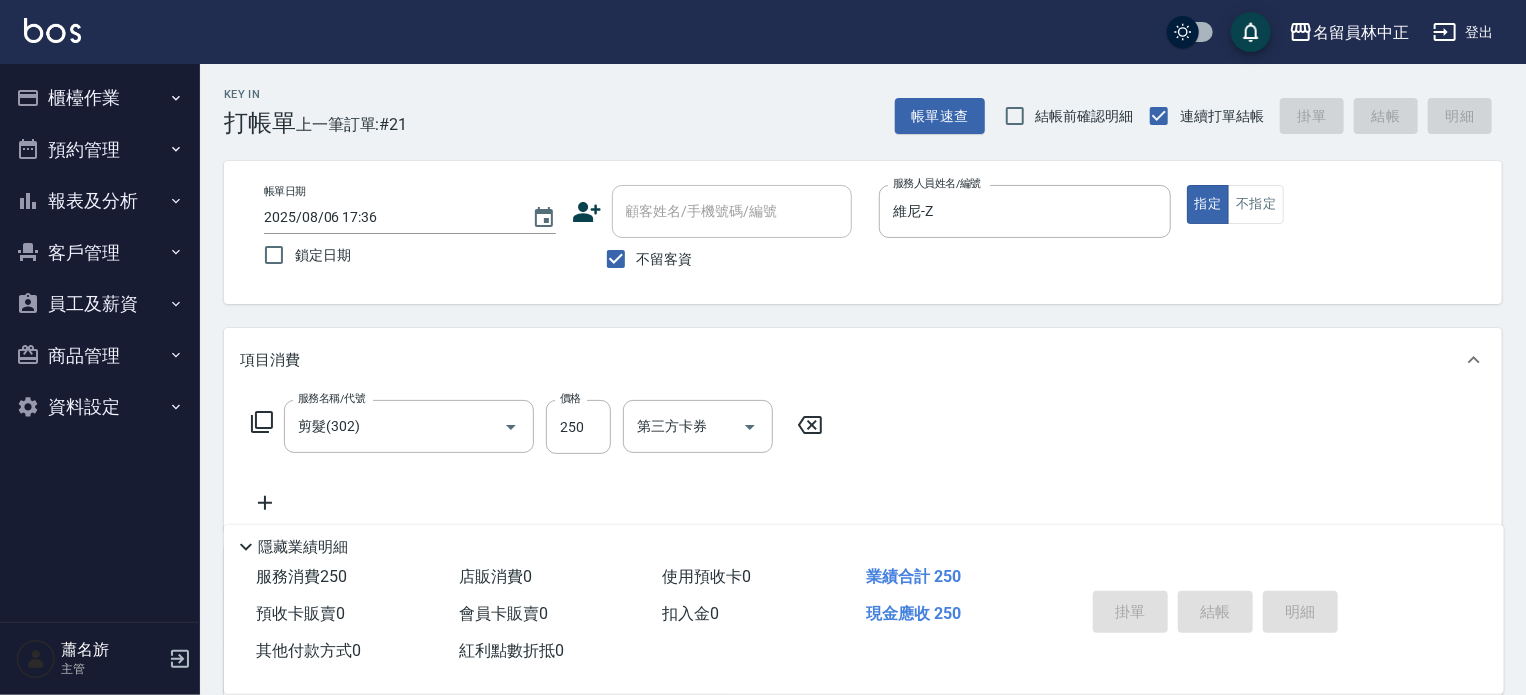type 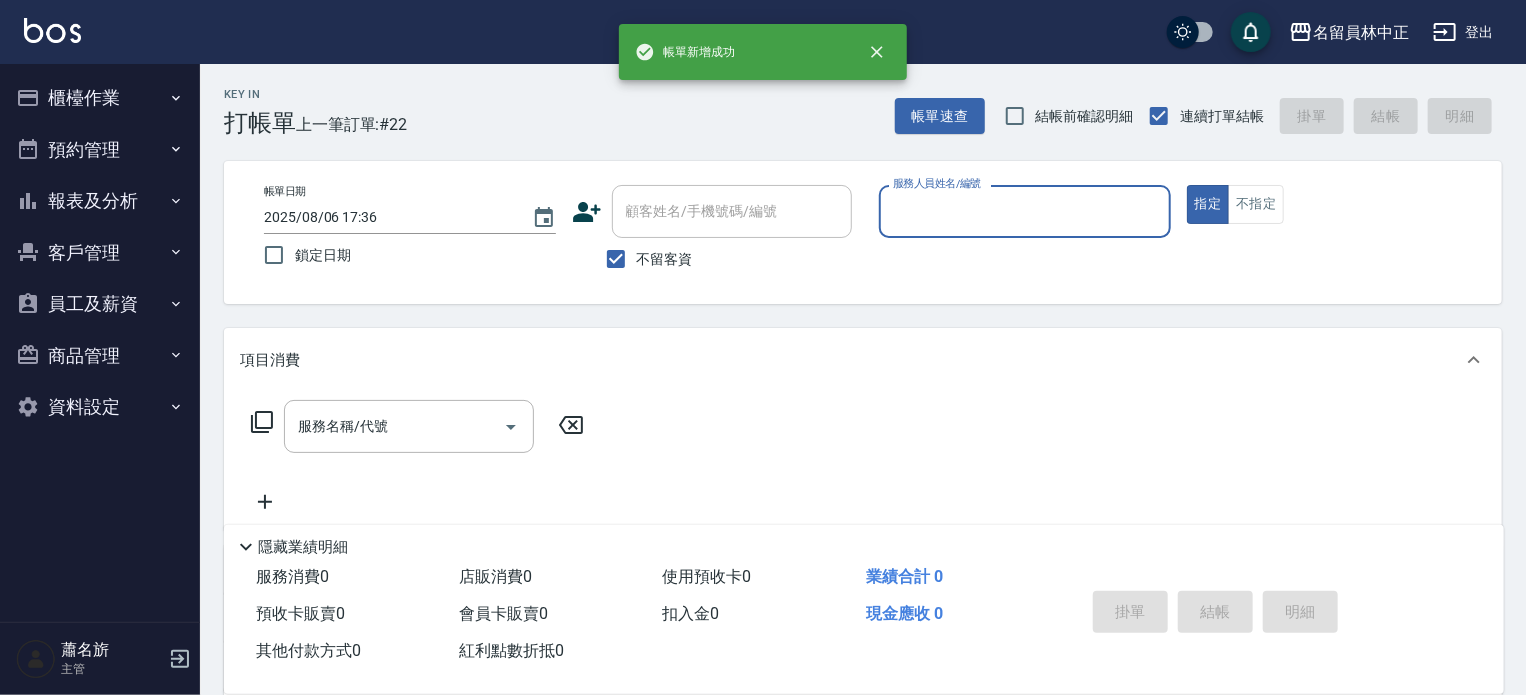 type on "z" 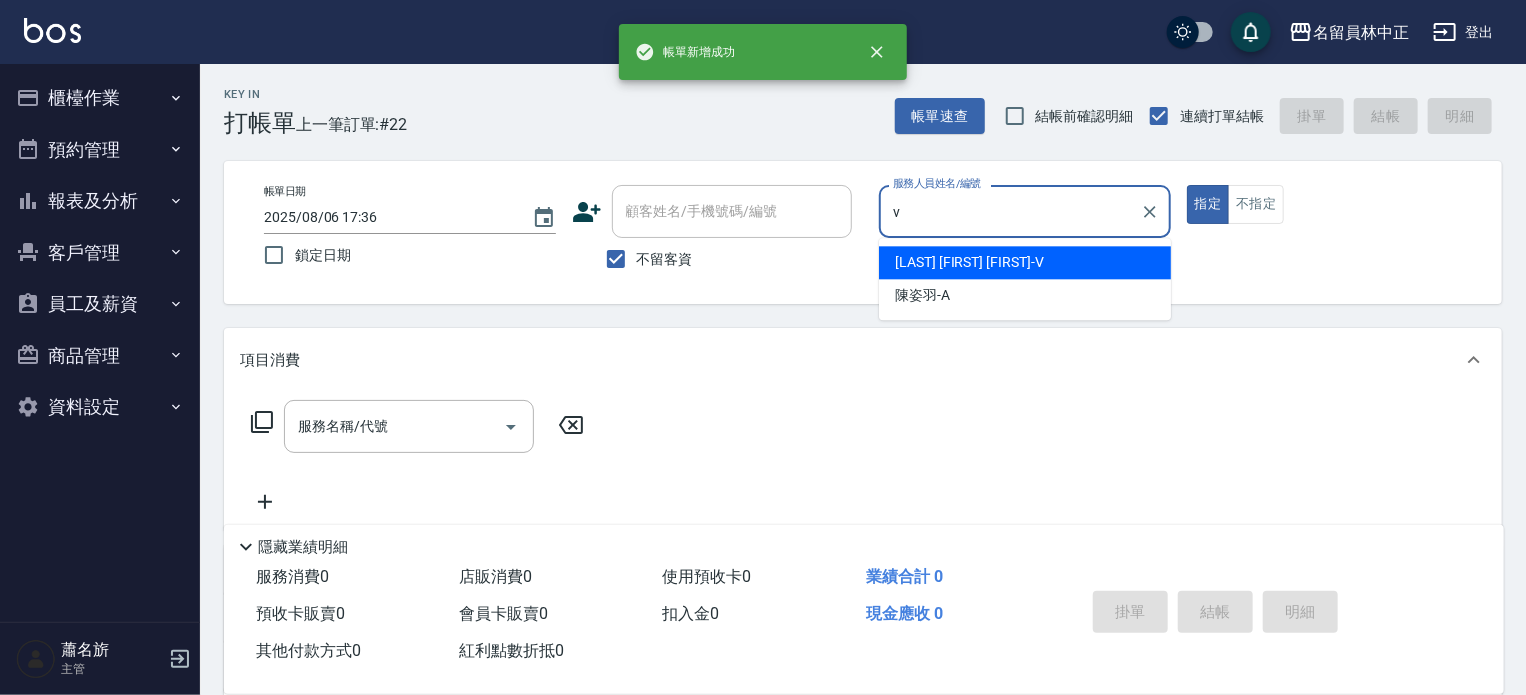type on "[LAST] [FIRST]-[NUMBER]" 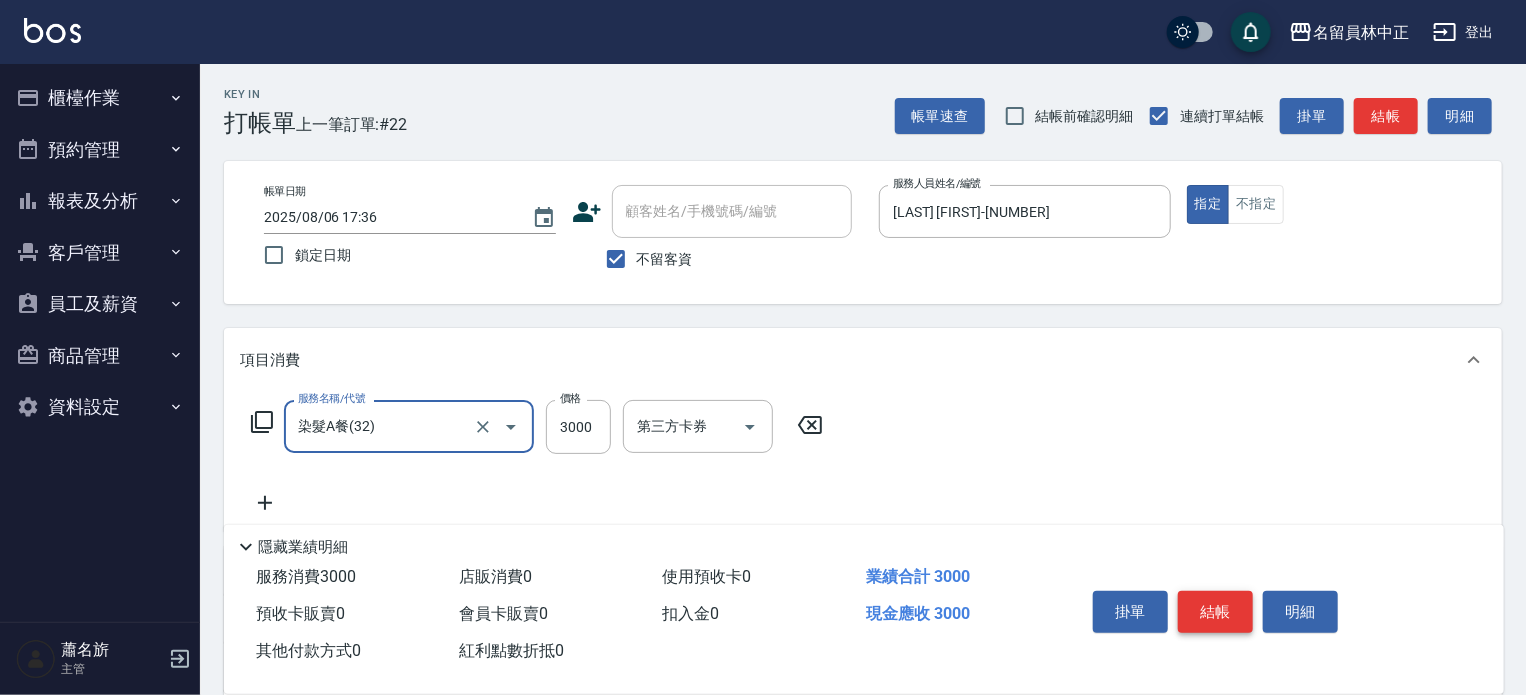 type 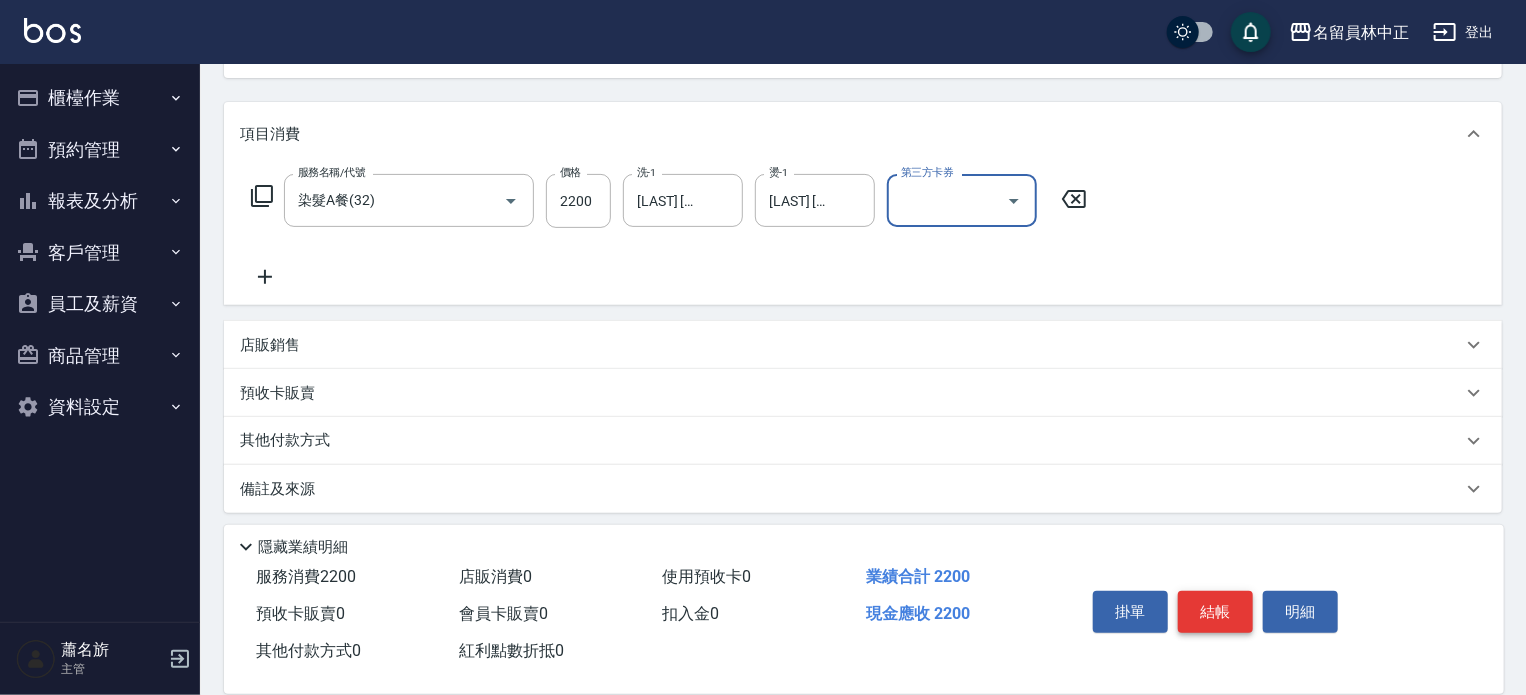 scroll, scrollTop: 234, scrollLeft: 0, axis: vertical 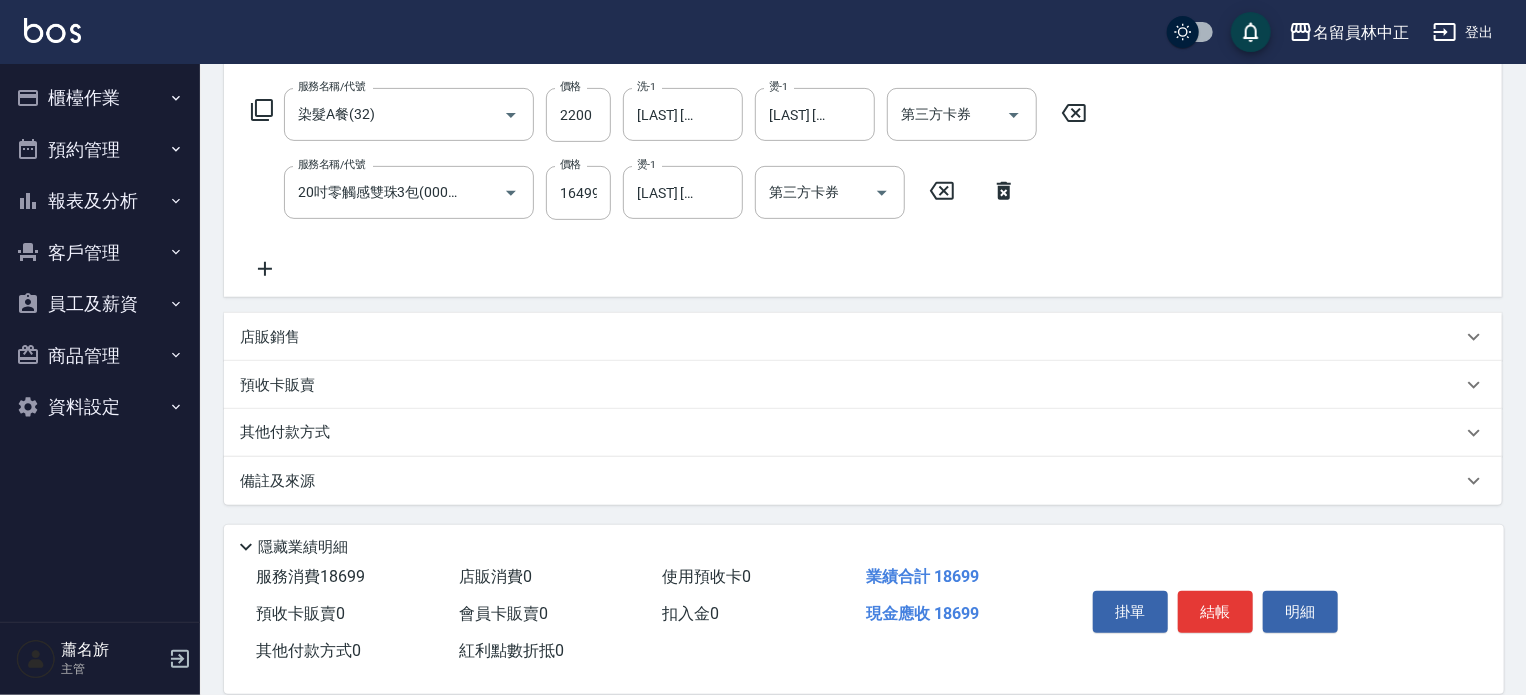 click on "店販銷售" at bounding box center [851, 337] 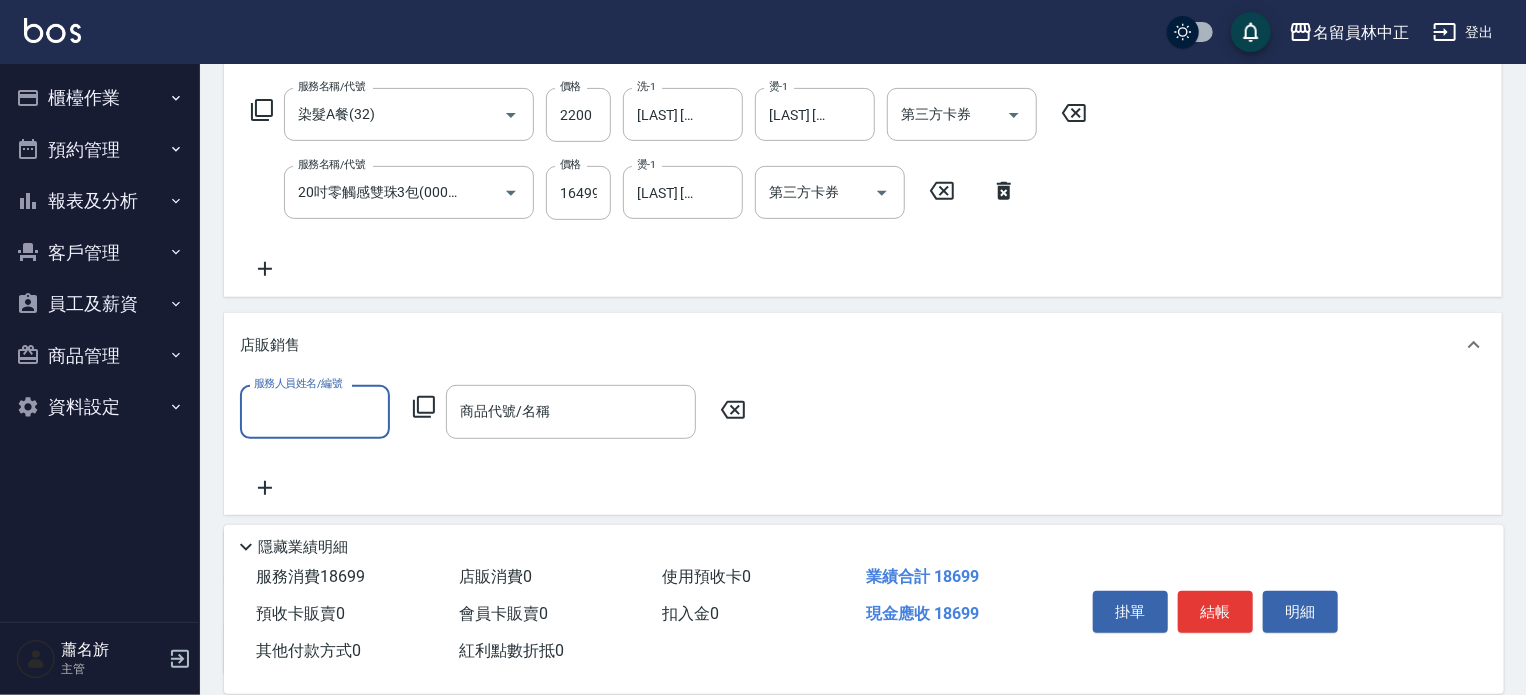 scroll, scrollTop: 0, scrollLeft: 0, axis: both 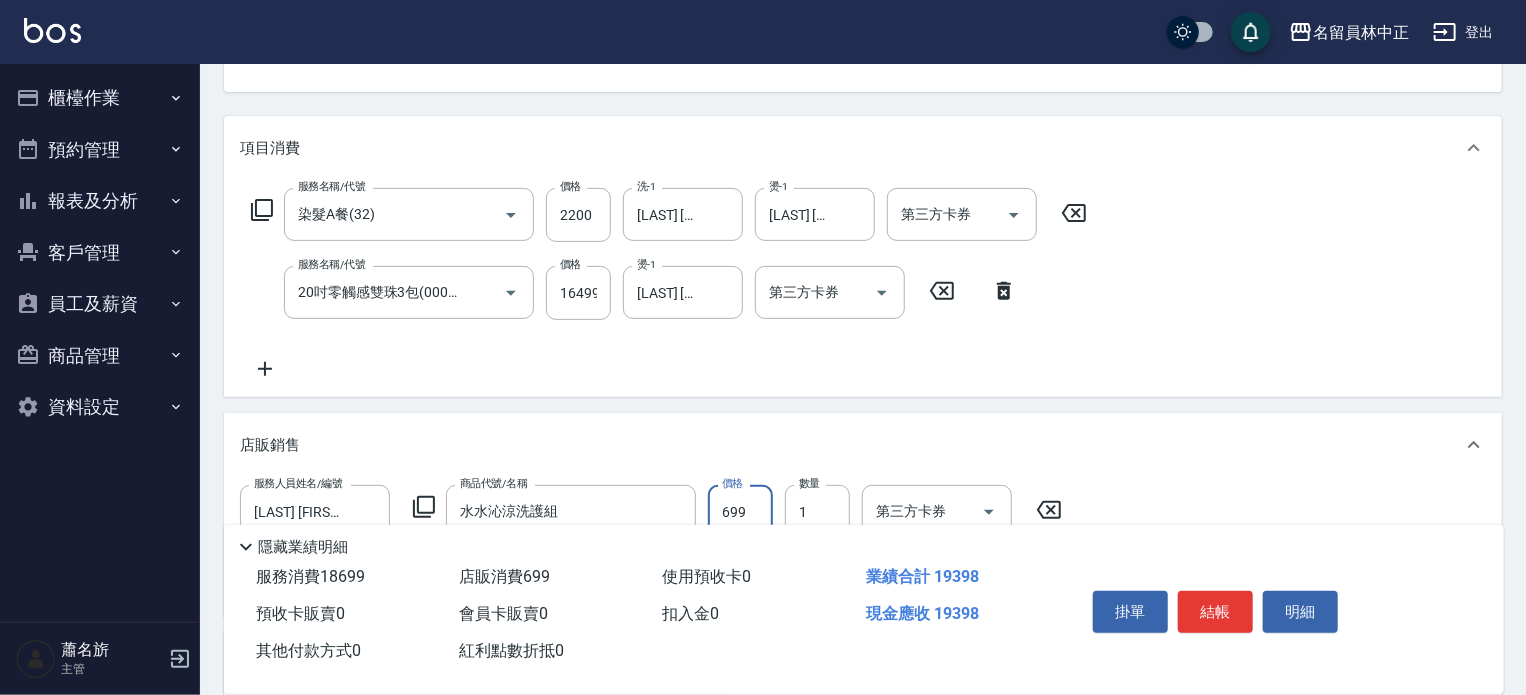 click on "結帳" at bounding box center (1215, 612) 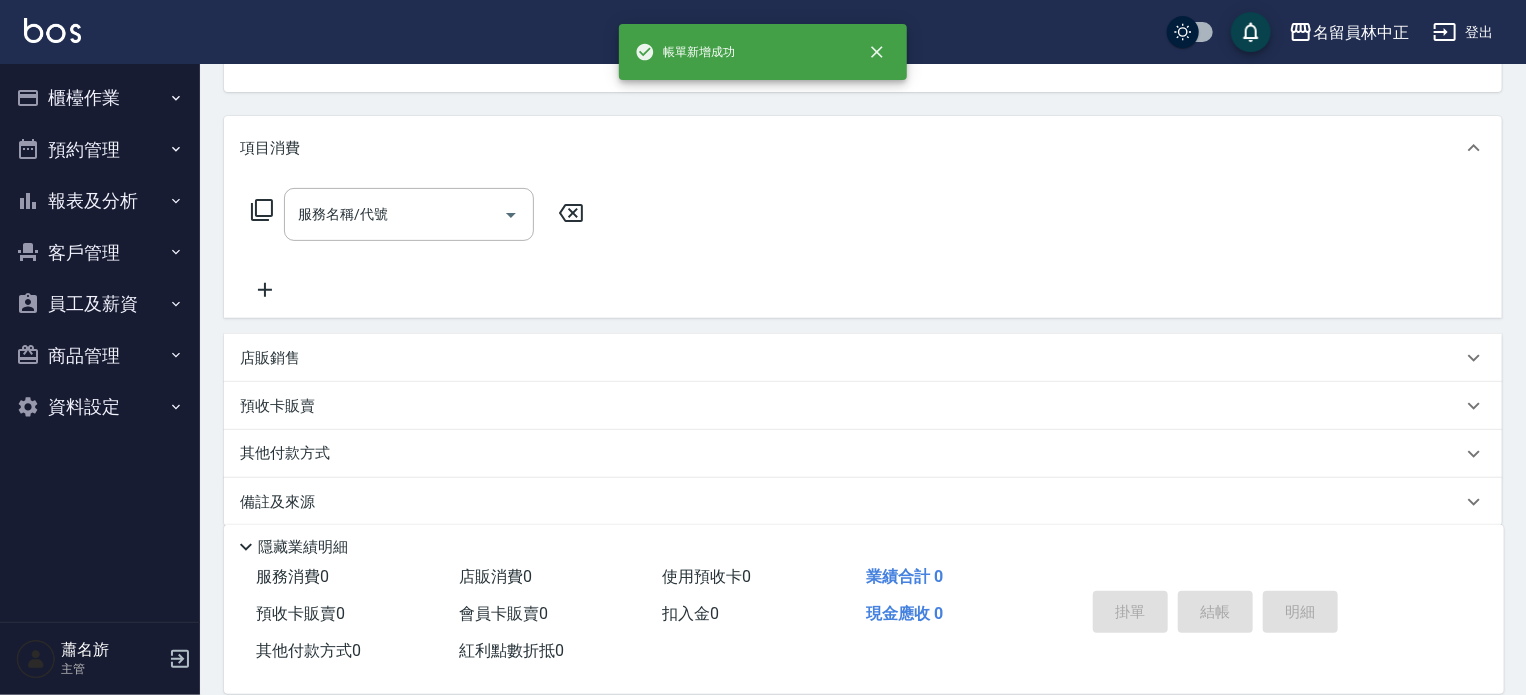 scroll, scrollTop: 85, scrollLeft: 0, axis: vertical 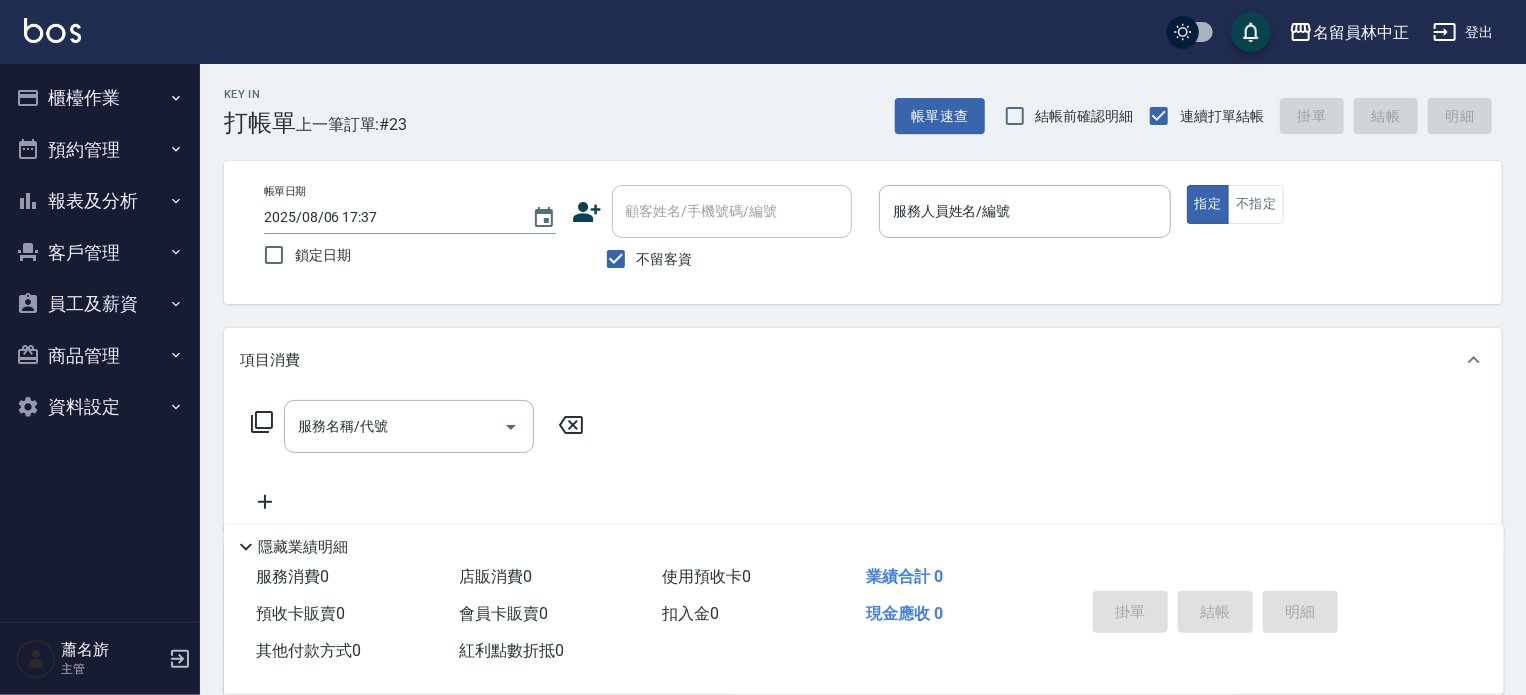 click on "Key In 打帳單 上一筆訂單:#23 帳單速查 結帳前確認明細 連續打單結帳 掛單 結帳 明細" at bounding box center (851, 100) 